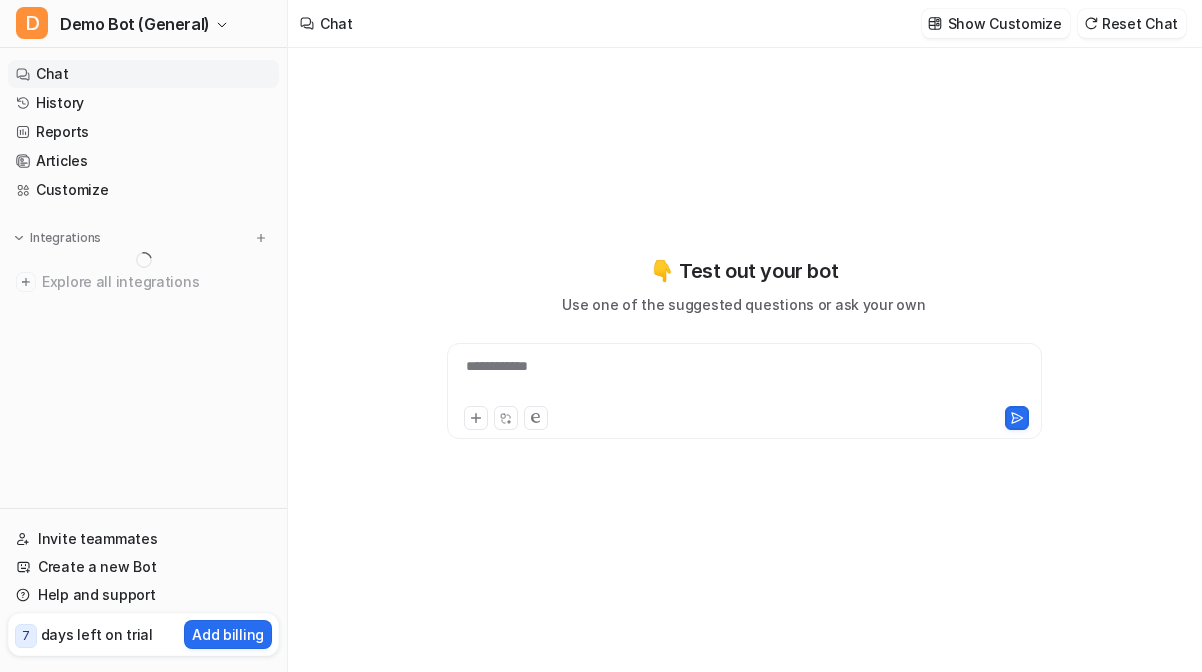 scroll, scrollTop: 0, scrollLeft: 0, axis: both 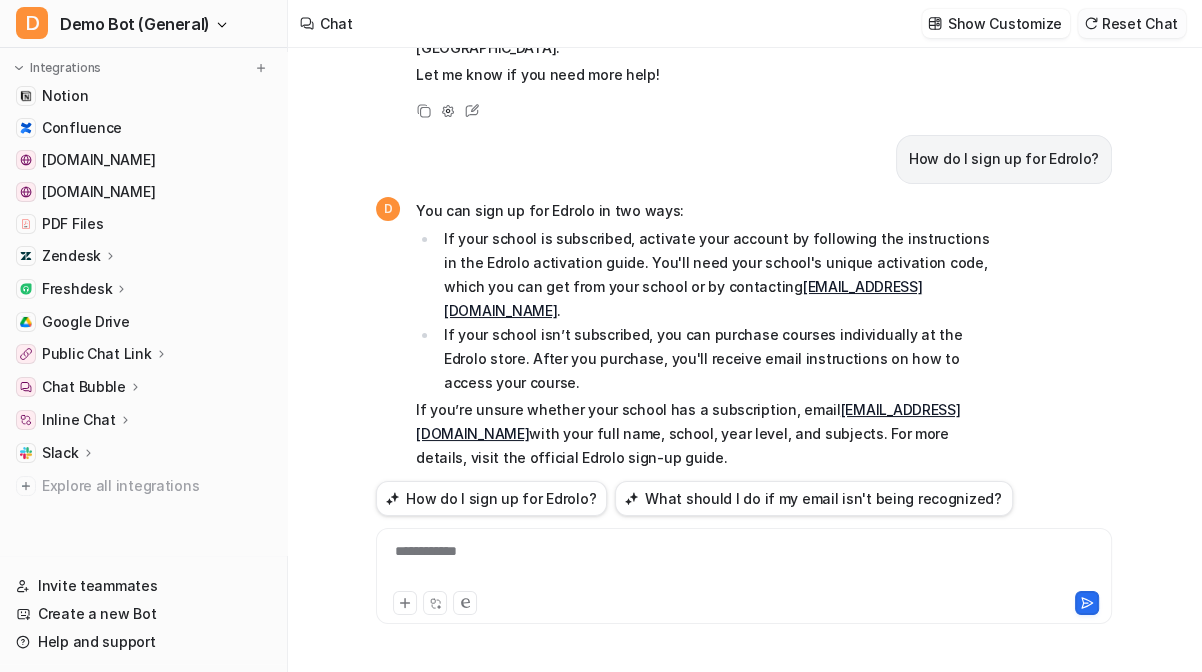 click at bounding box center (1091, 23) 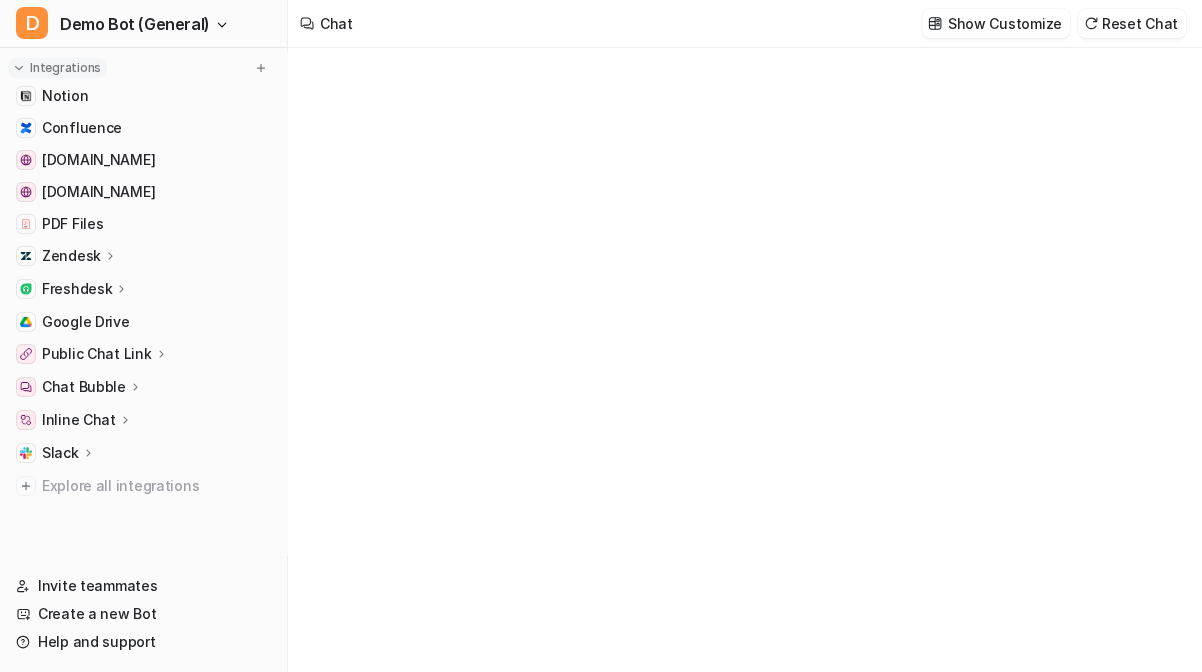 click at bounding box center (19, 68) 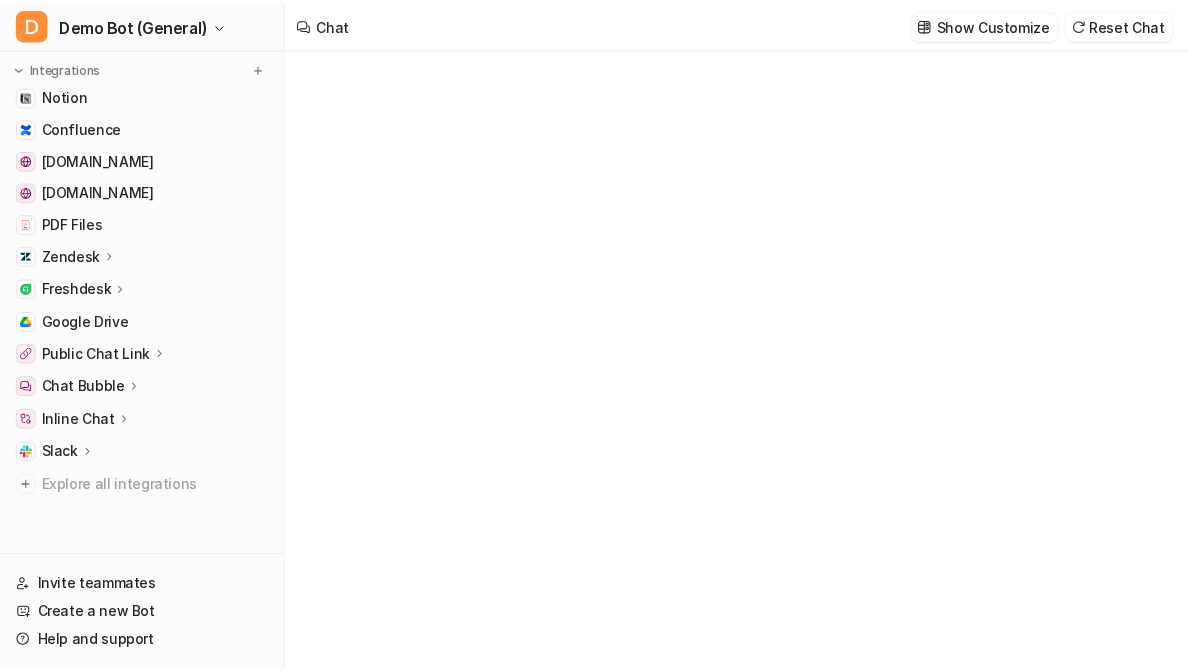 scroll, scrollTop: 0, scrollLeft: 0, axis: both 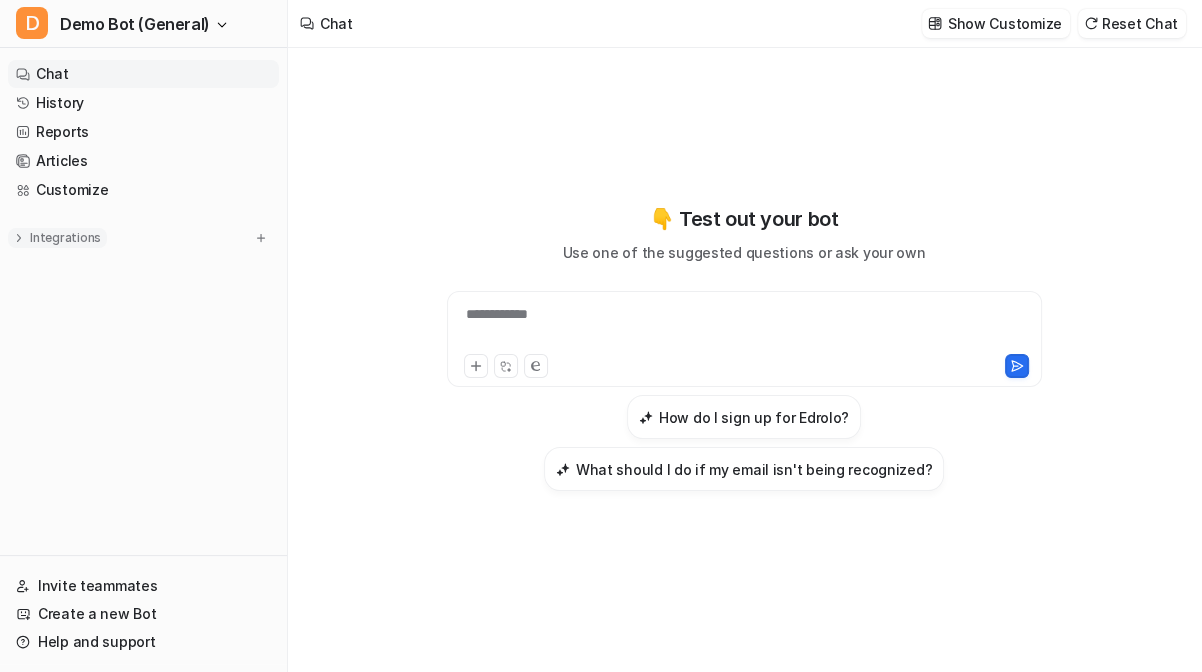click on "Integrations" at bounding box center (65, 238) 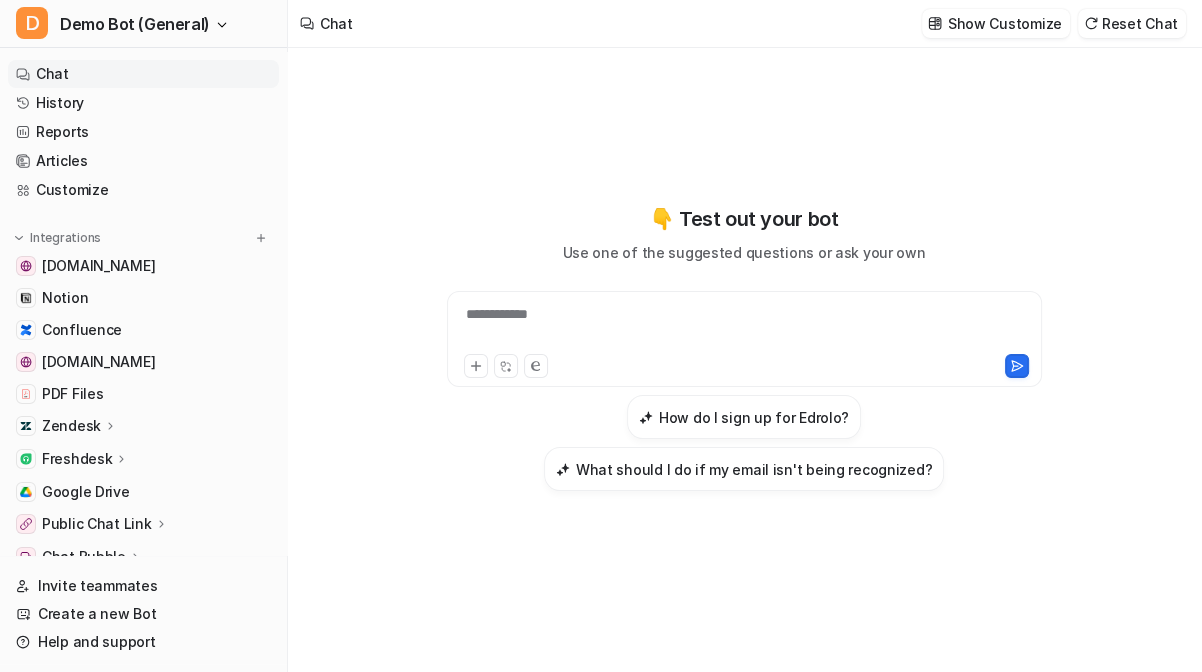 click on "**********" at bounding box center (744, 360) 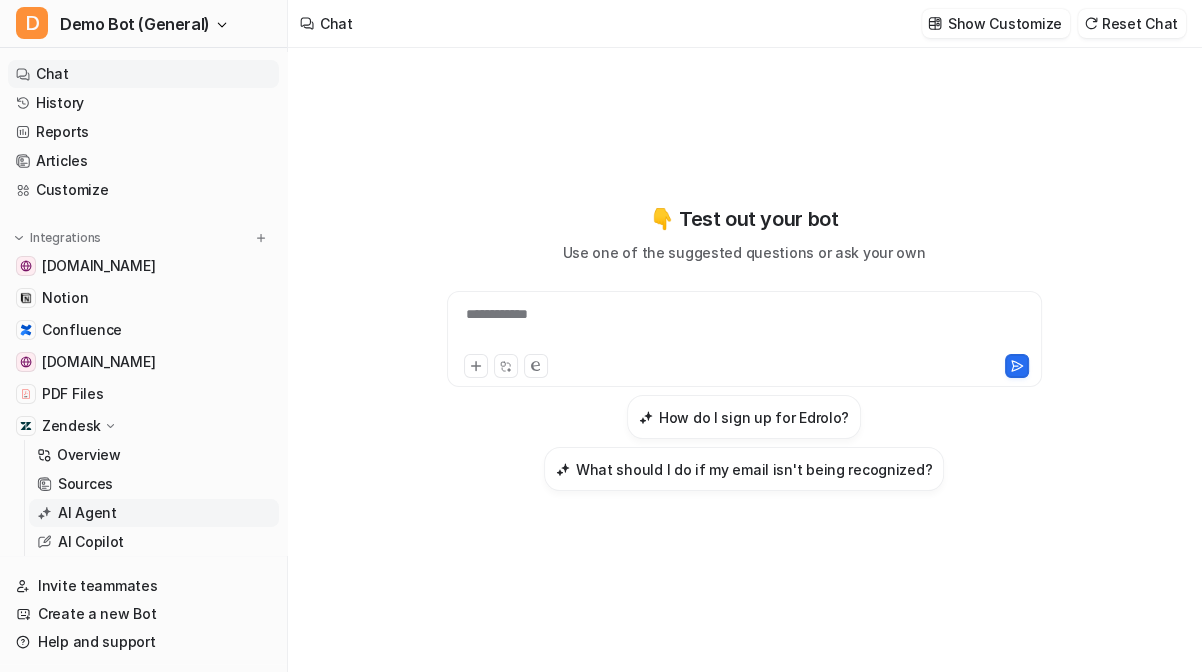 click on "AI Agent" at bounding box center (87, 513) 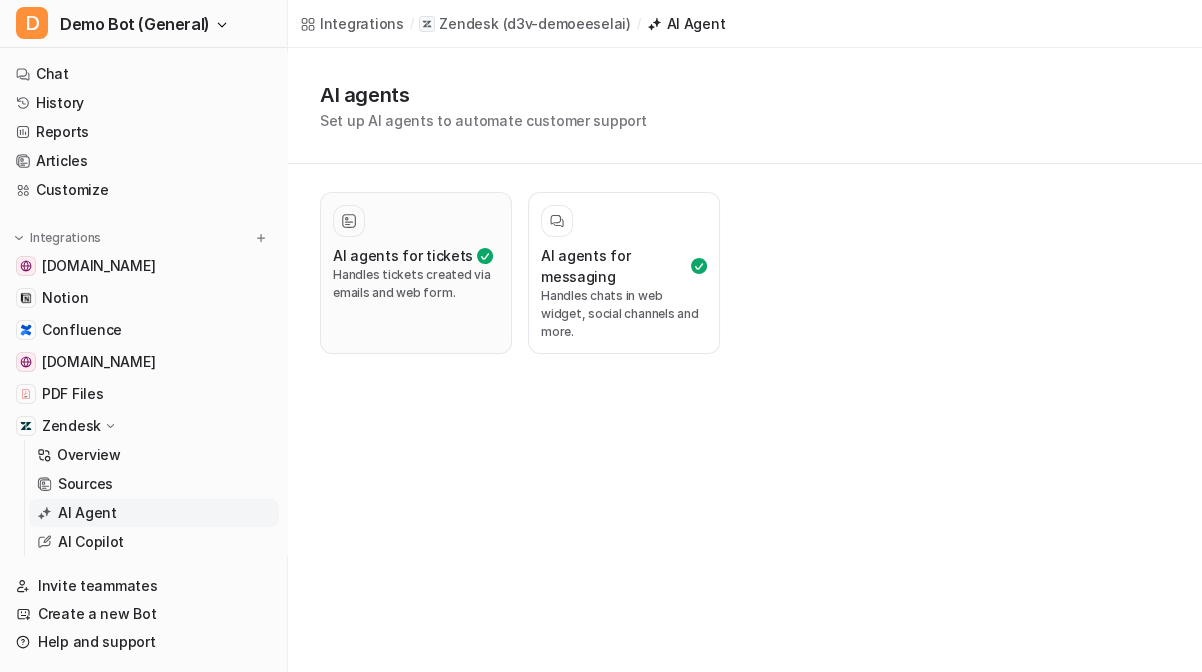 click on "AI agents for tickets" at bounding box center (403, 255) 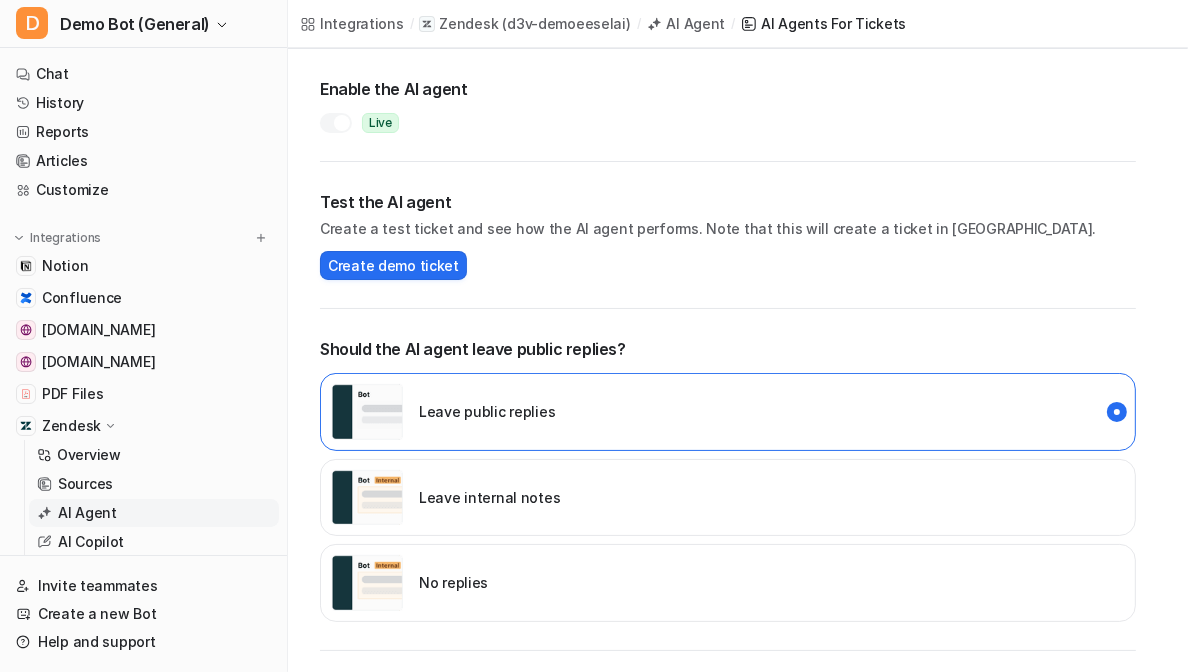 scroll, scrollTop: 181, scrollLeft: 0, axis: vertical 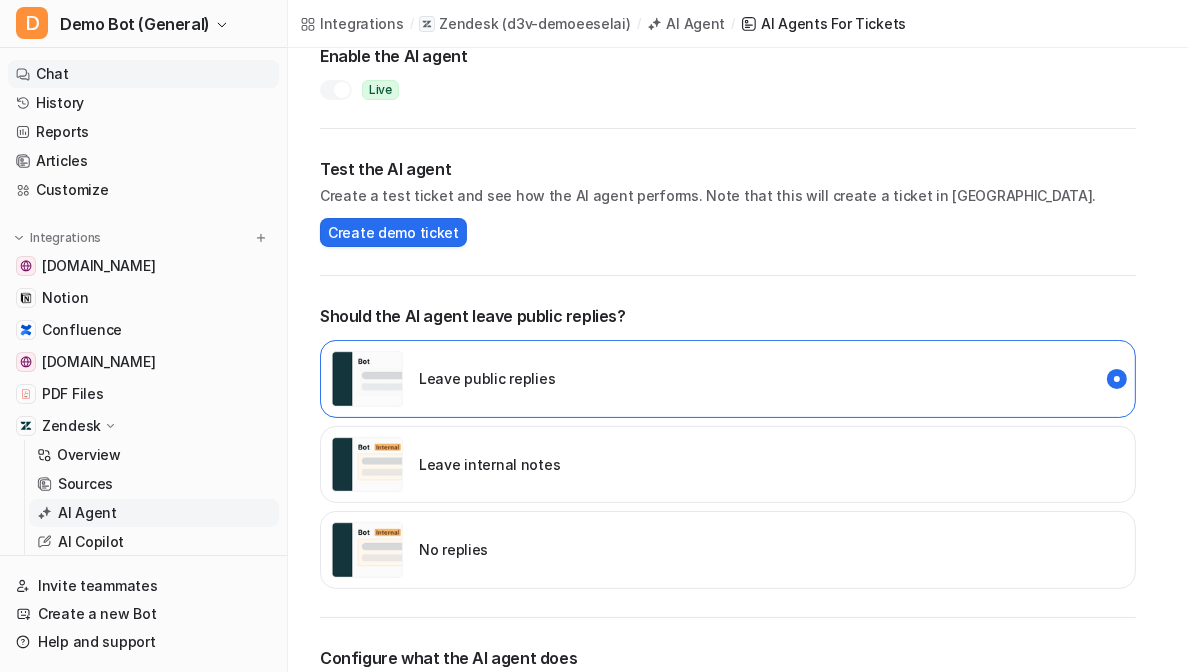 click on "Chat" at bounding box center (143, 74) 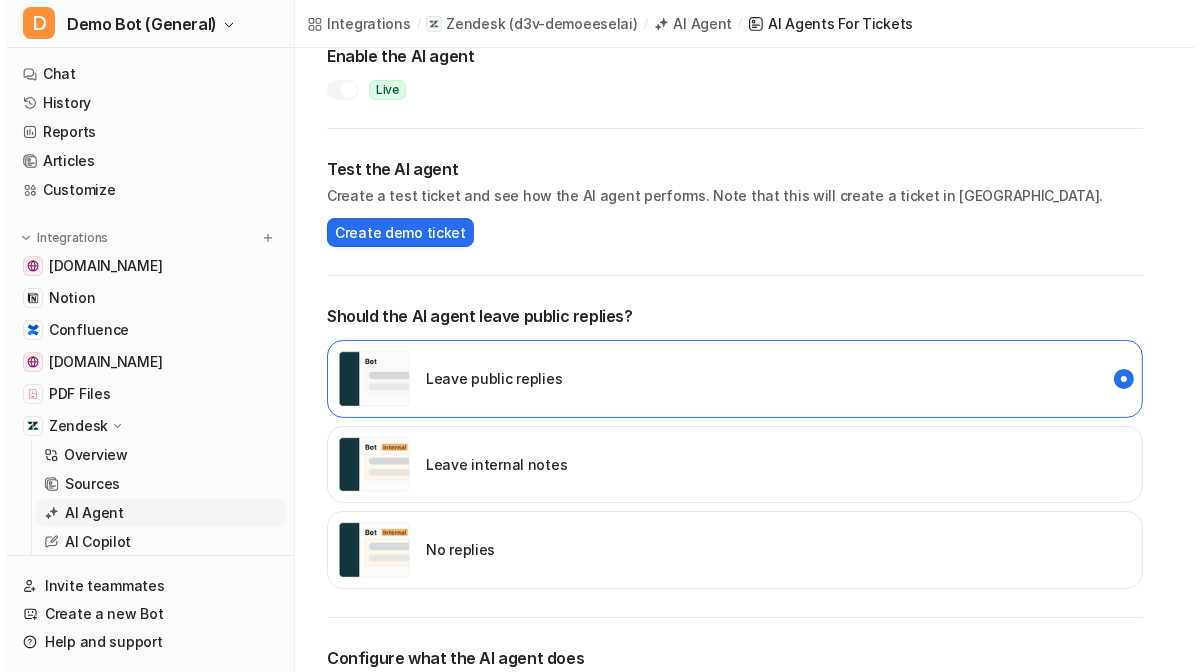 scroll, scrollTop: 0, scrollLeft: 0, axis: both 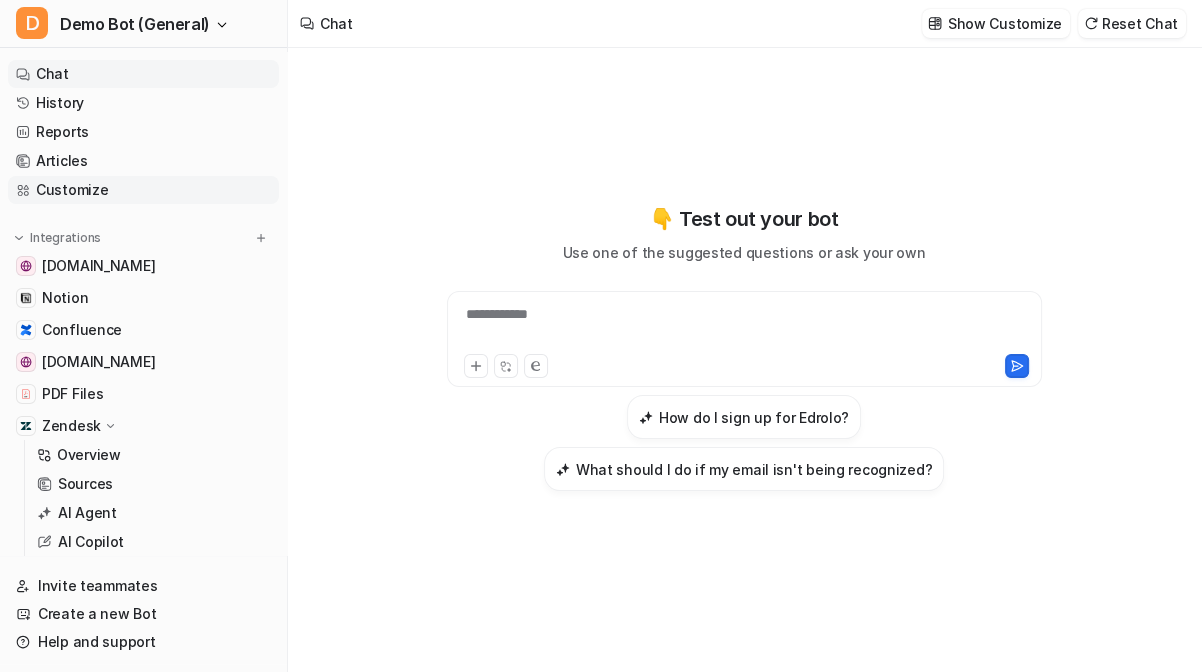 click on "Customize" at bounding box center [143, 190] 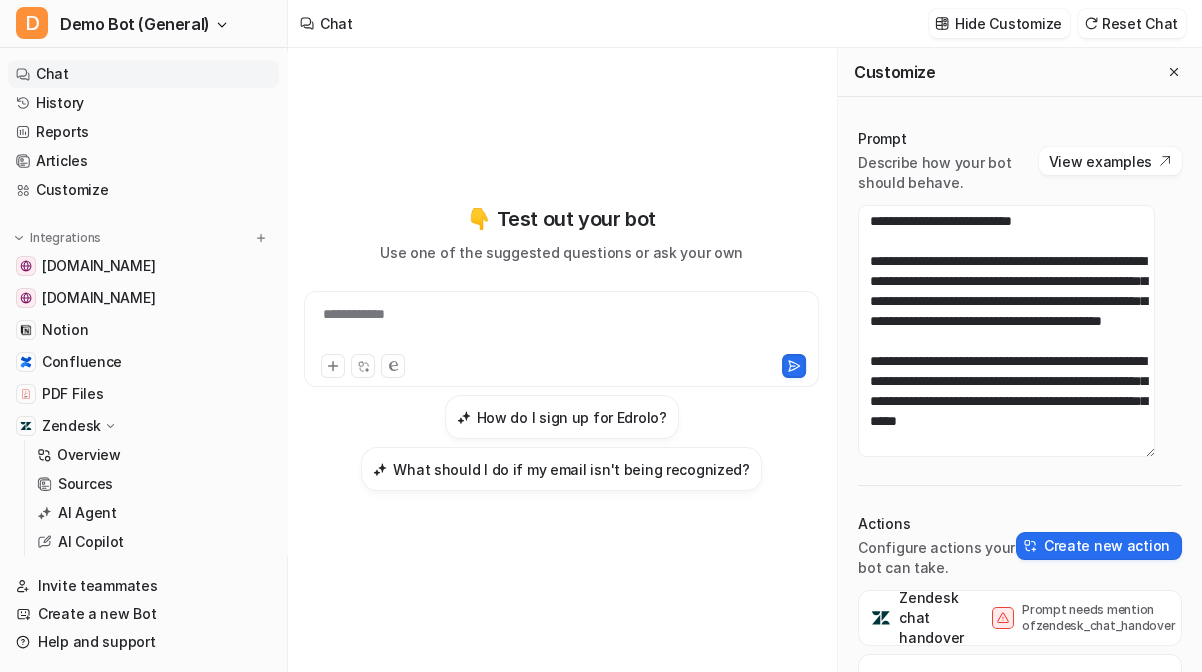 scroll, scrollTop: 280, scrollLeft: 0, axis: vertical 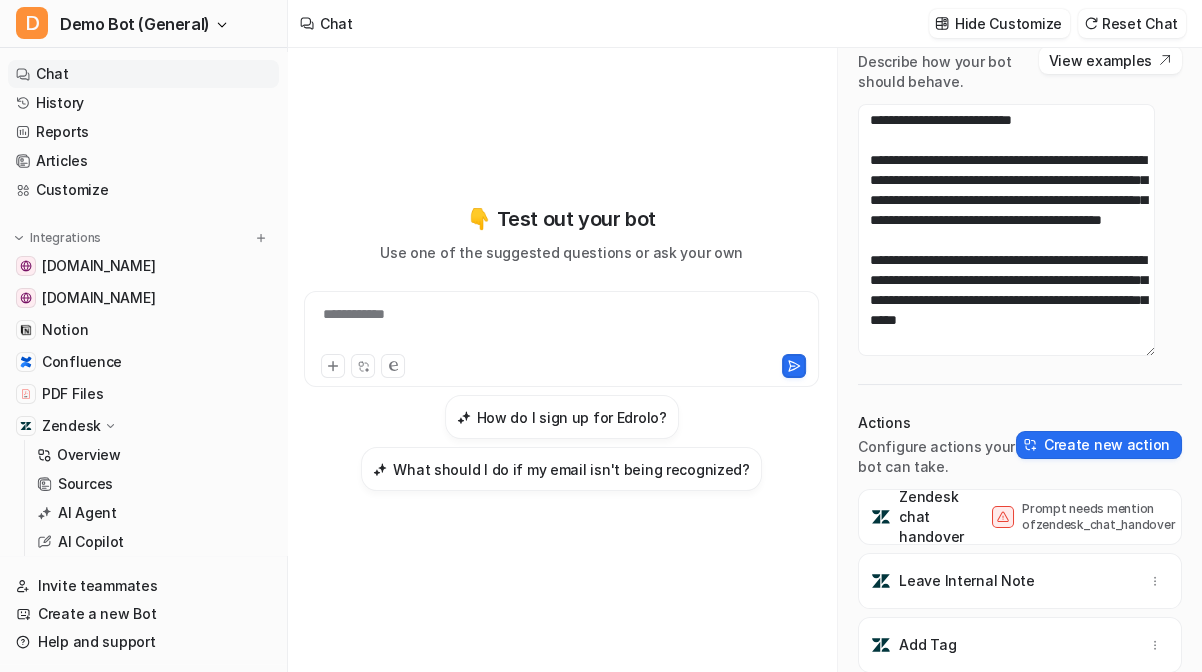 click on "Zendesk chat handover" at bounding box center (931, 517) 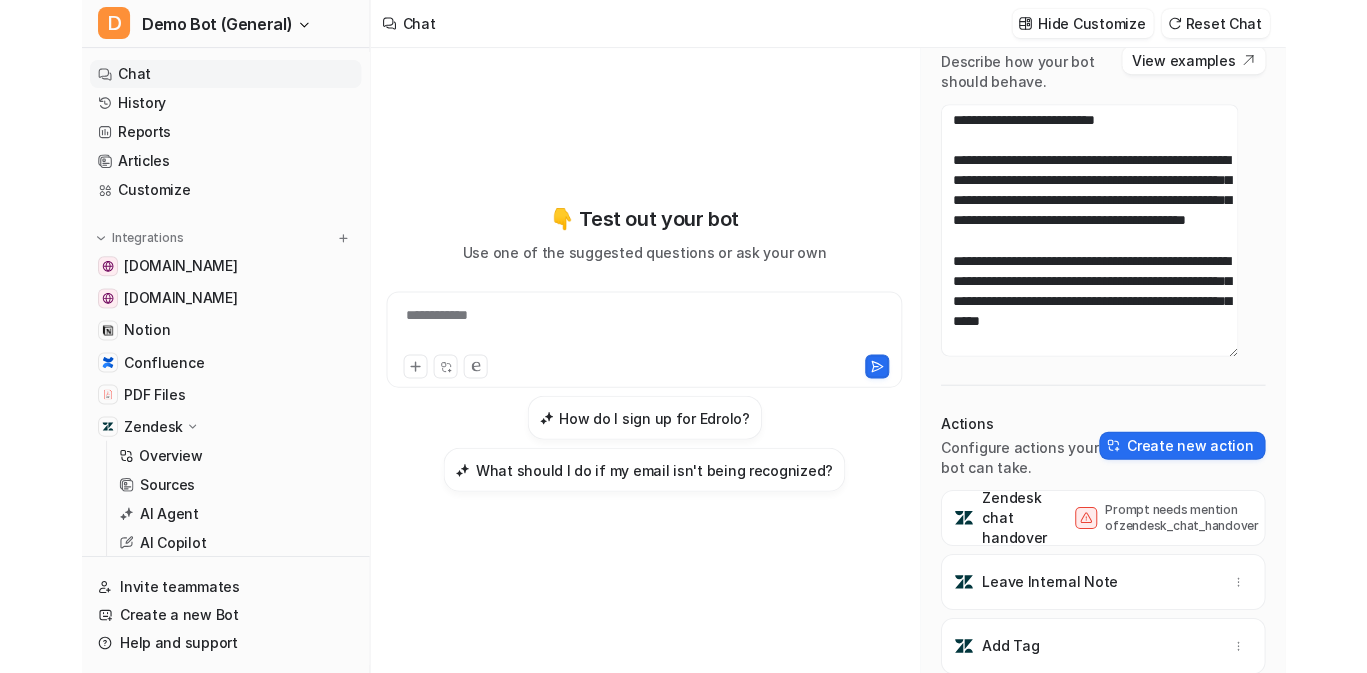 scroll, scrollTop: 97, scrollLeft: 0, axis: vertical 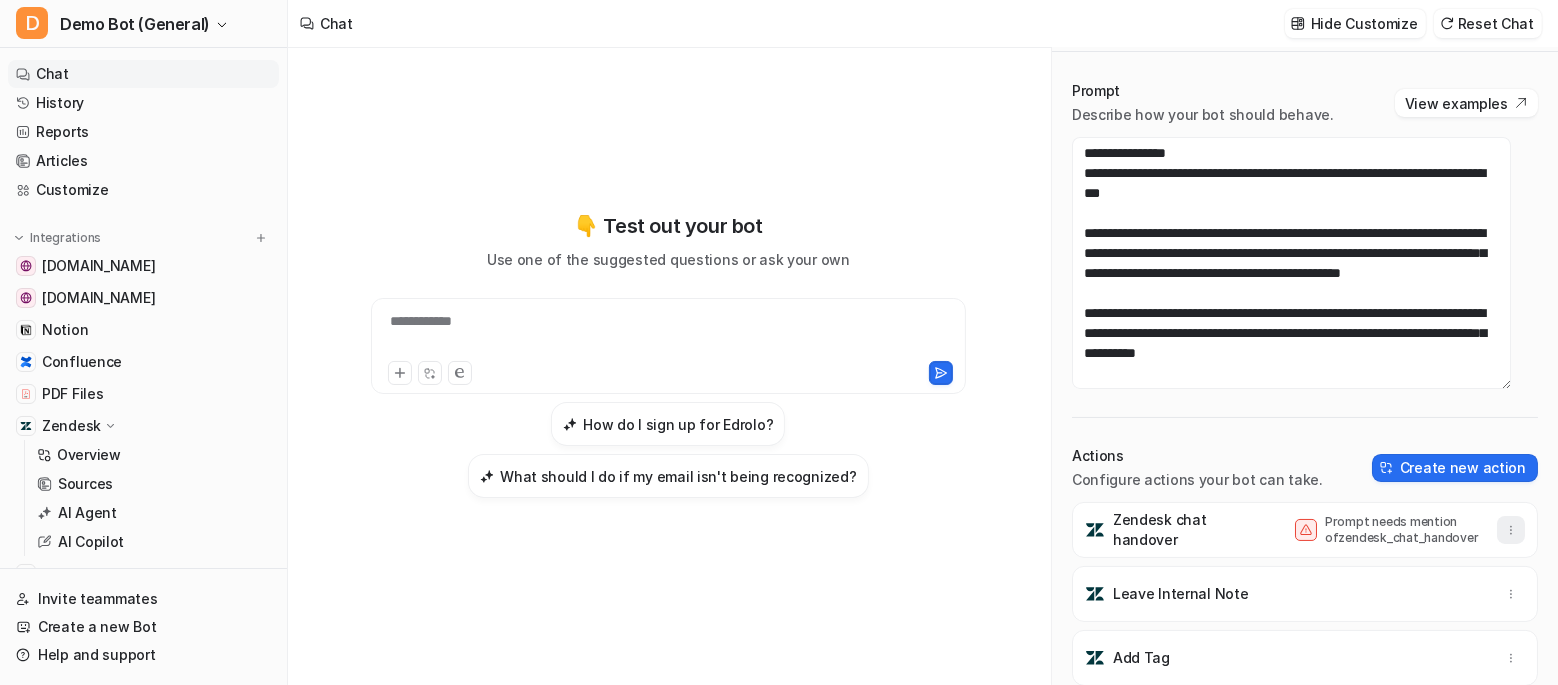 click at bounding box center (1511, 530) 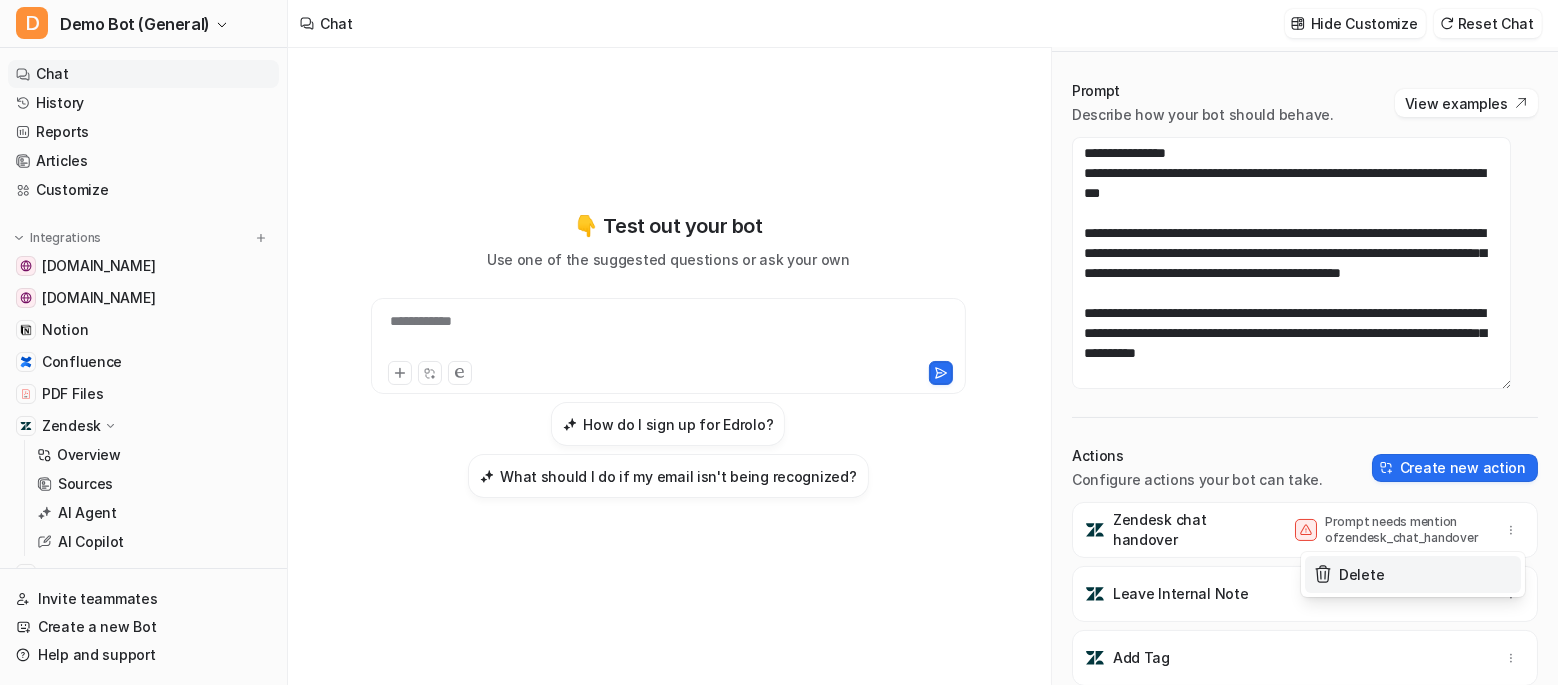 click on "Delete" at bounding box center (1413, 574) 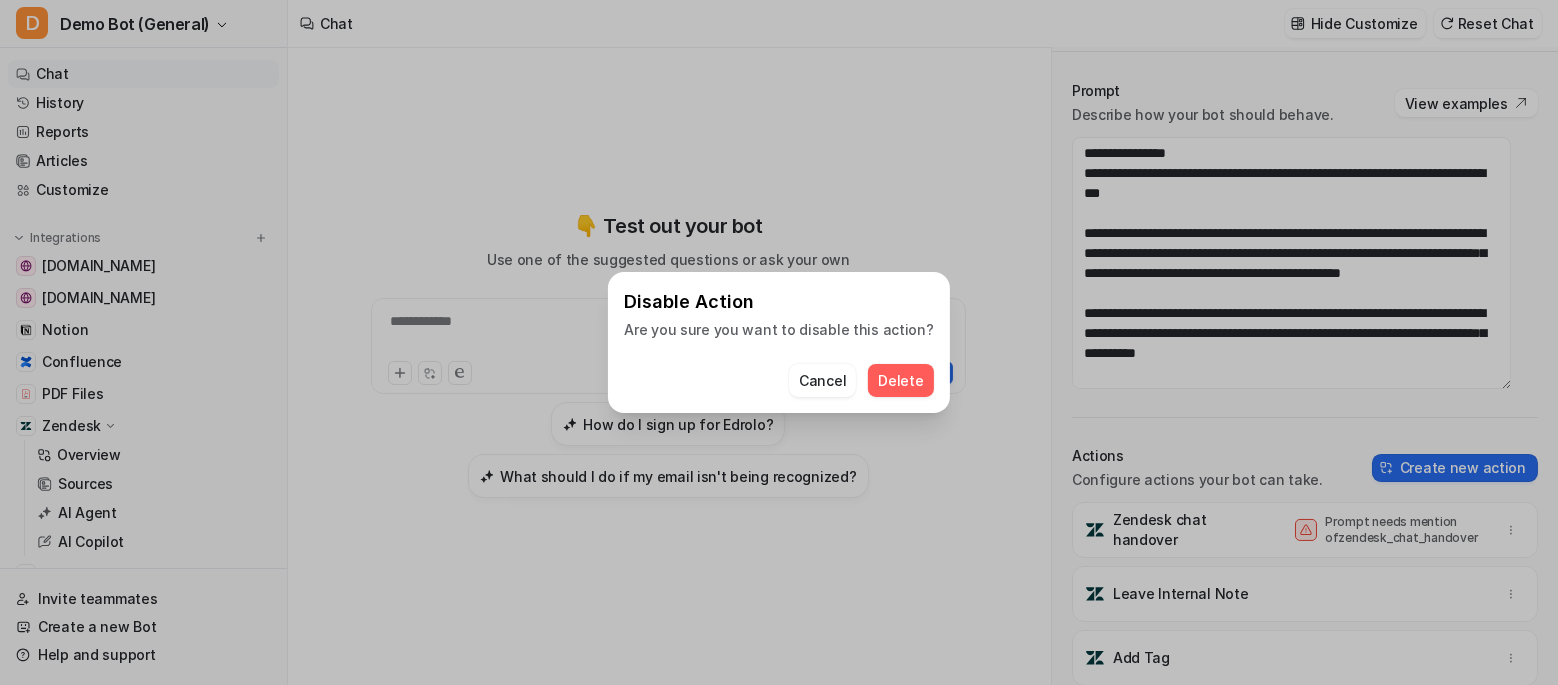 click on "Delete" at bounding box center (900, 380) 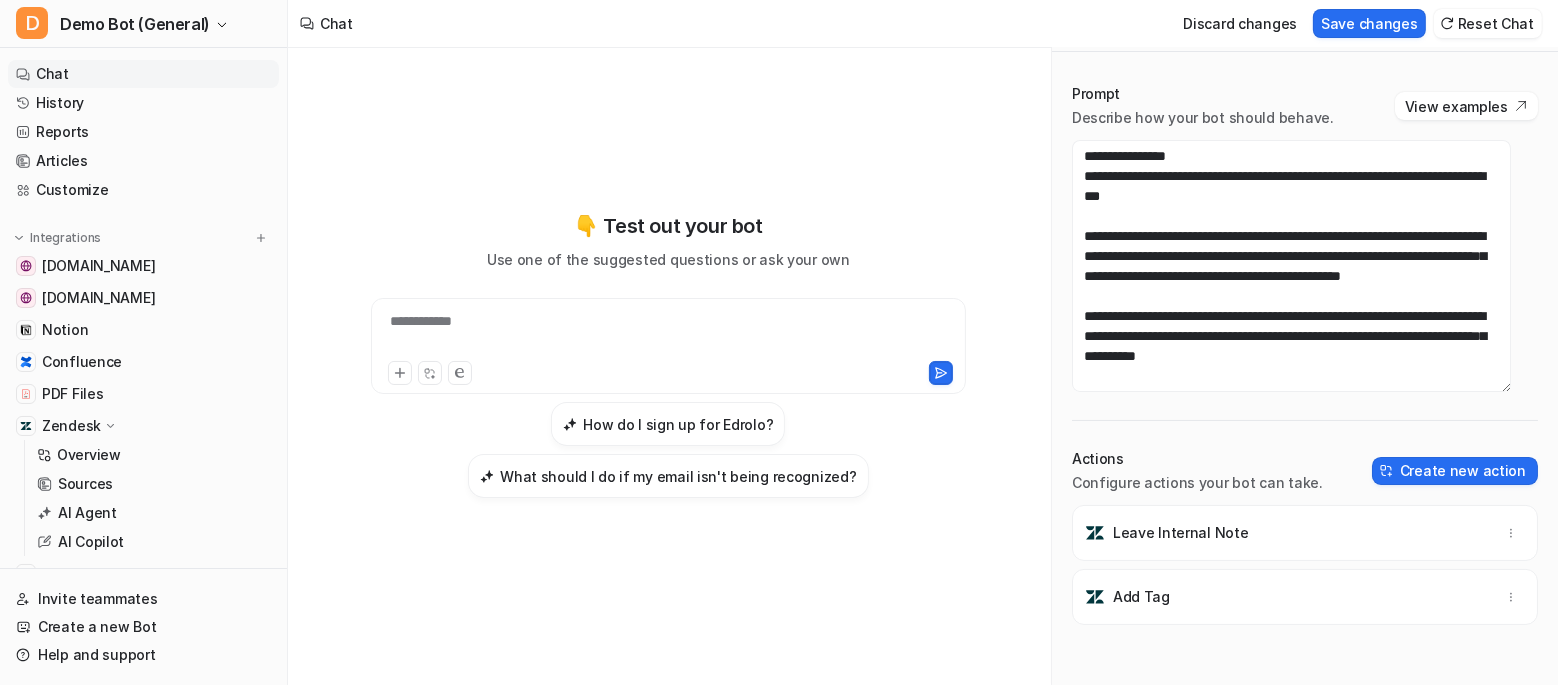 scroll, scrollTop: 0, scrollLeft: 0, axis: both 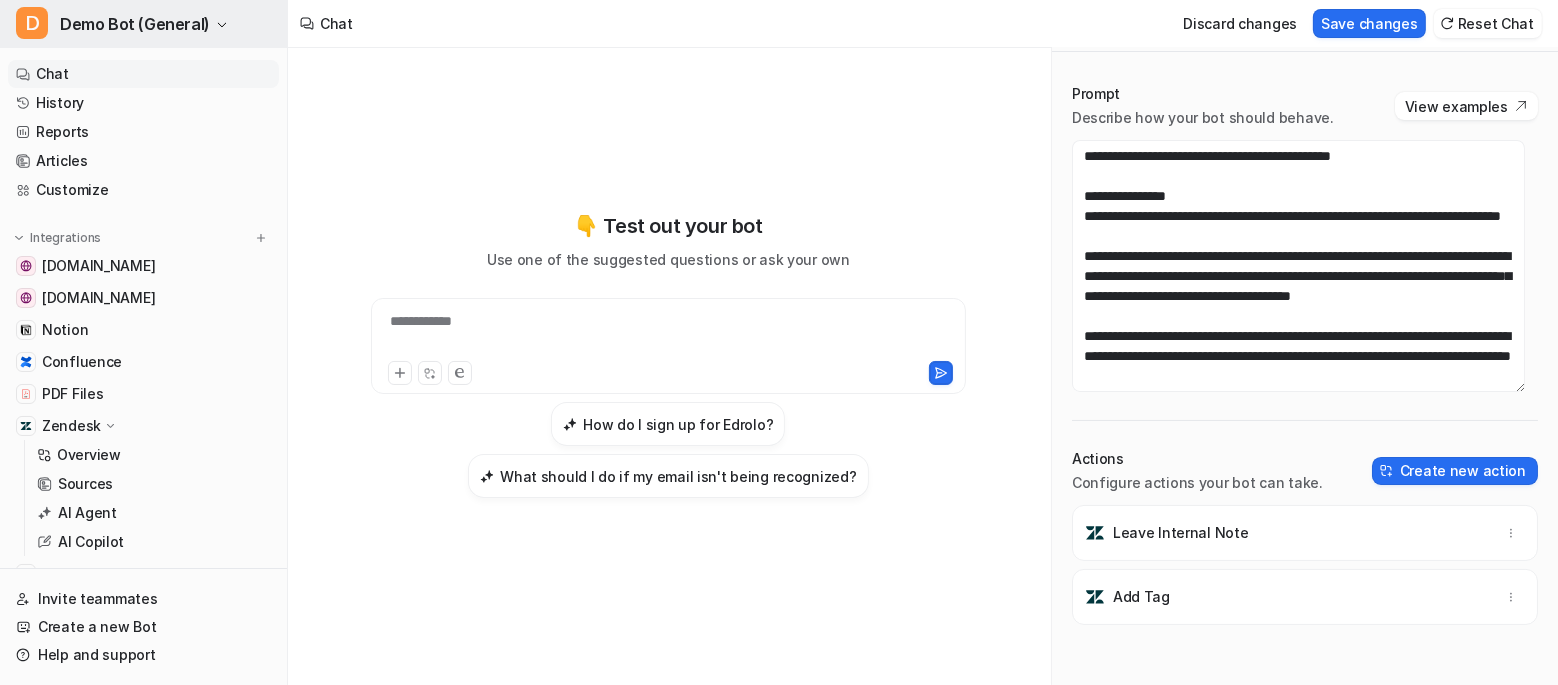 click on "D Demo Bot (General)" at bounding box center (143, 24) 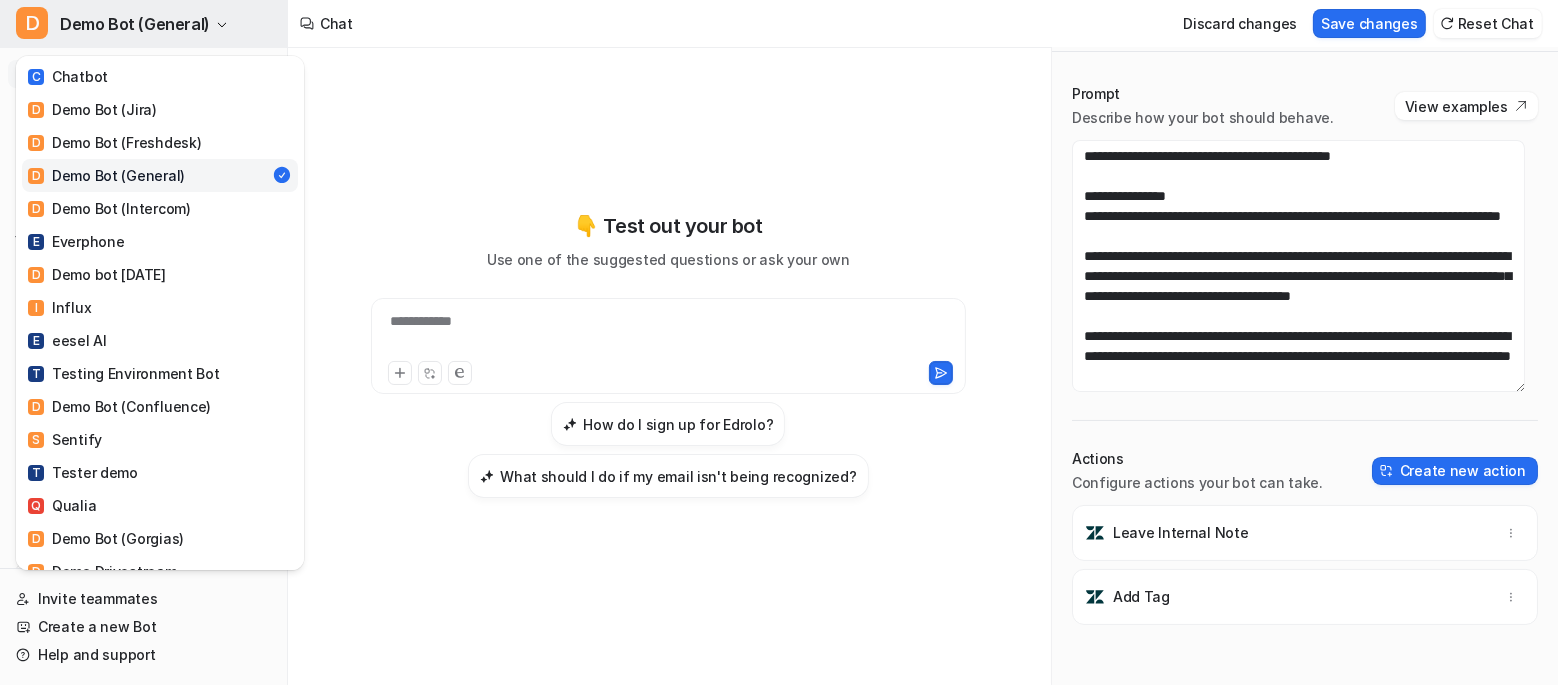click on "D Demo Bot (General)" at bounding box center [143, 24] 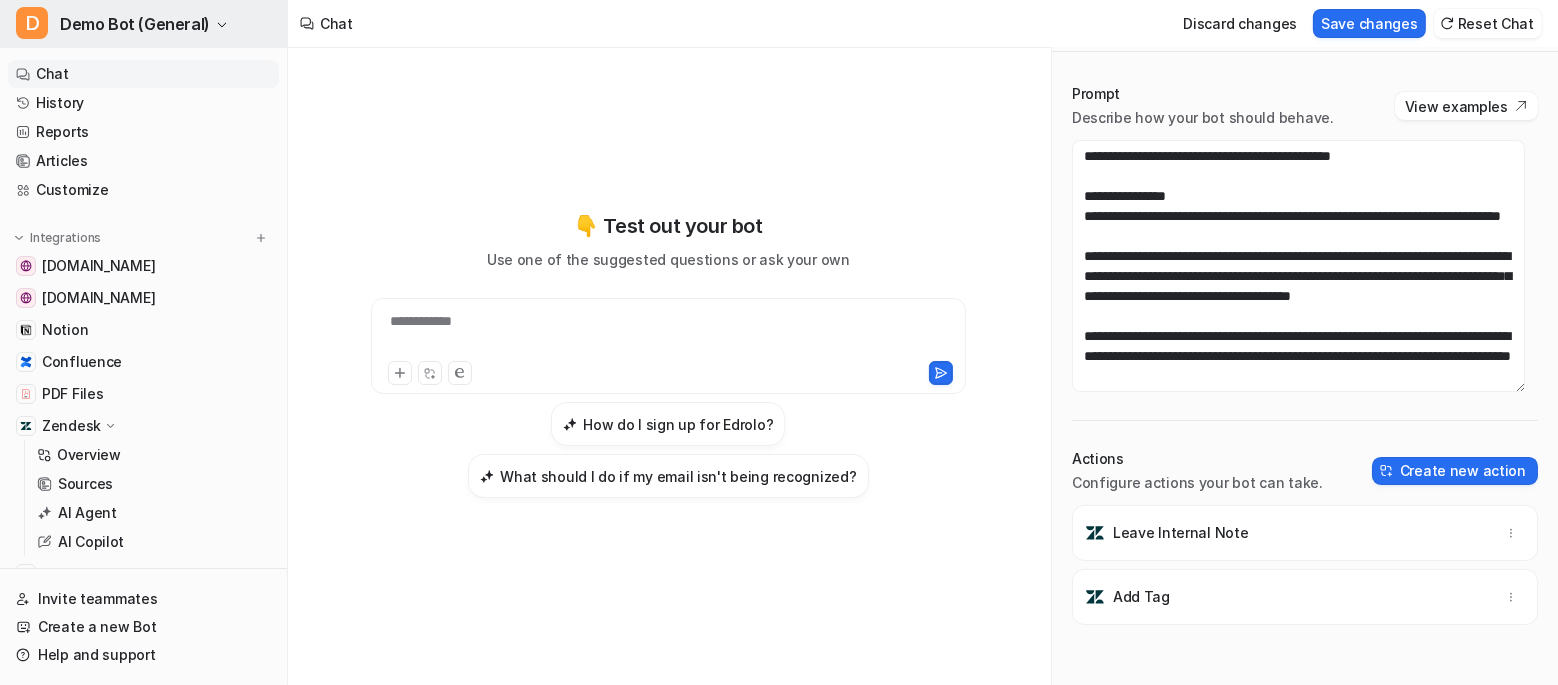click on "Demo Bot (General)" at bounding box center [135, 24] 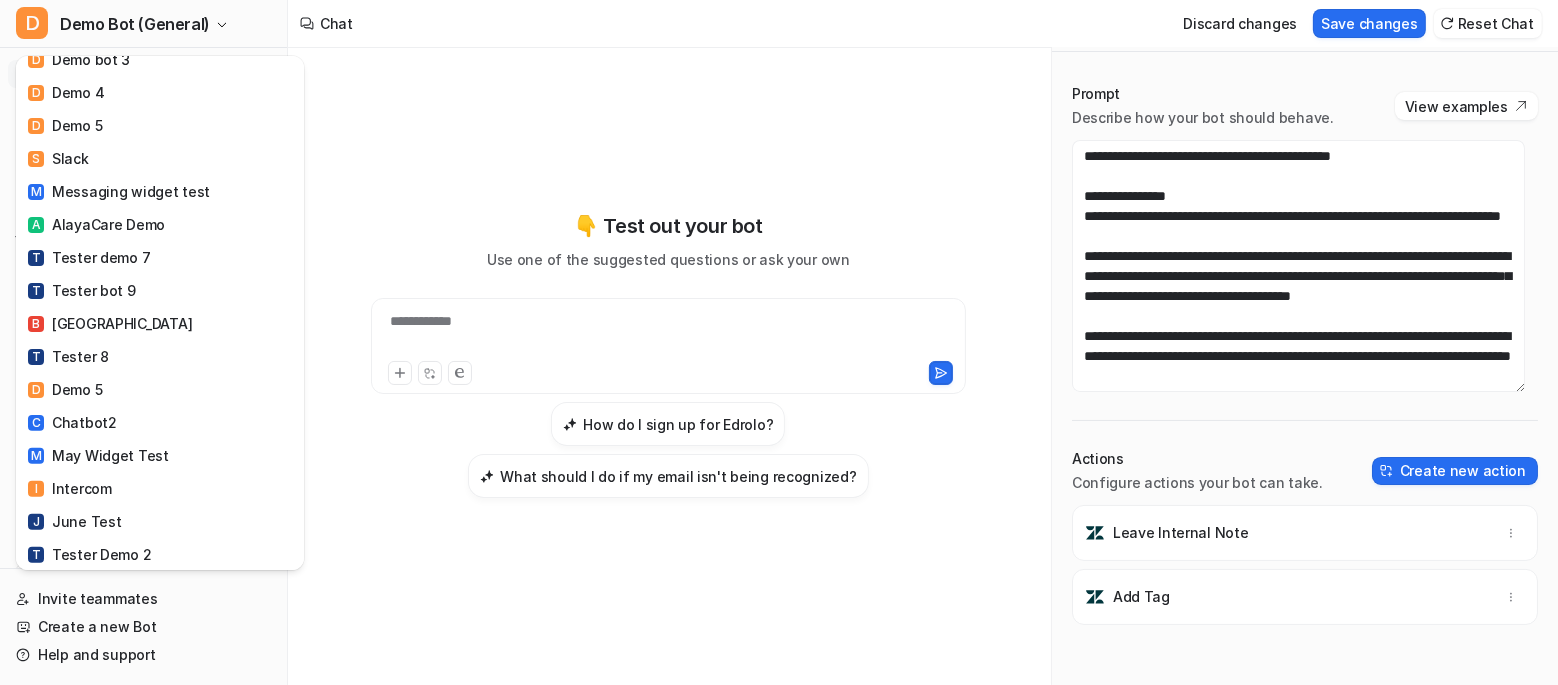 scroll, scrollTop: 727, scrollLeft: 0, axis: vertical 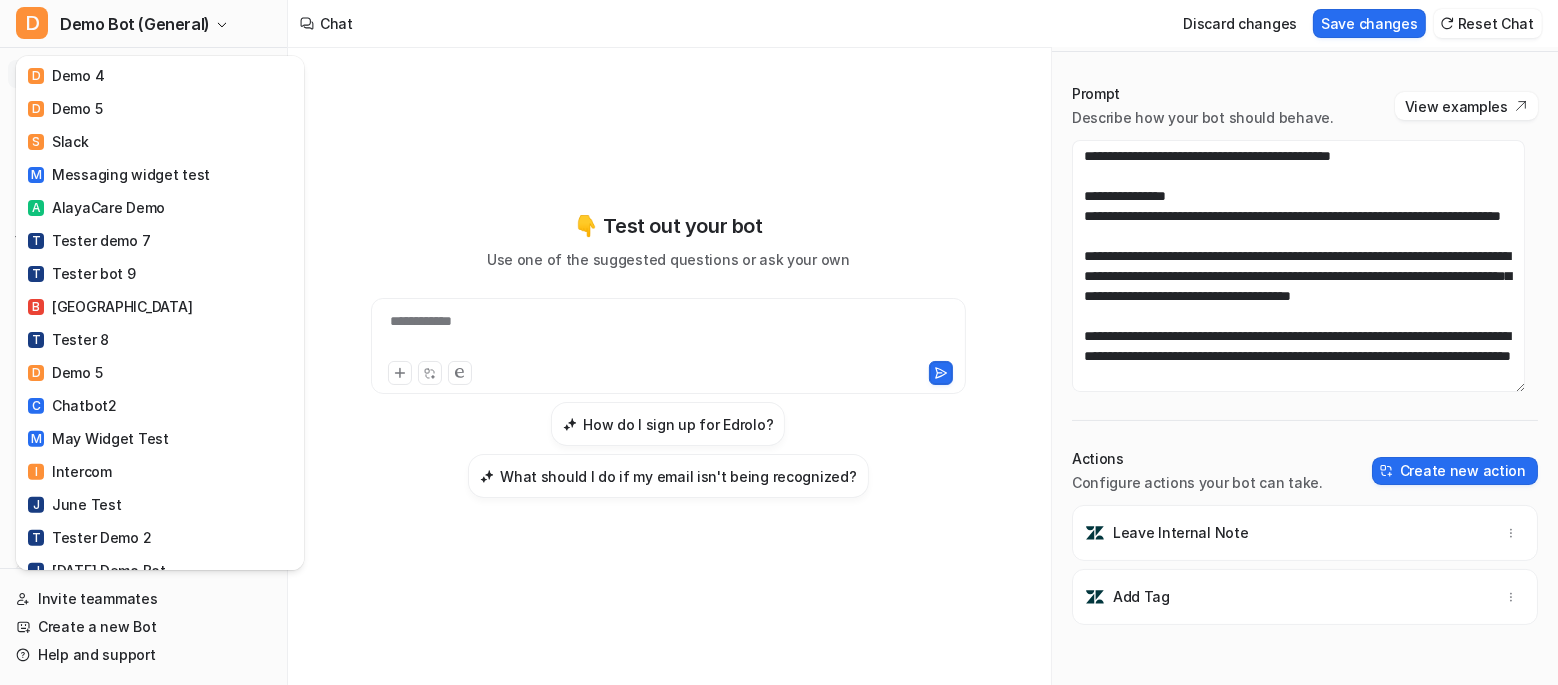 click on "J   June Test" at bounding box center (160, 504) 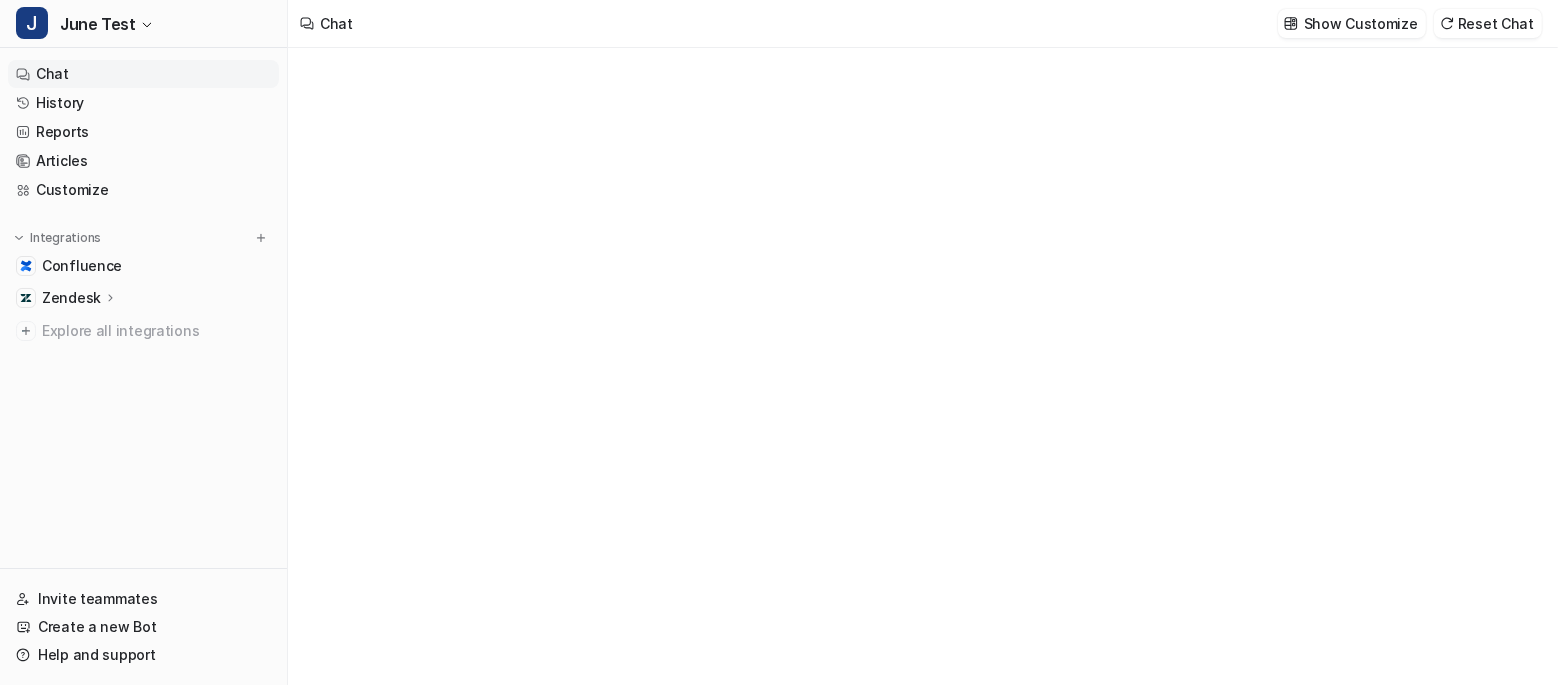 type on "**********" 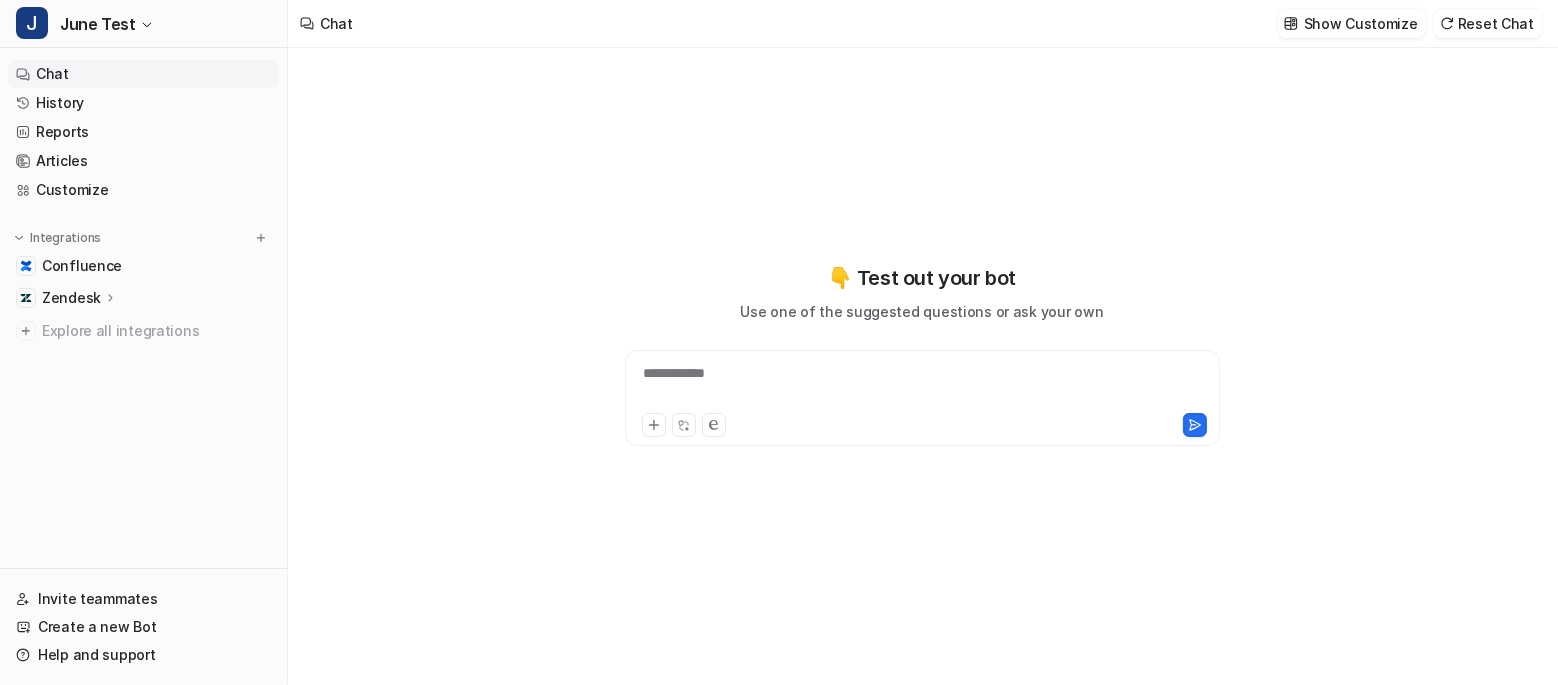 click on "Show Customize Reset Chat" at bounding box center (1410, 23) 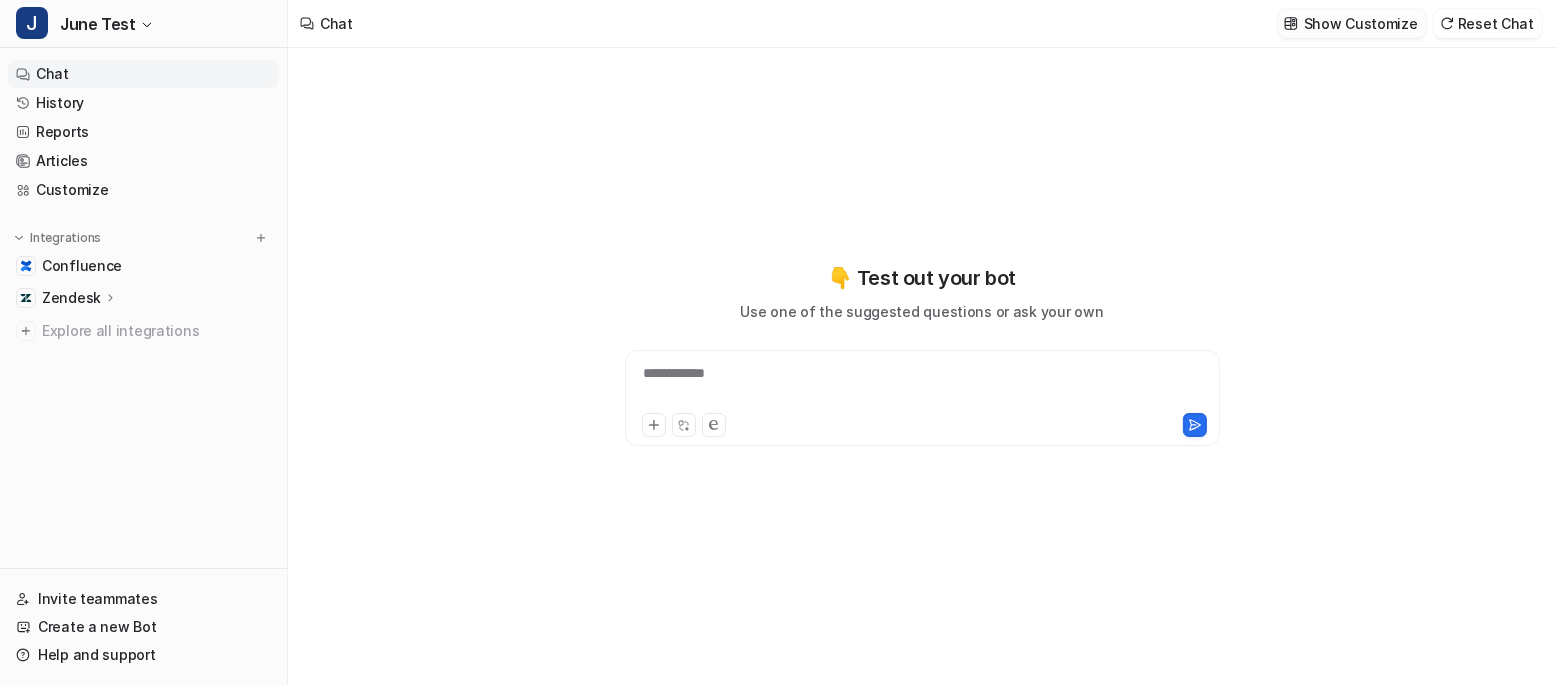 click on "Show Customize" at bounding box center [1361, 23] 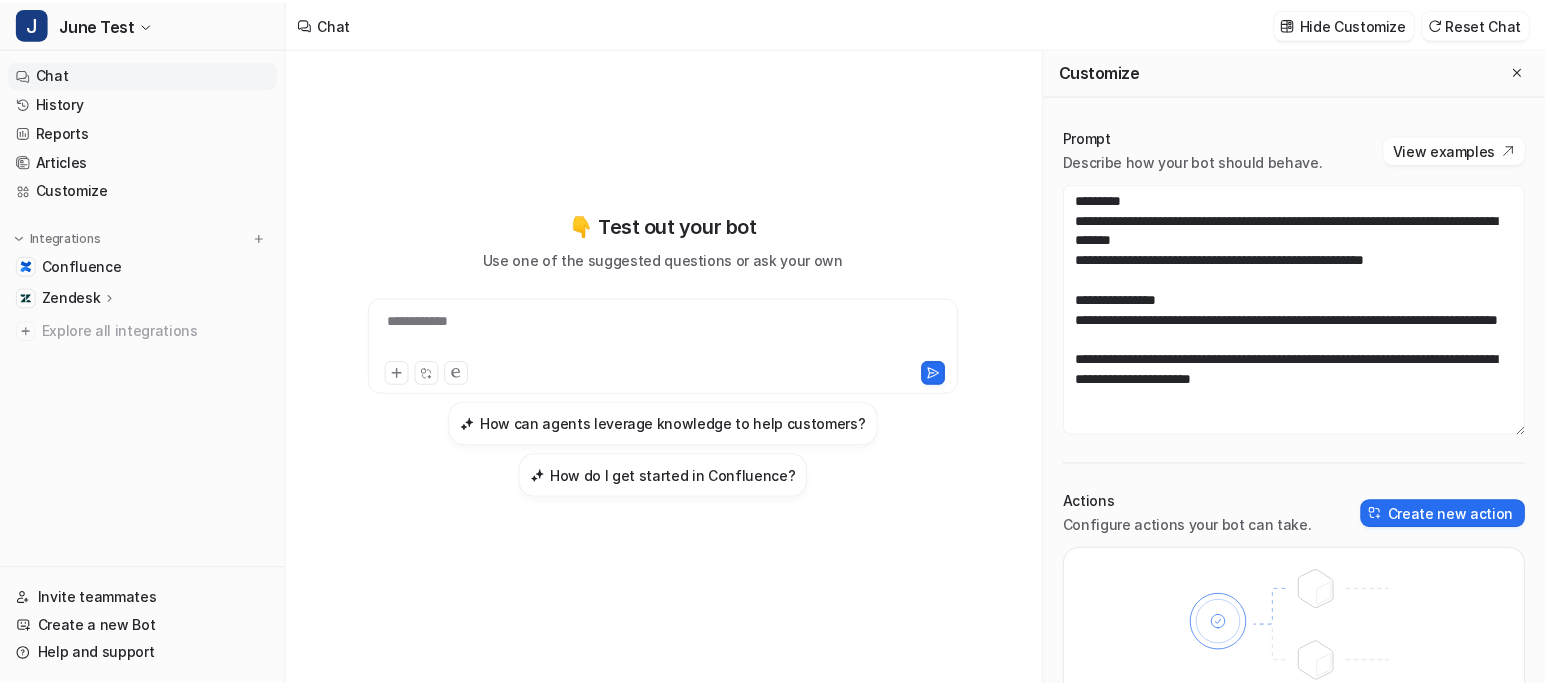 scroll, scrollTop: 0, scrollLeft: 0, axis: both 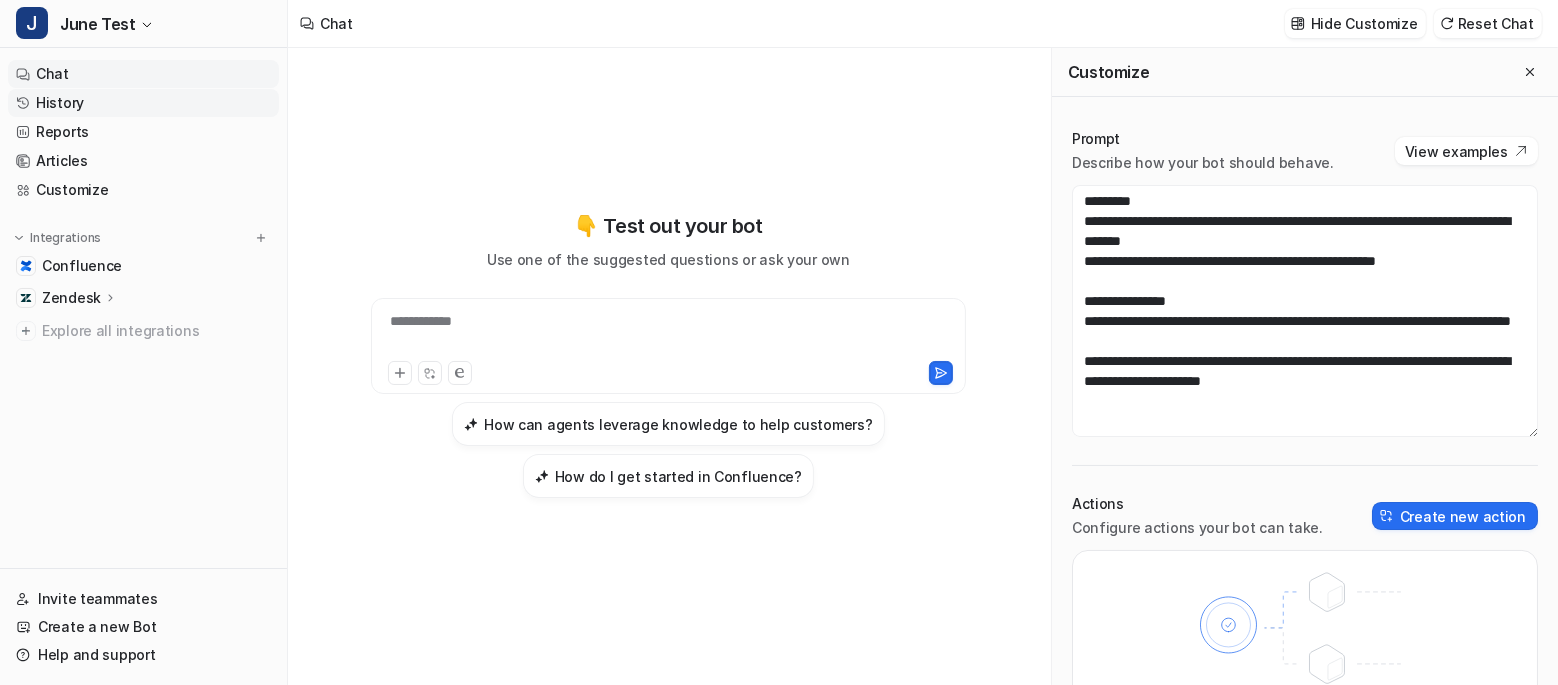 click on "History" at bounding box center [143, 103] 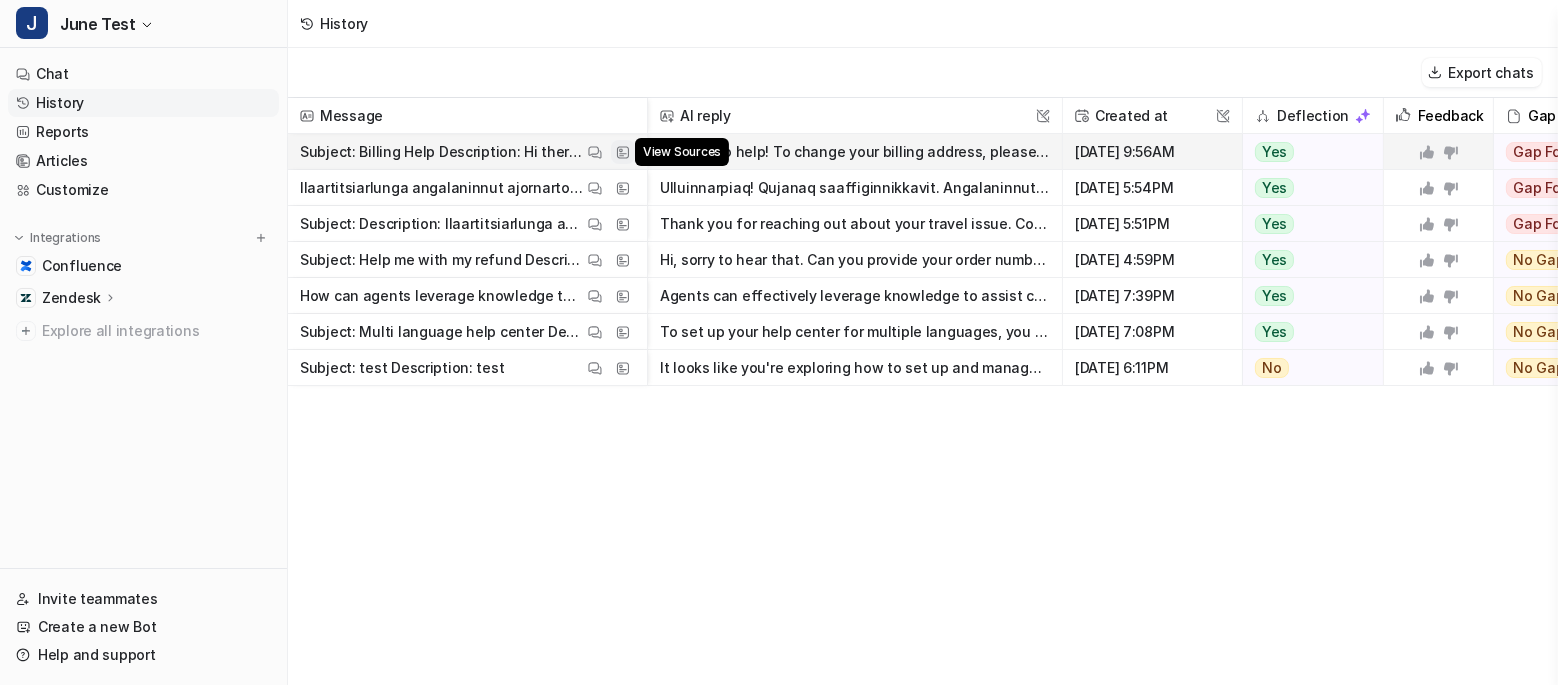 click at bounding box center (623, 152) 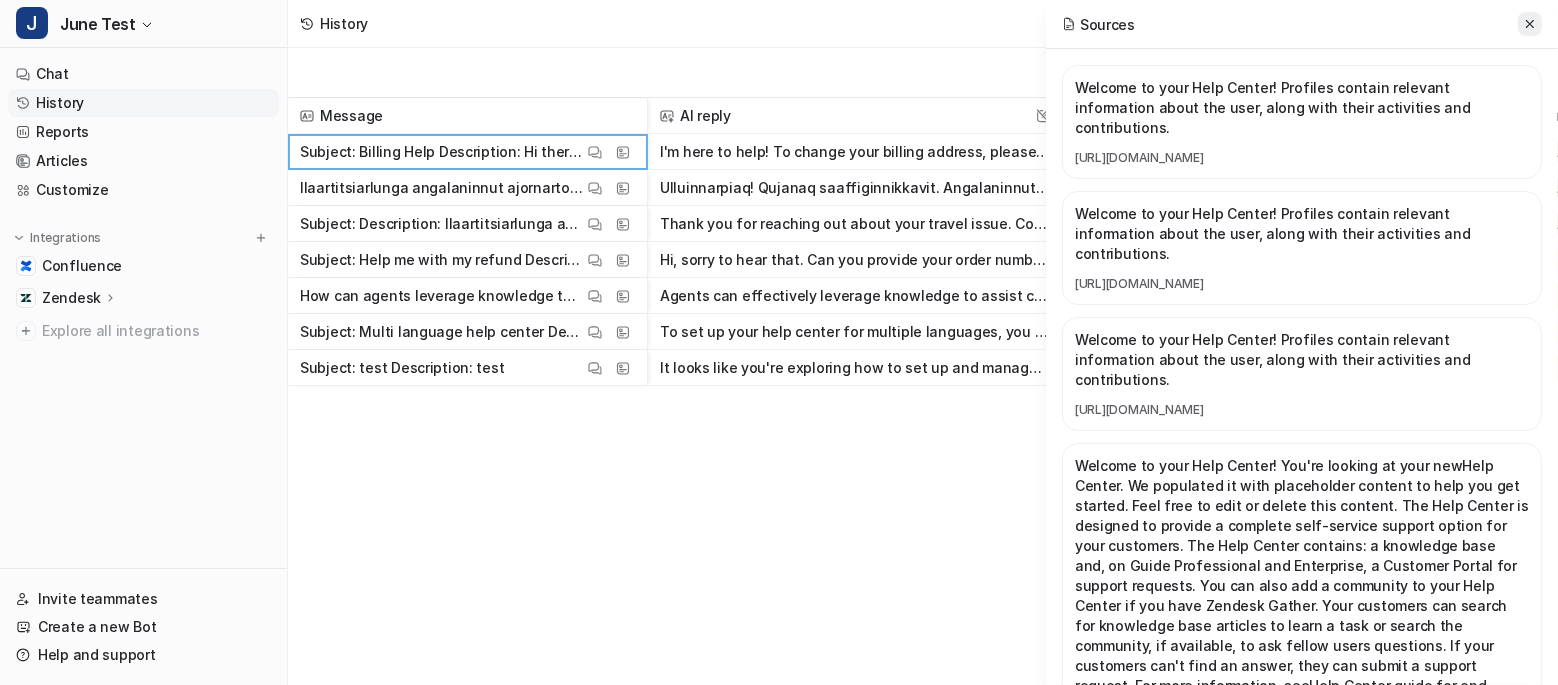 click 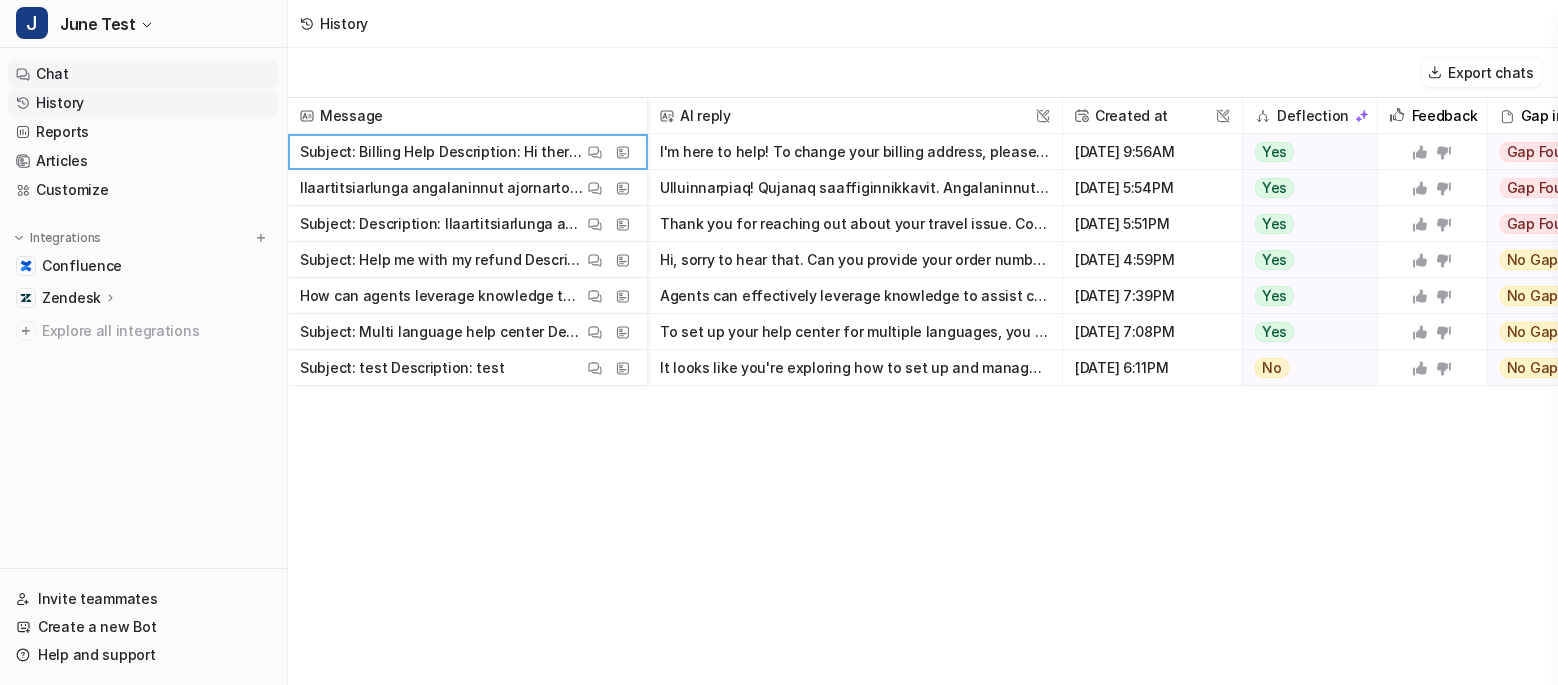 click on "Chat" at bounding box center [143, 74] 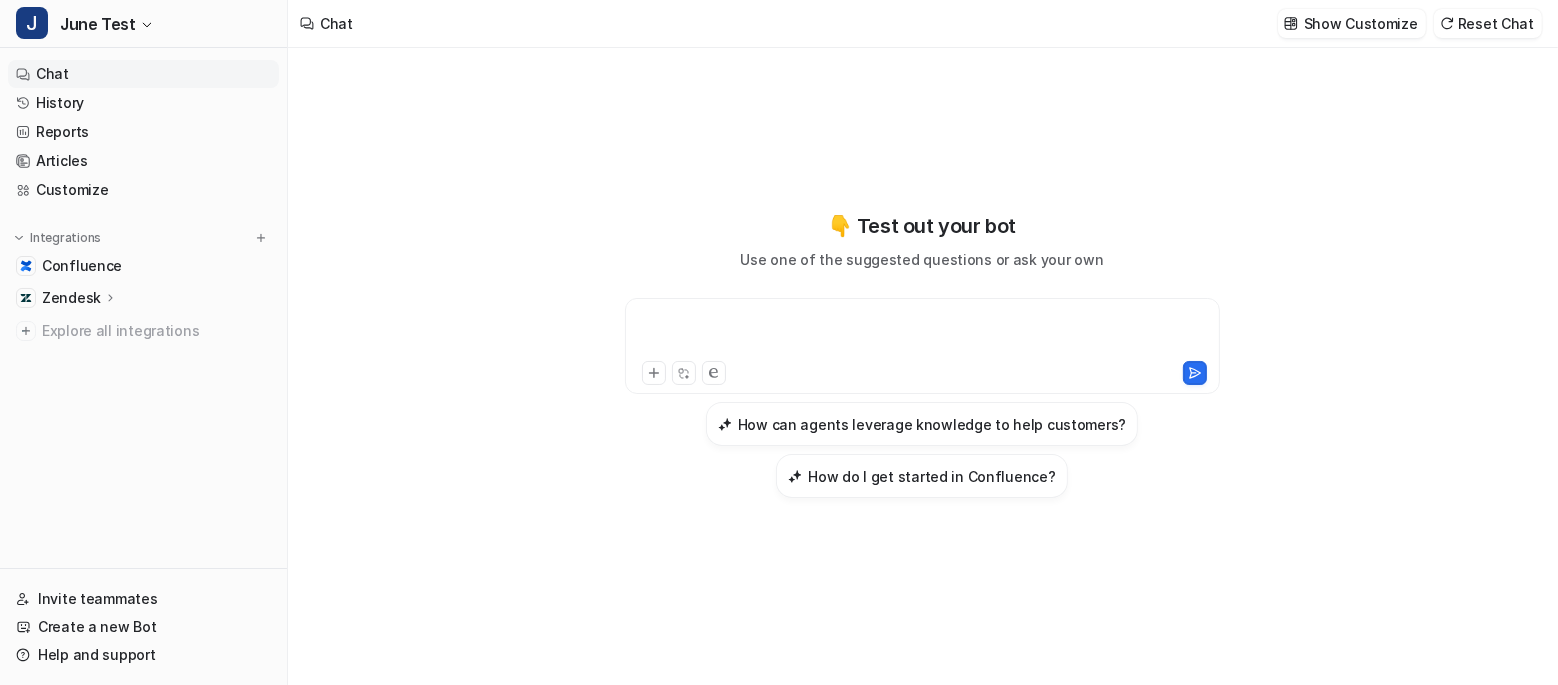 click at bounding box center (922, 334) 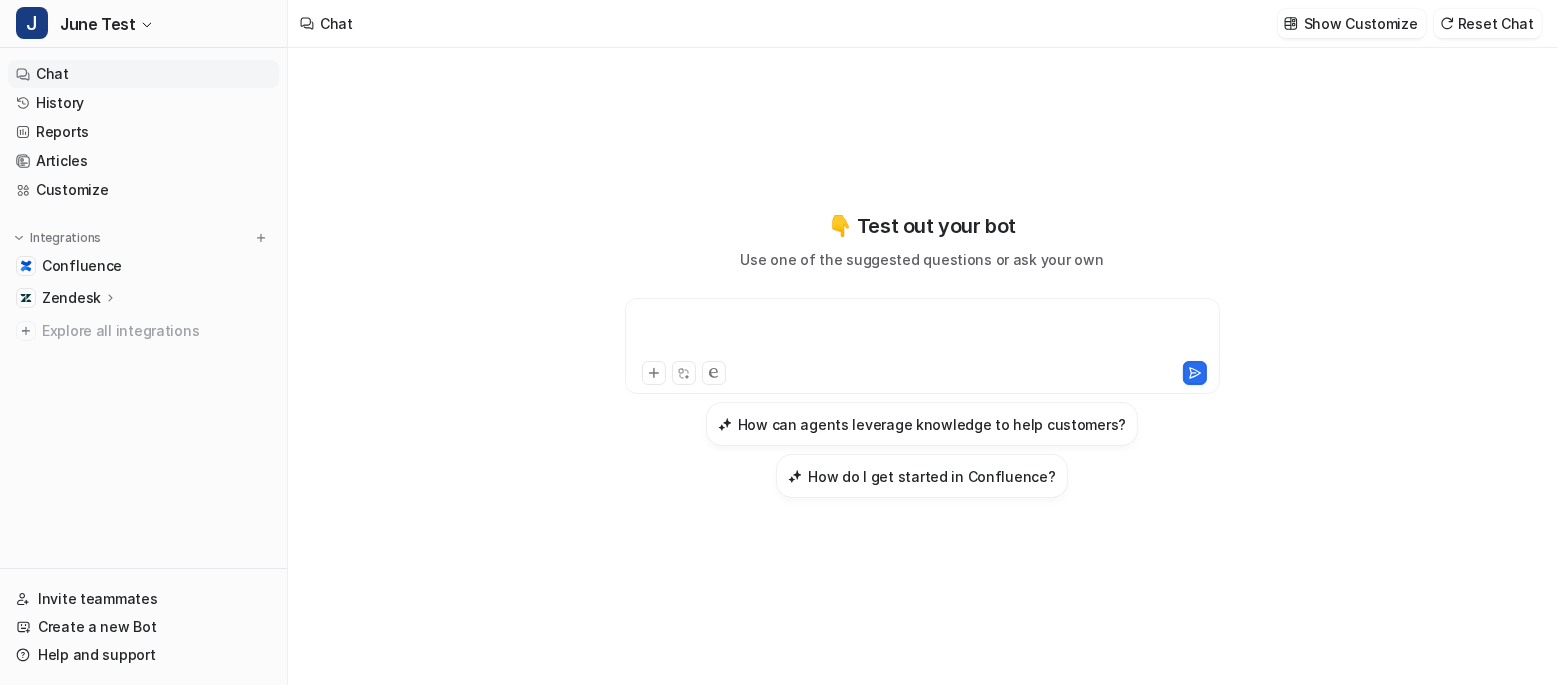 click on "Zendesk" at bounding box center (143, 298) 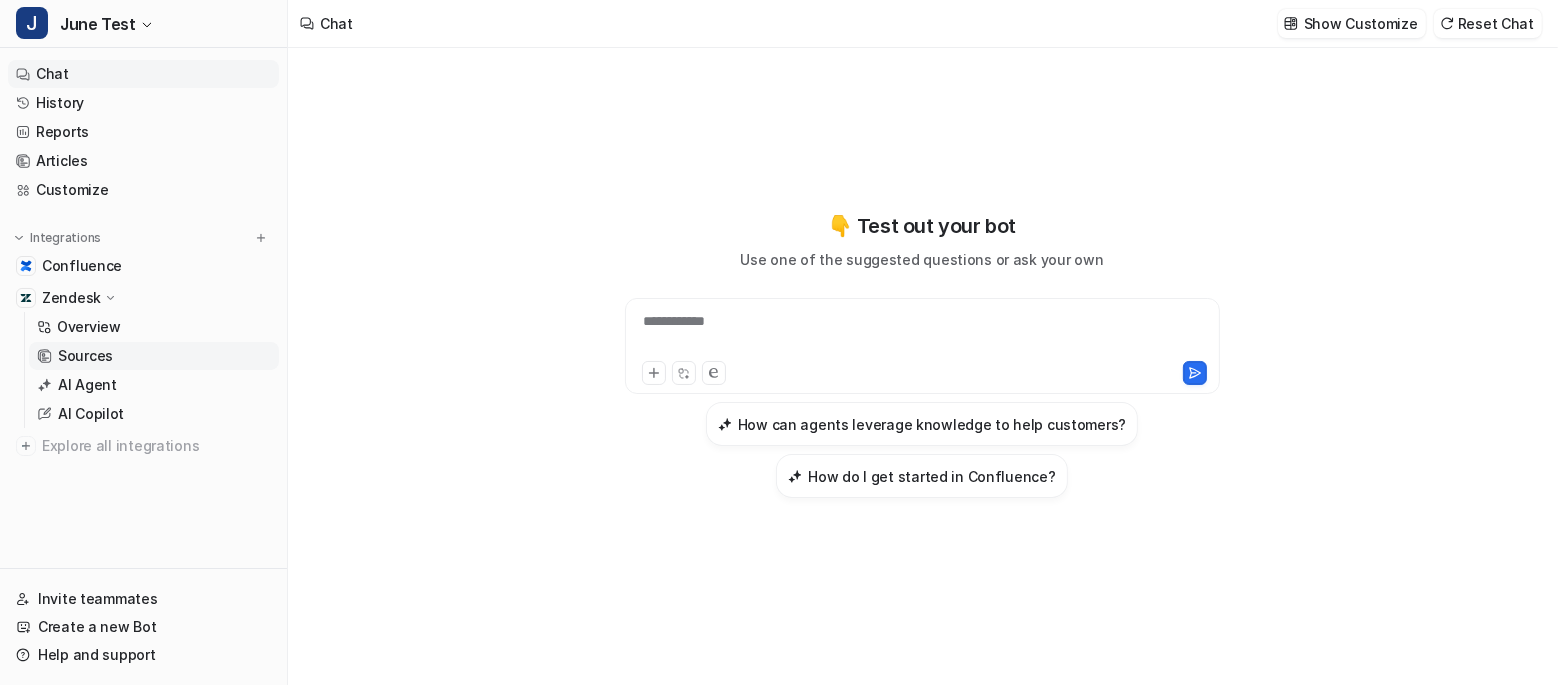 click on "Sources" at bounding box center (154, 356) 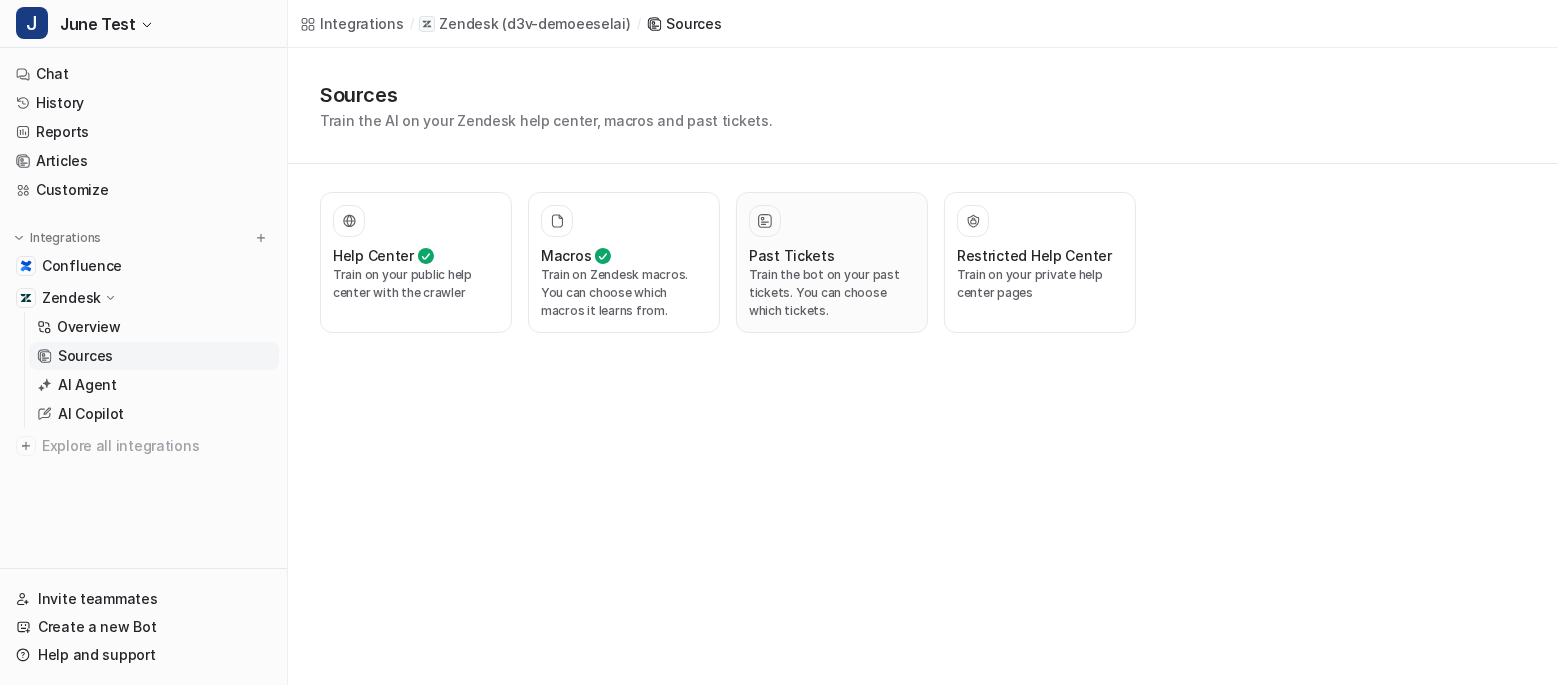click on "Train the bot on your past tickets. You can choose which tickets." at bounding box center (832, 293) 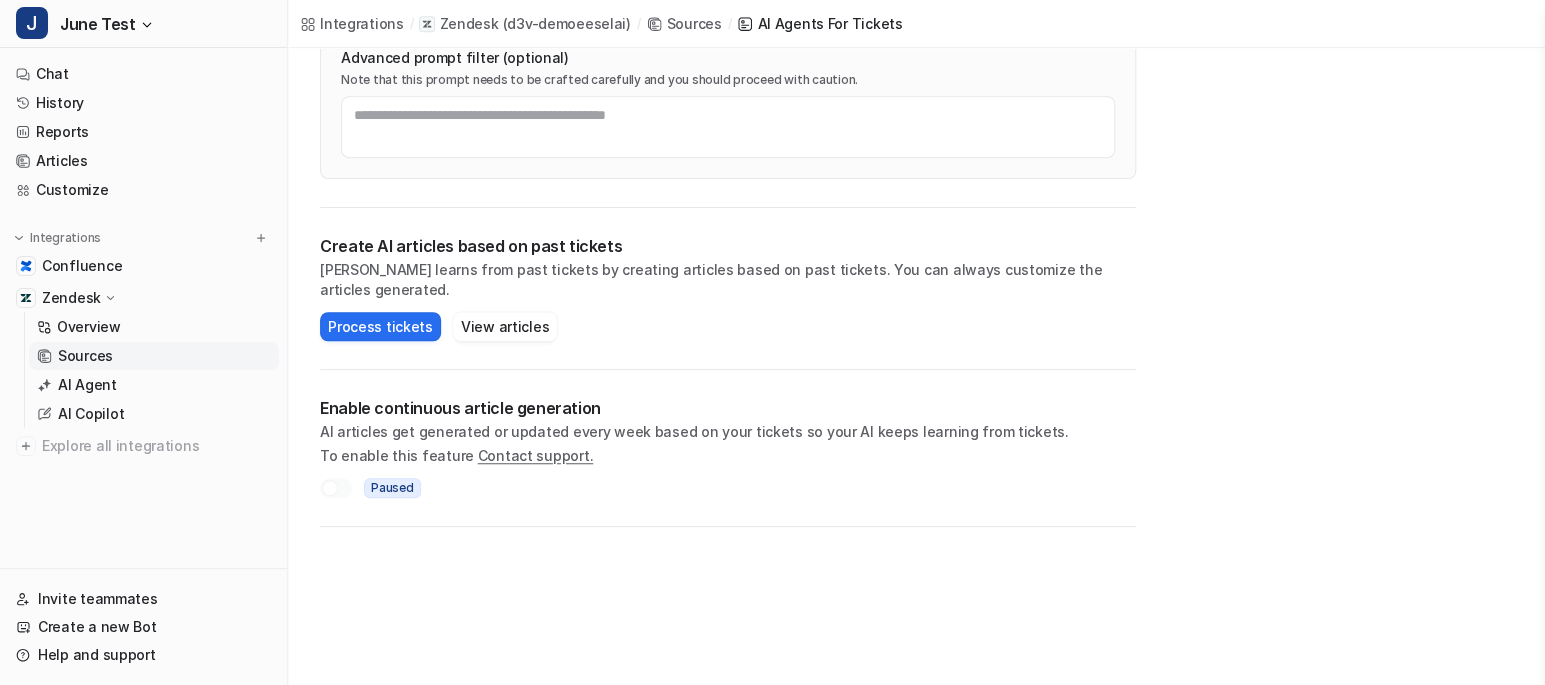scroll, scrollTop: 454, scrollLeft: 0, axis: vertical 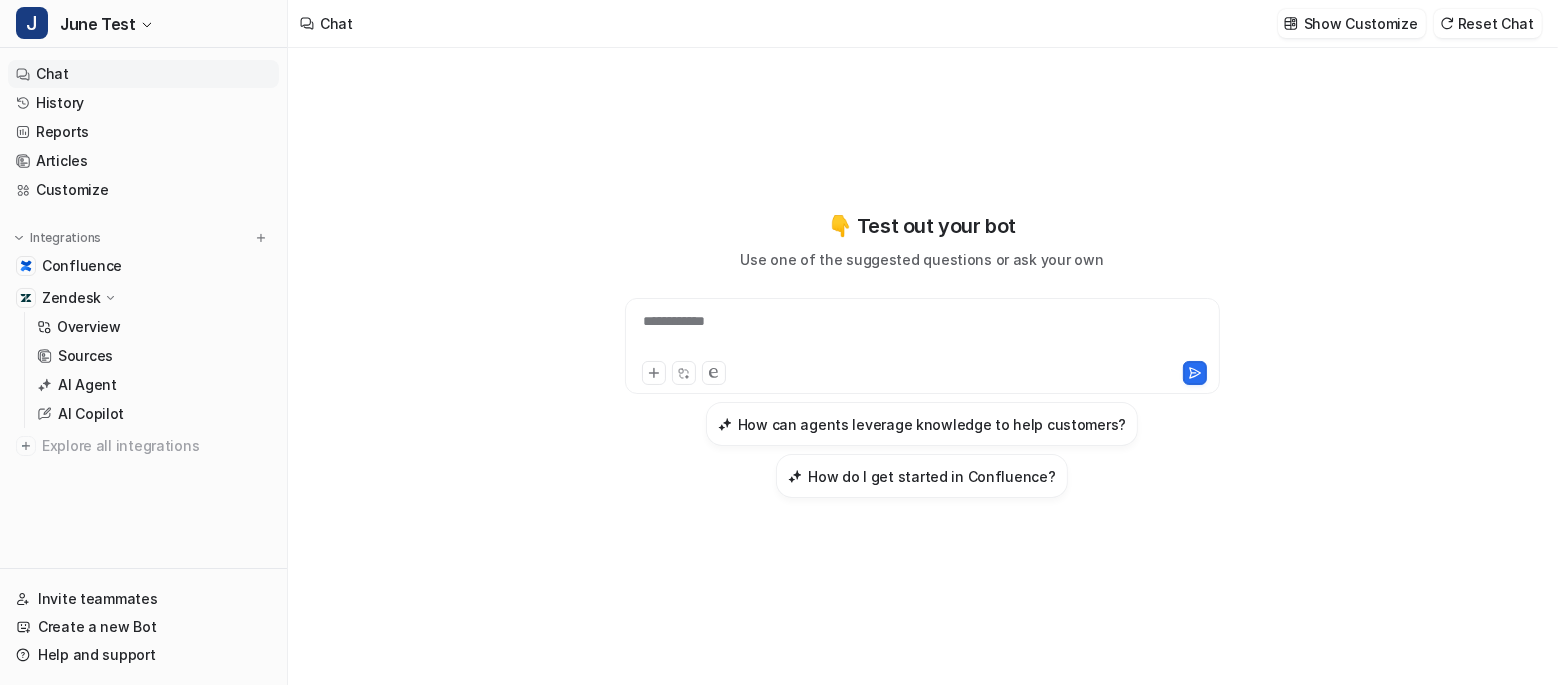 click on "**********" at bounding box center [922, 366] 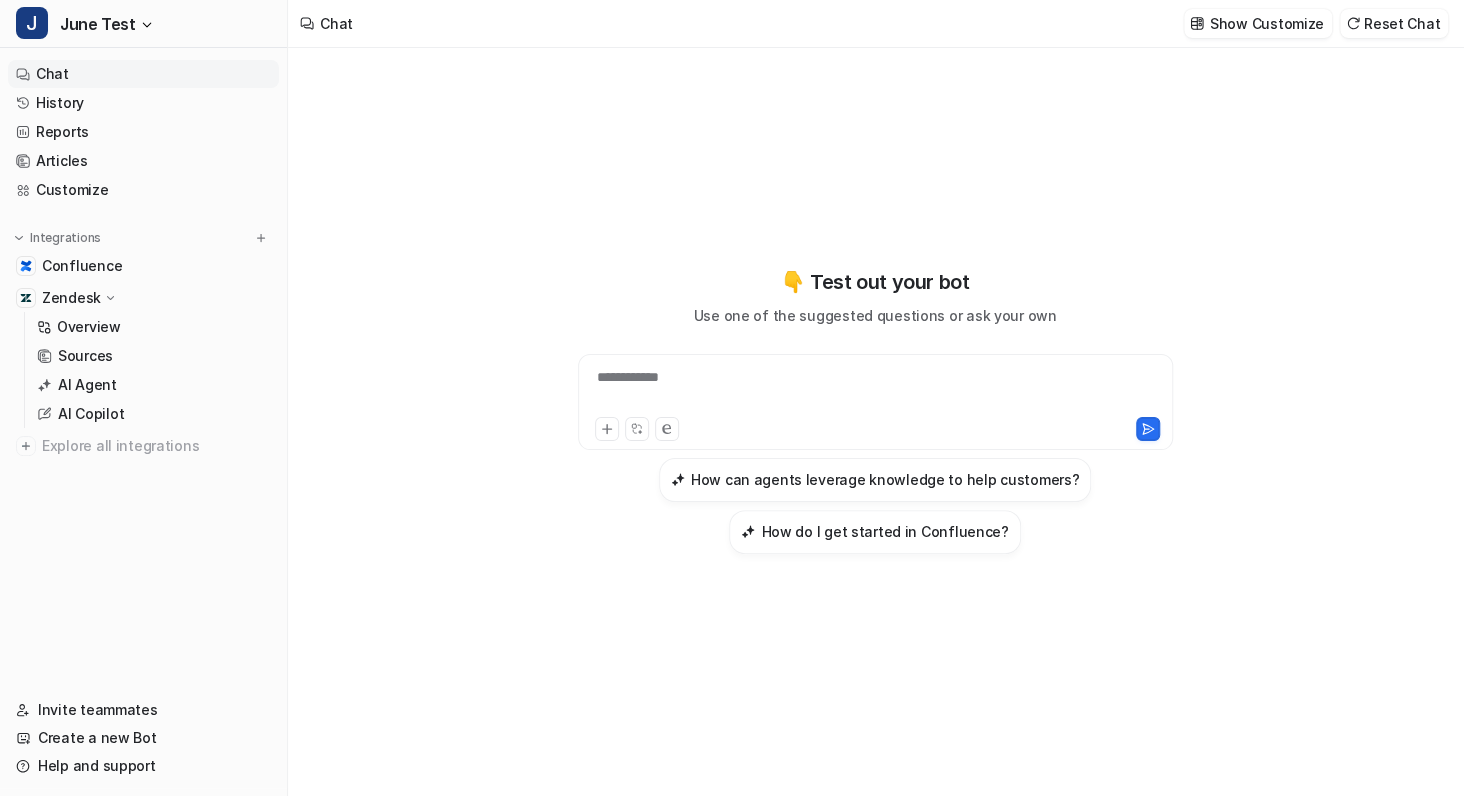 click on "**********" at bounding box center [875, 422] 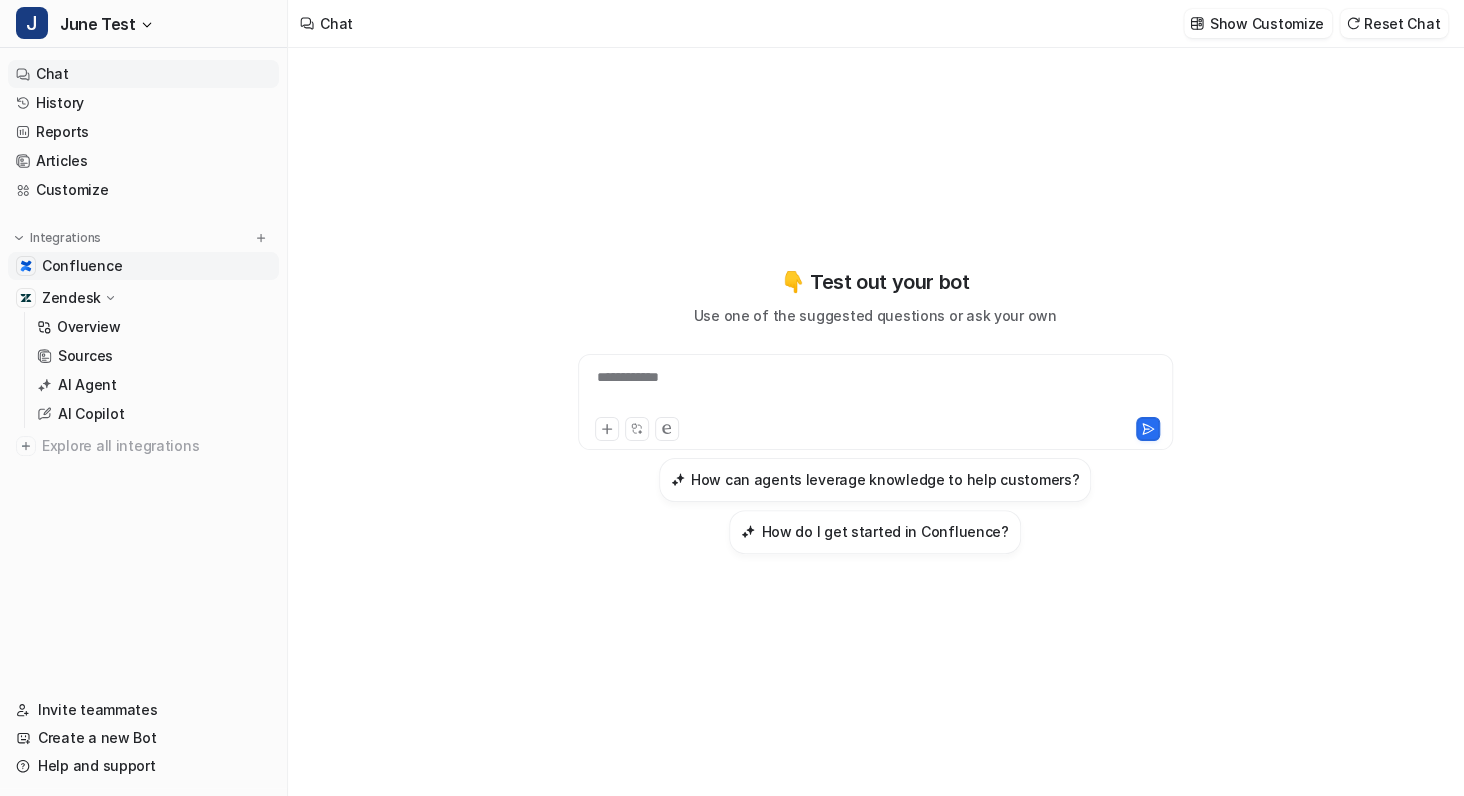 click on "Confluence" at bounding box center (82, 266) 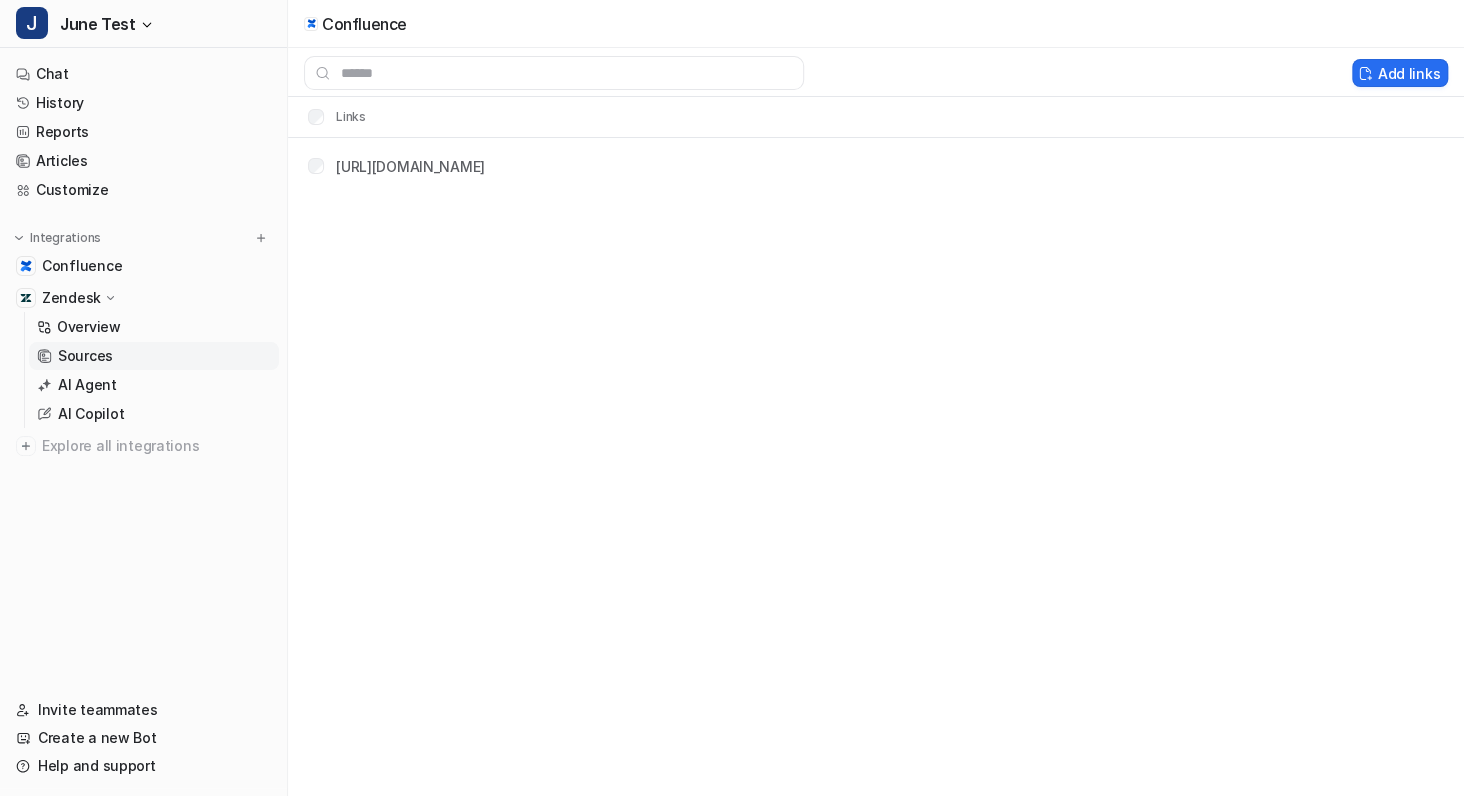 click on "Sources" at bounding box center [85, 356] 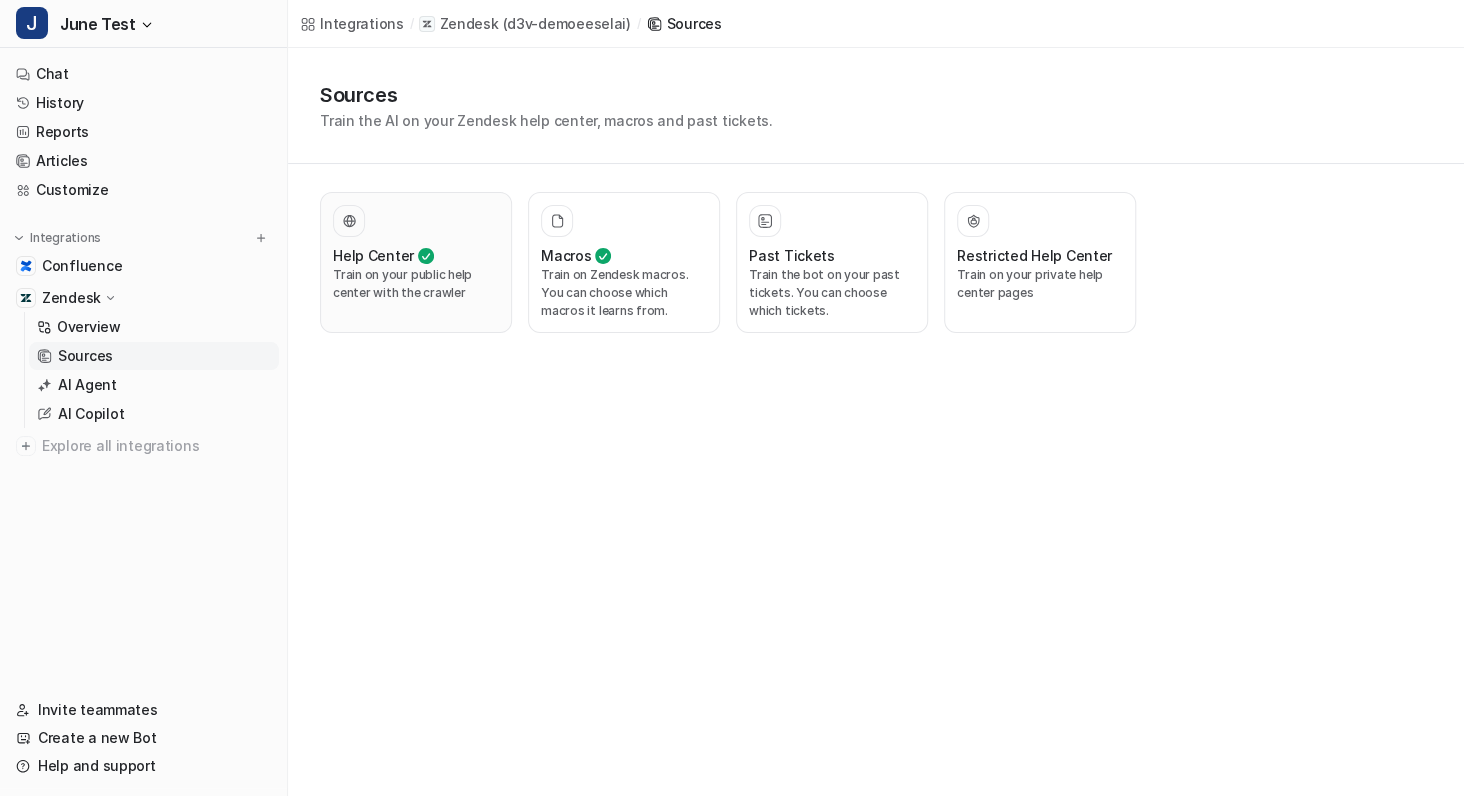 click on "Train on your public help center with the crawler" at bounding box center [416, 284] 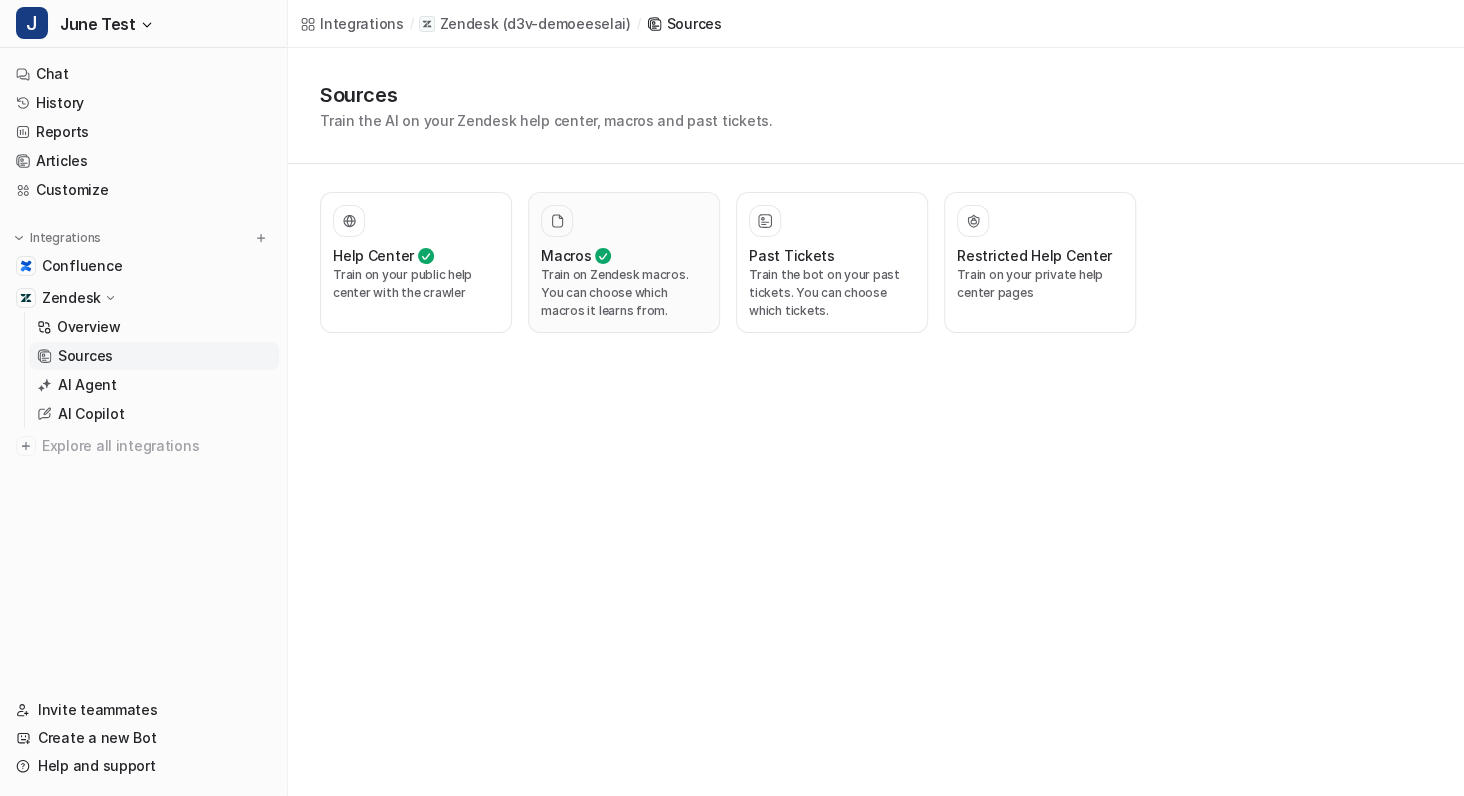 click on "Train on Zendesk macros. You can choose which macros it learns from." at bounding box center [624, 293] 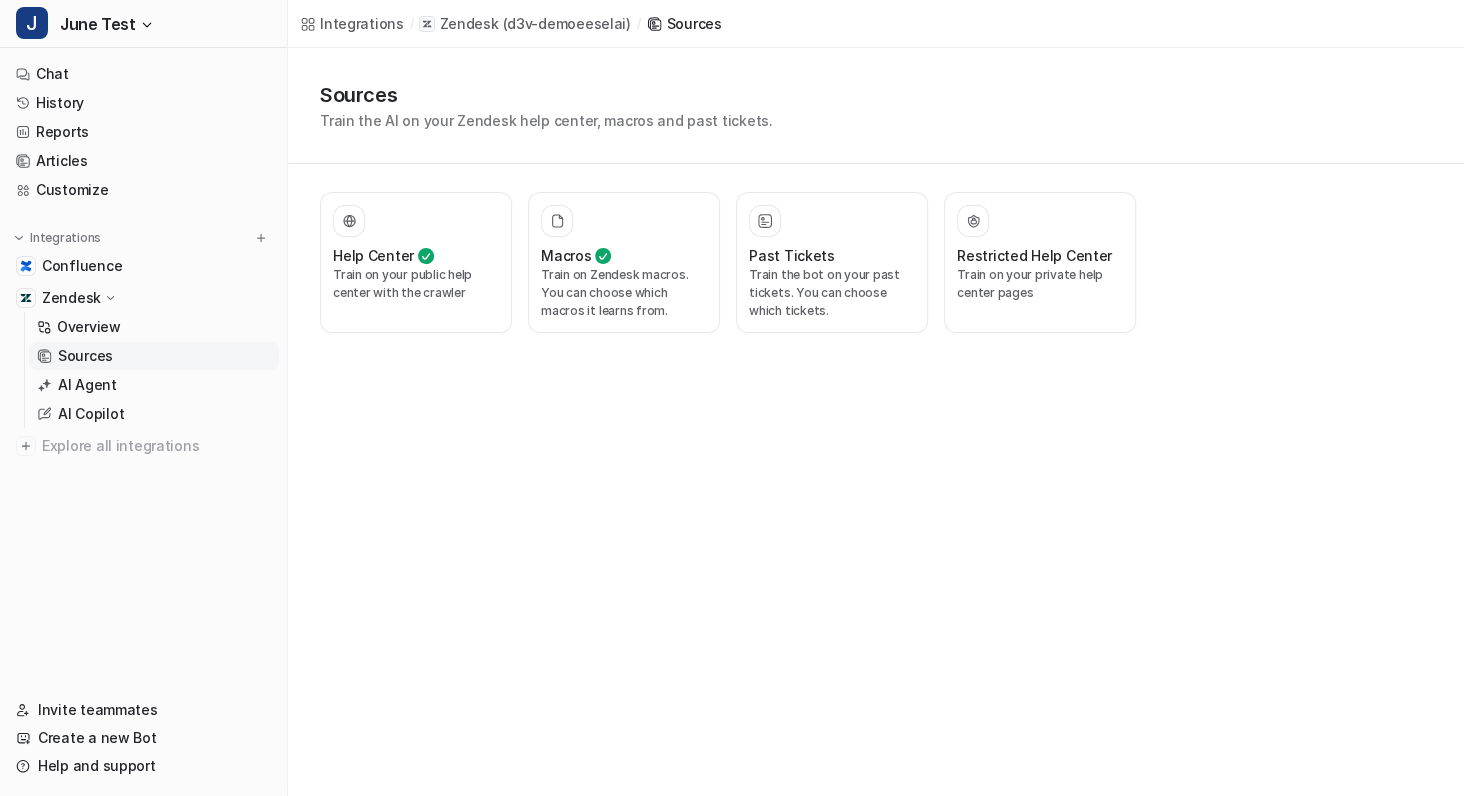 click on "Integrations / Zendesk ( d3v-demoeeselai ) / Sources Sources Train the AI on your Zendesk help center, macros and past tickets.  Help Center Train on your public help center with the crawler Macros Train on Zendesk macros. You can choose which macros it learns from. Past Tickets Train the bot on your past tickets. You can choose which tickets. Restricted Help Center Train on your private help center pages" at bounding box center (732, 398) 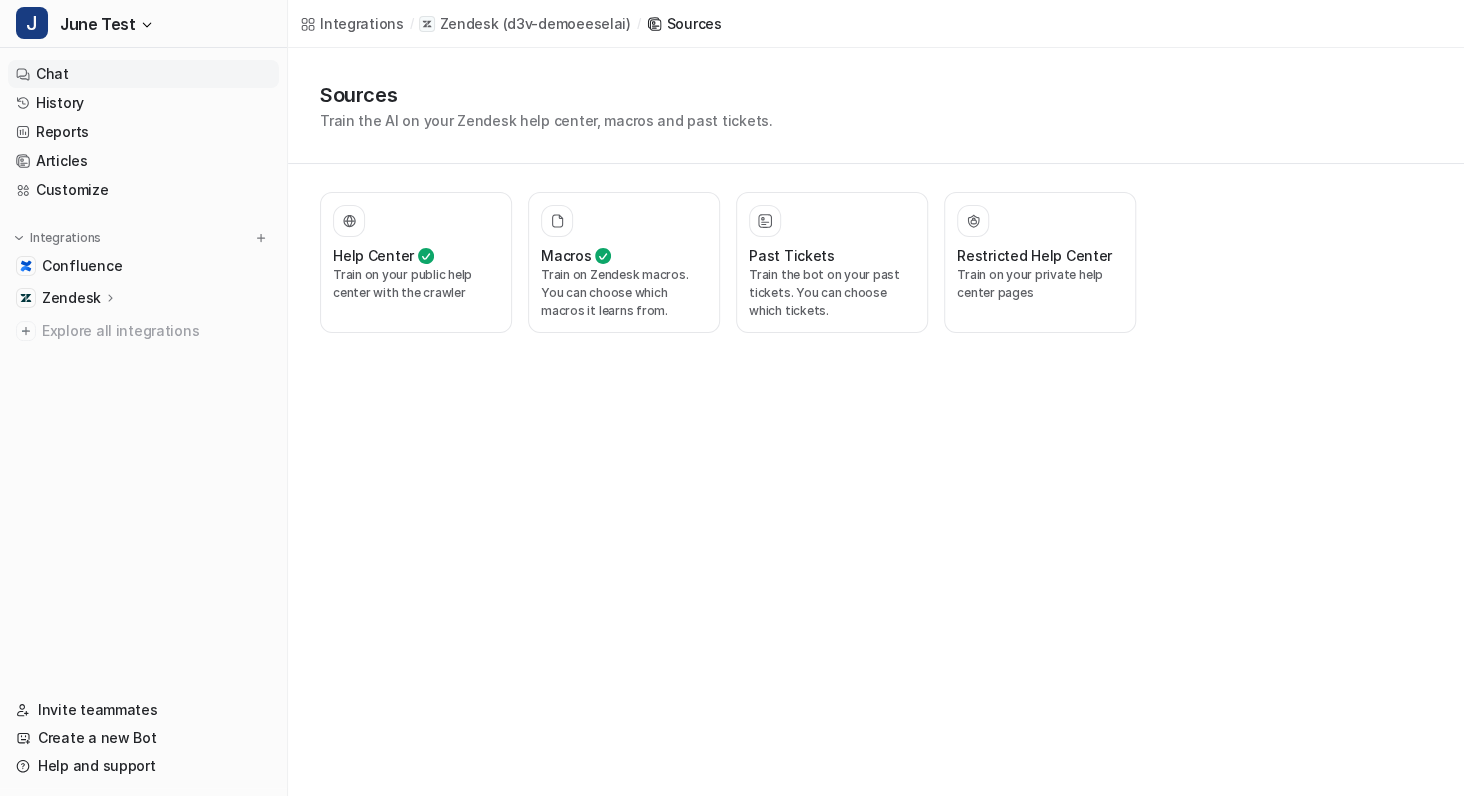 click on "Chat" at bounding box center (143, 74) 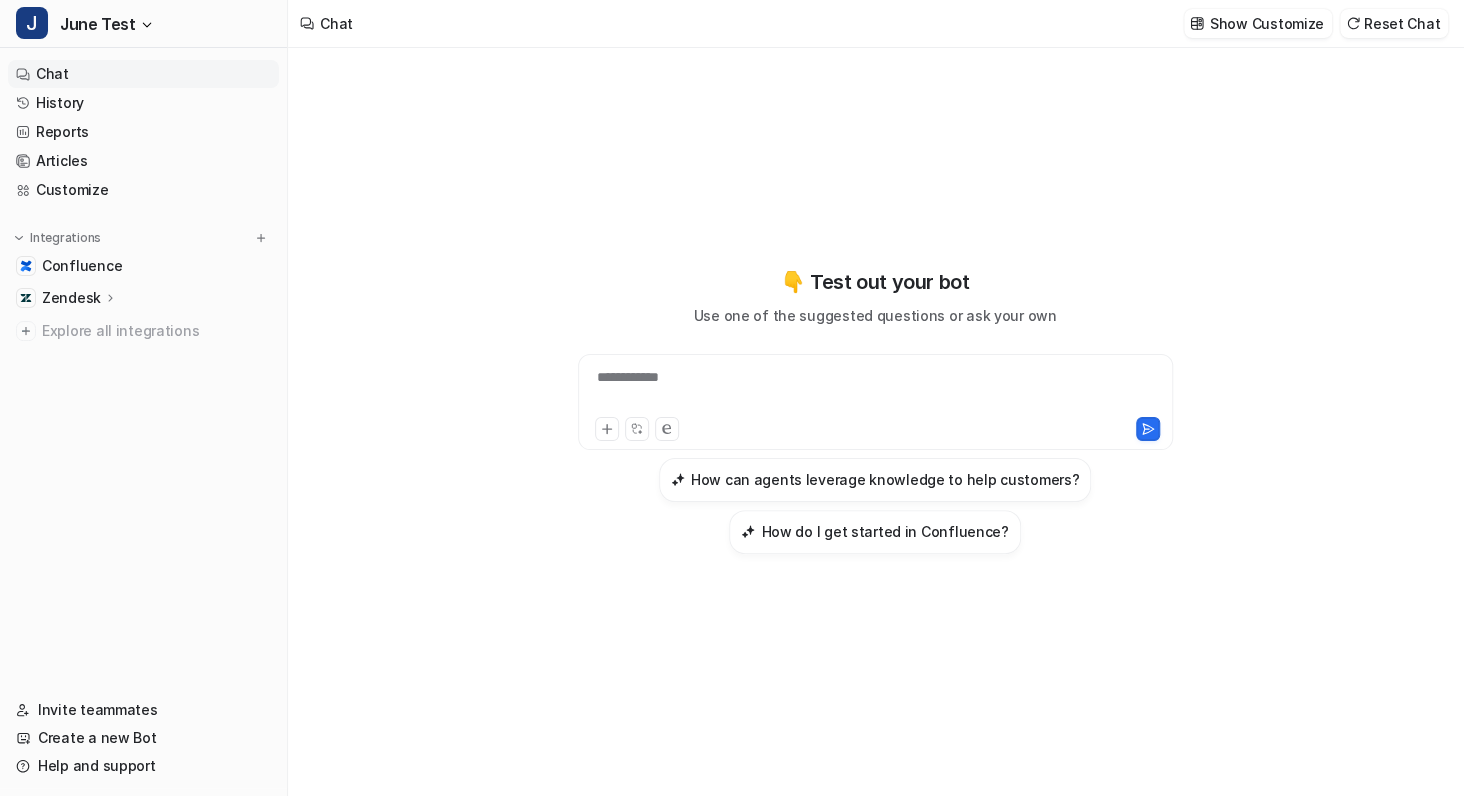 click on "**********" at bounding box center (875, 409) 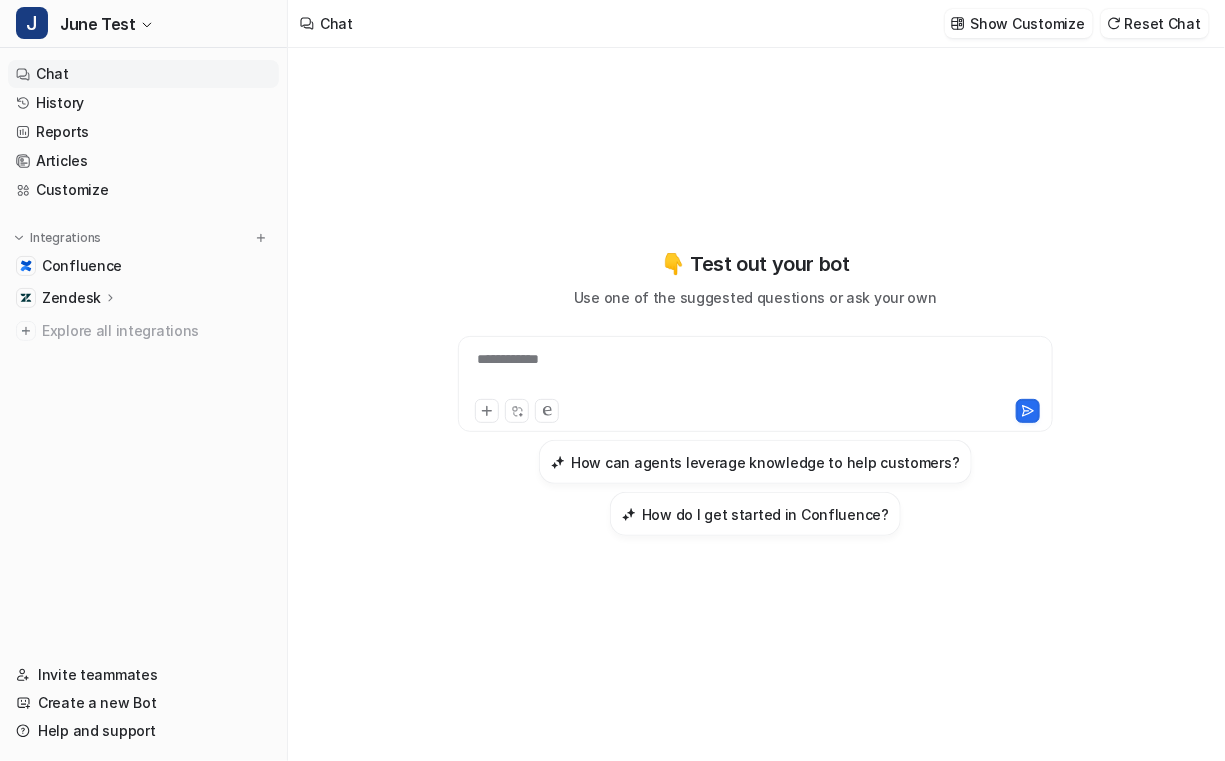 click on "**********" at bounding box center (756, 392) 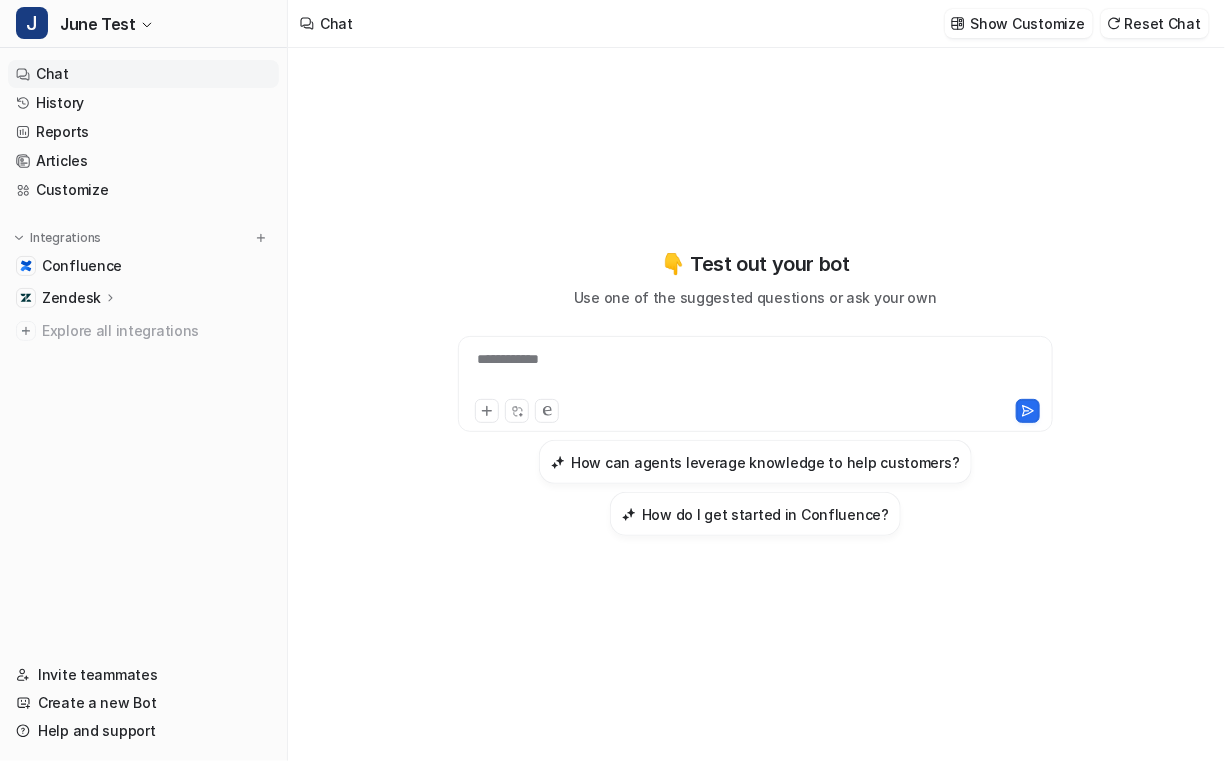 click on "**********" at bounding box center [756, 404] 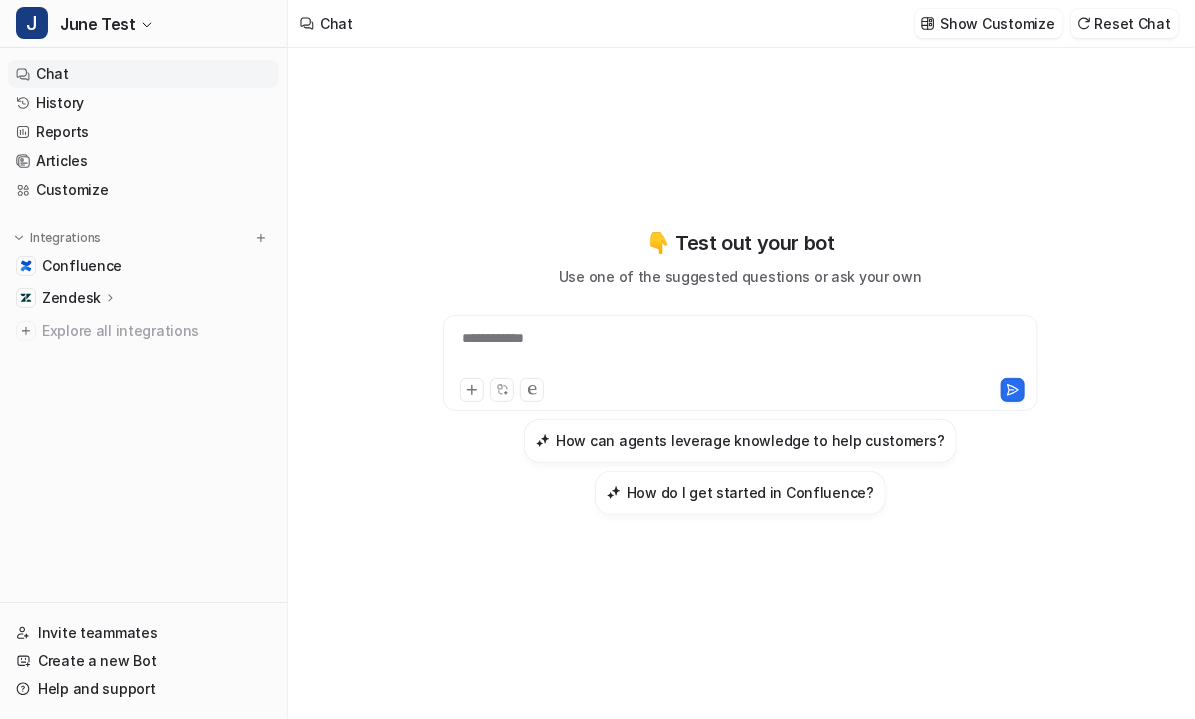 click on "**********" at bounding box center [741, 383] 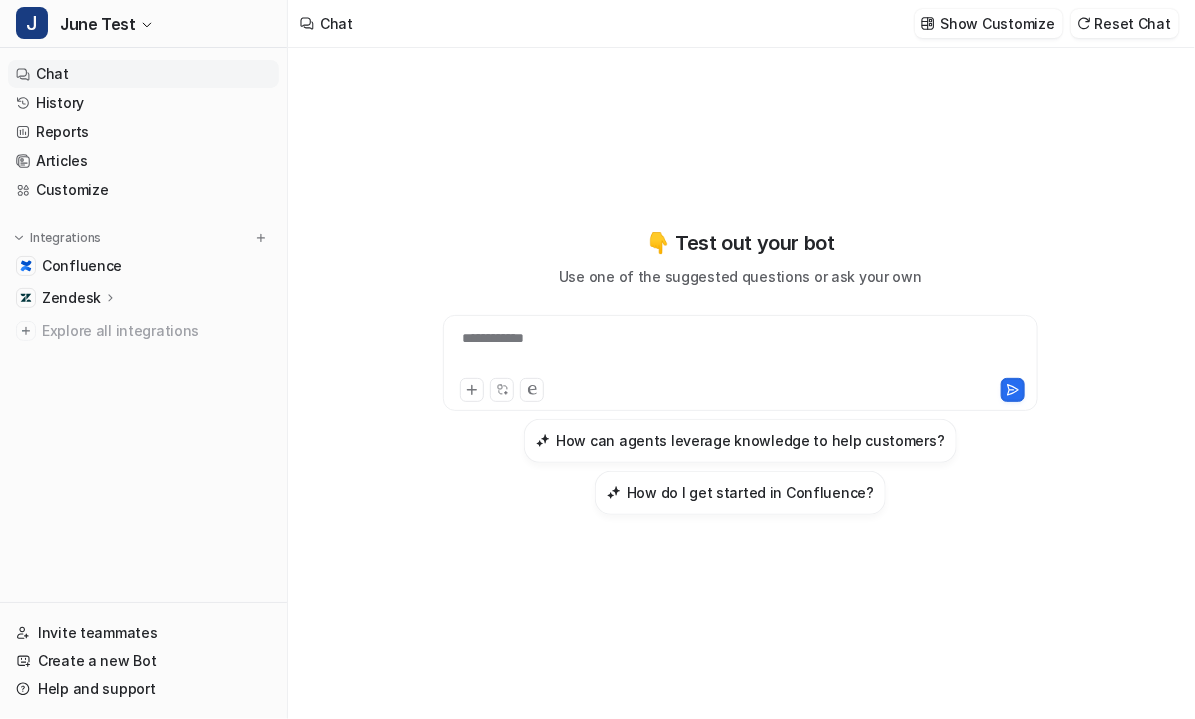 click on "**********" at bounding box center (741, 383) 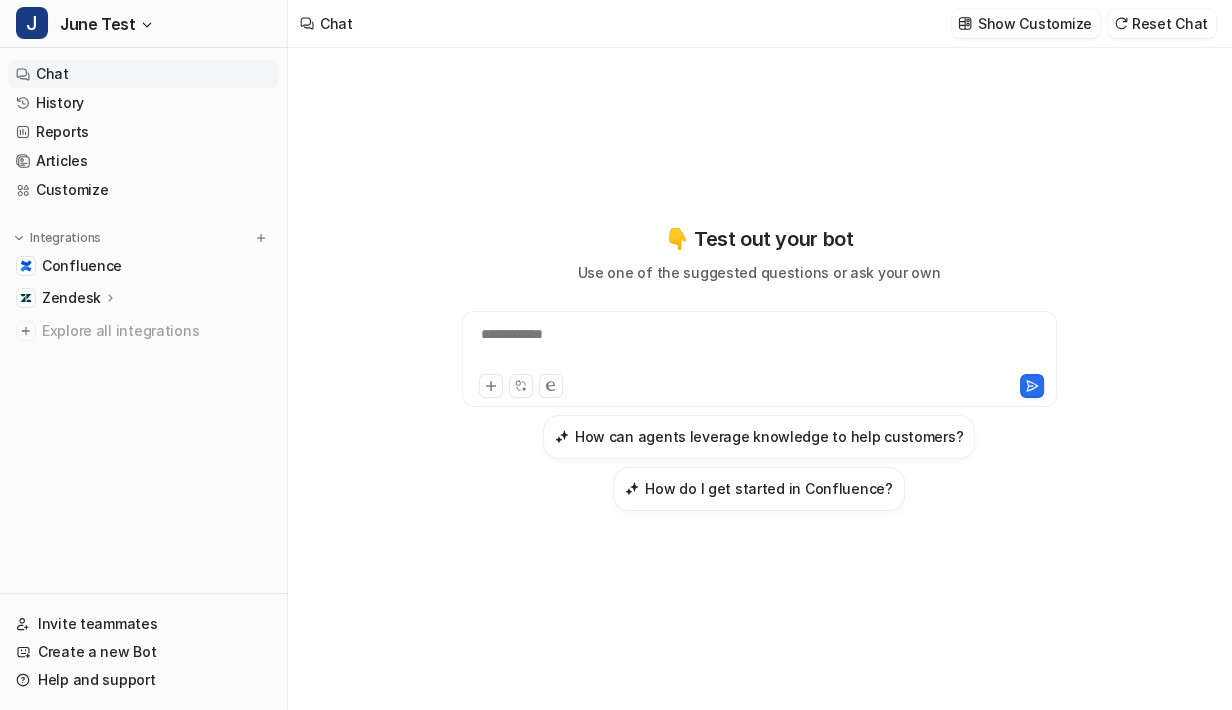 click on "**********" at bounding box center (759, 379) 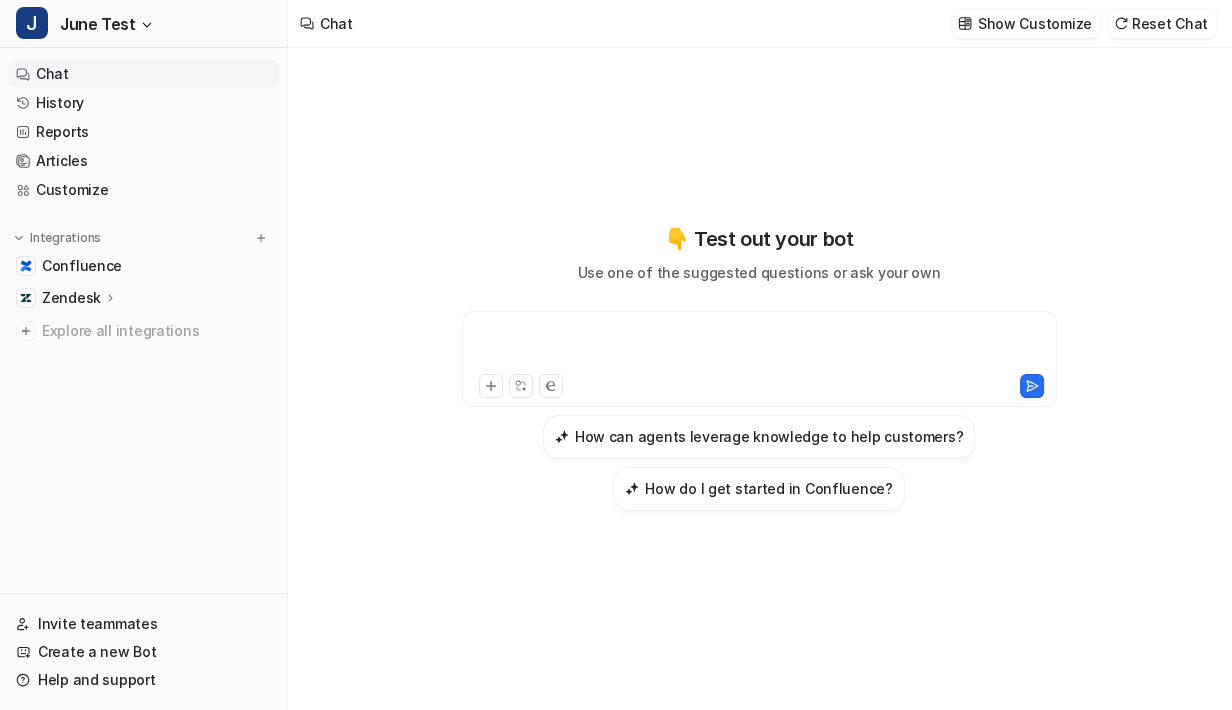 click at bounding box center [759, 347] 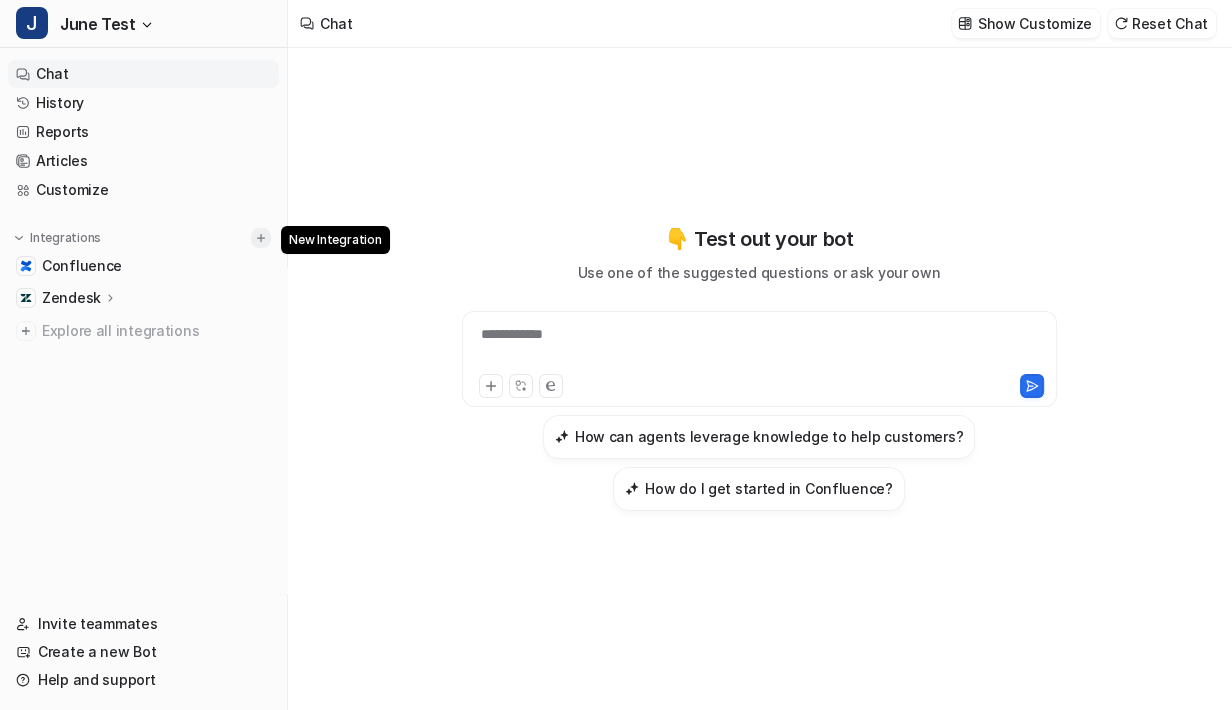 click at bounding box center (261, 238) 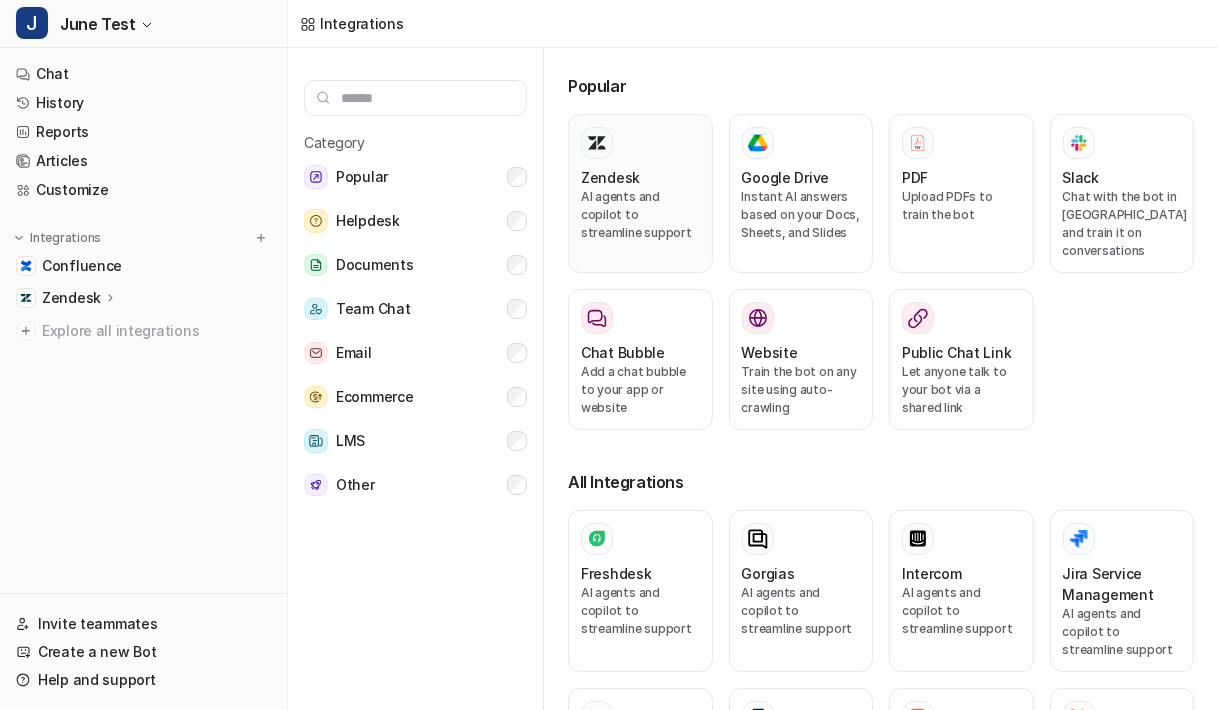 click on "AI agents and copilot to streamline support" at bounding box center [640, 215] 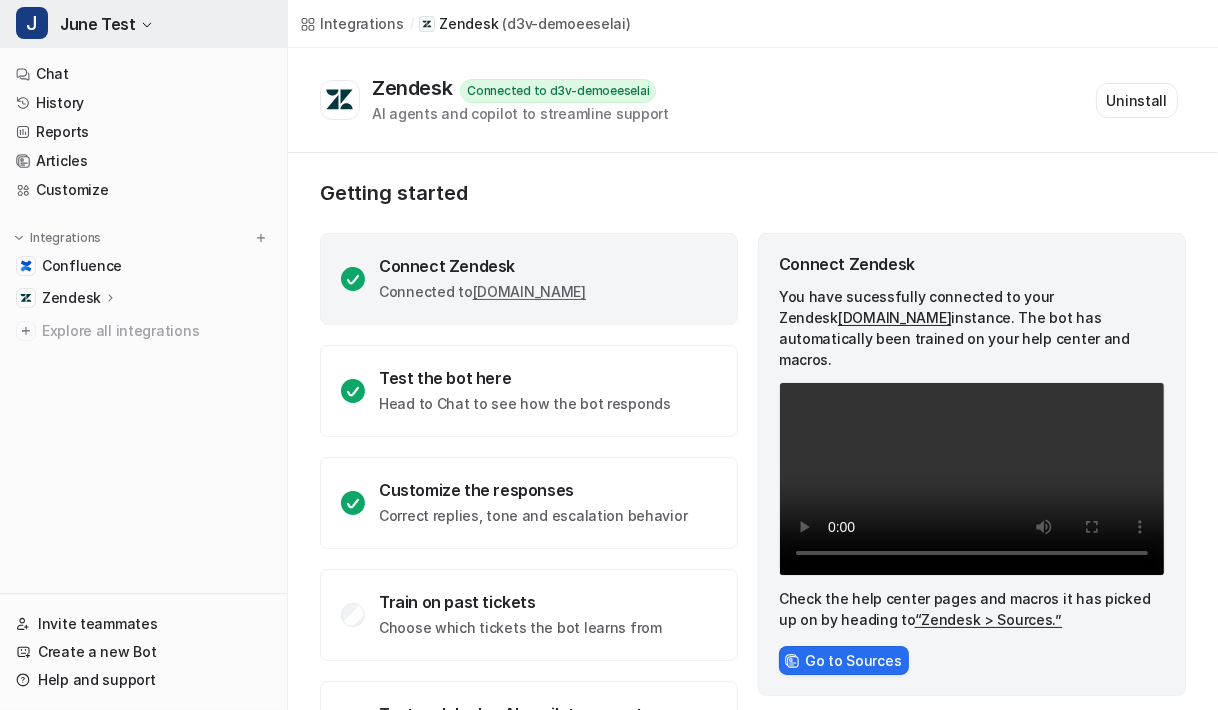 click on "J June Test" at bounding box center [143, 24] 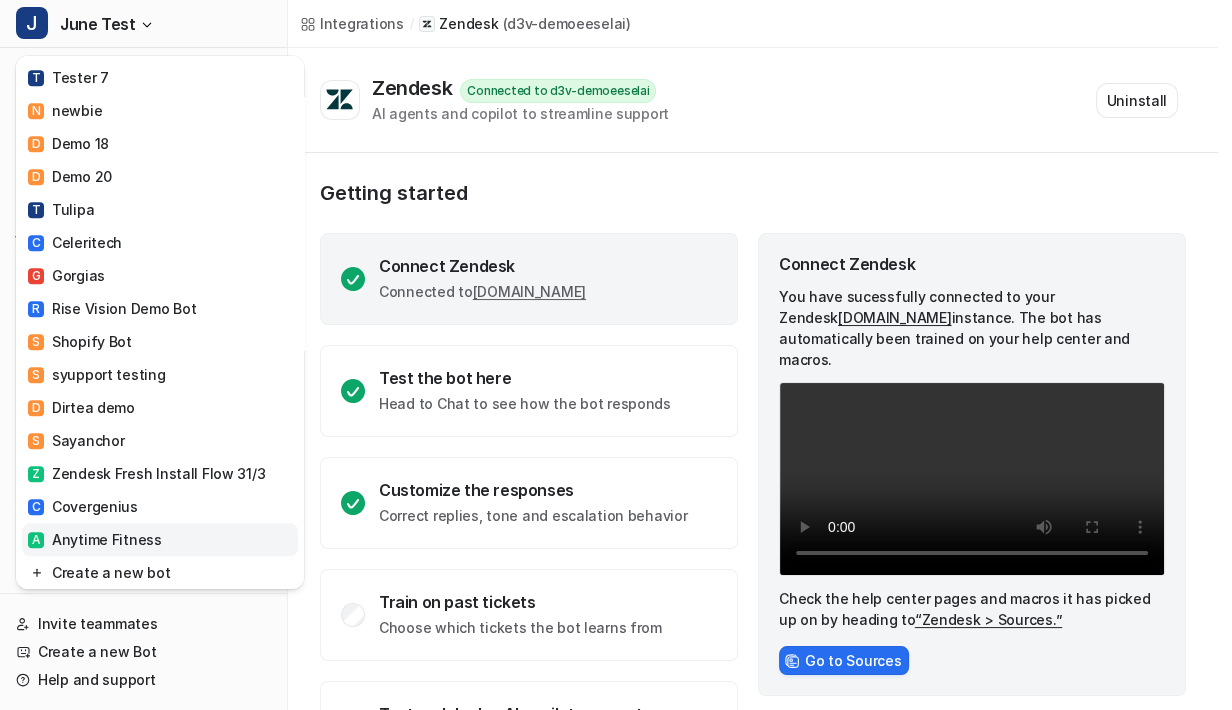 scroll, scrollTop: 1571, scrollLeft: 0, axis: vertical 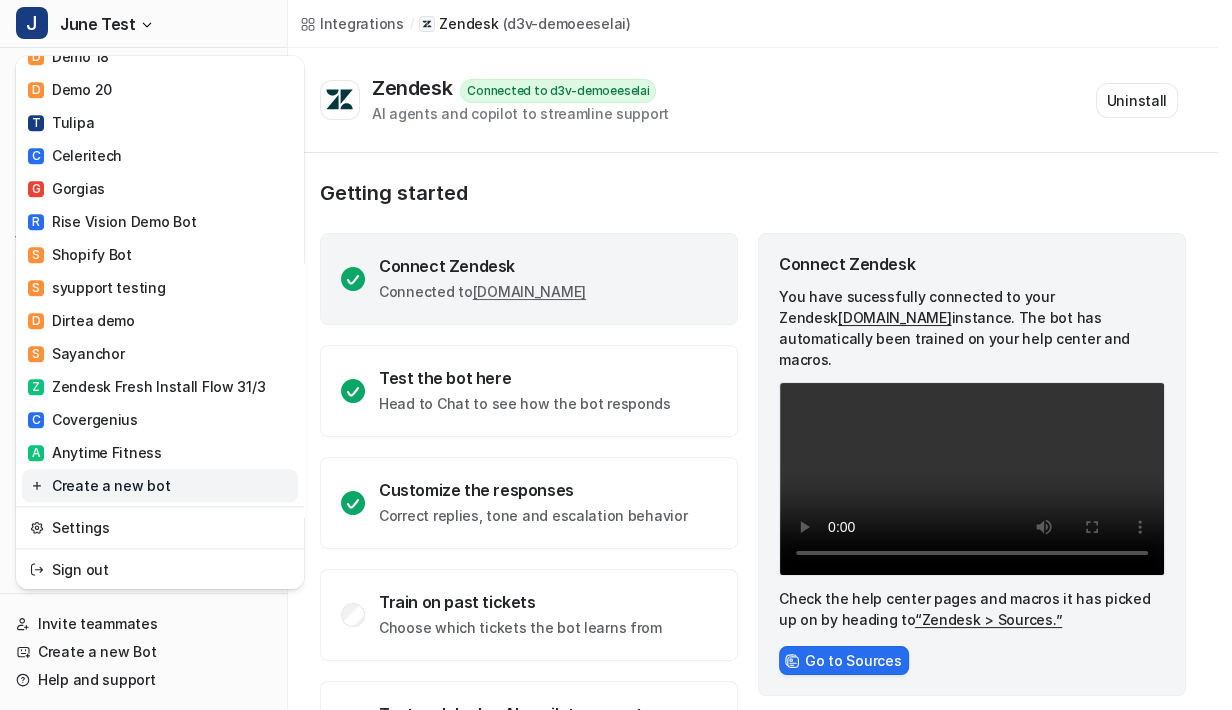 click on "Create a new bot" at bounding box center [160, 485] 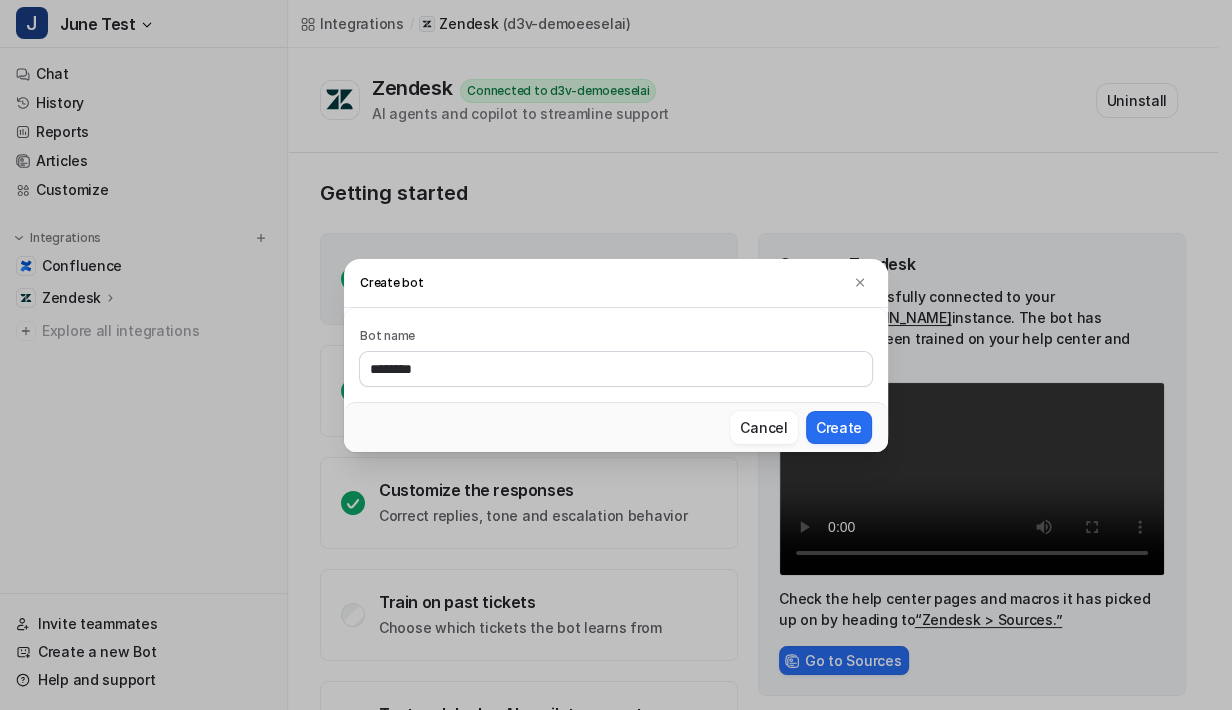 type on "********" 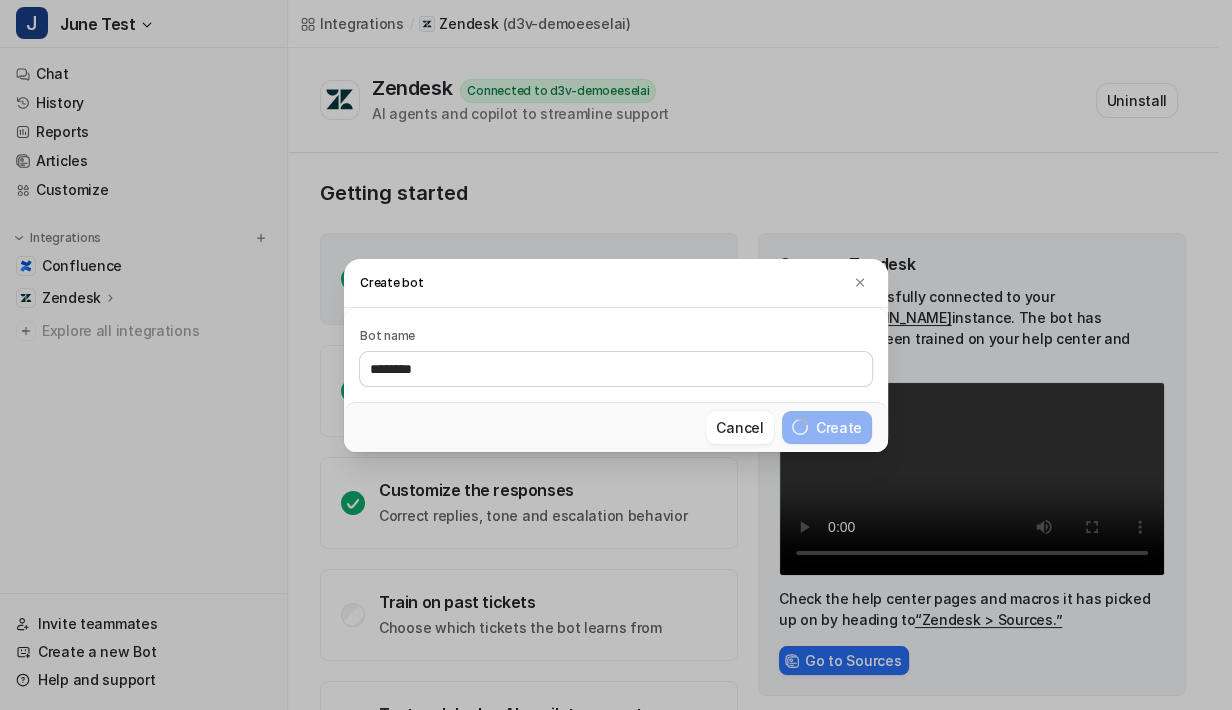 type 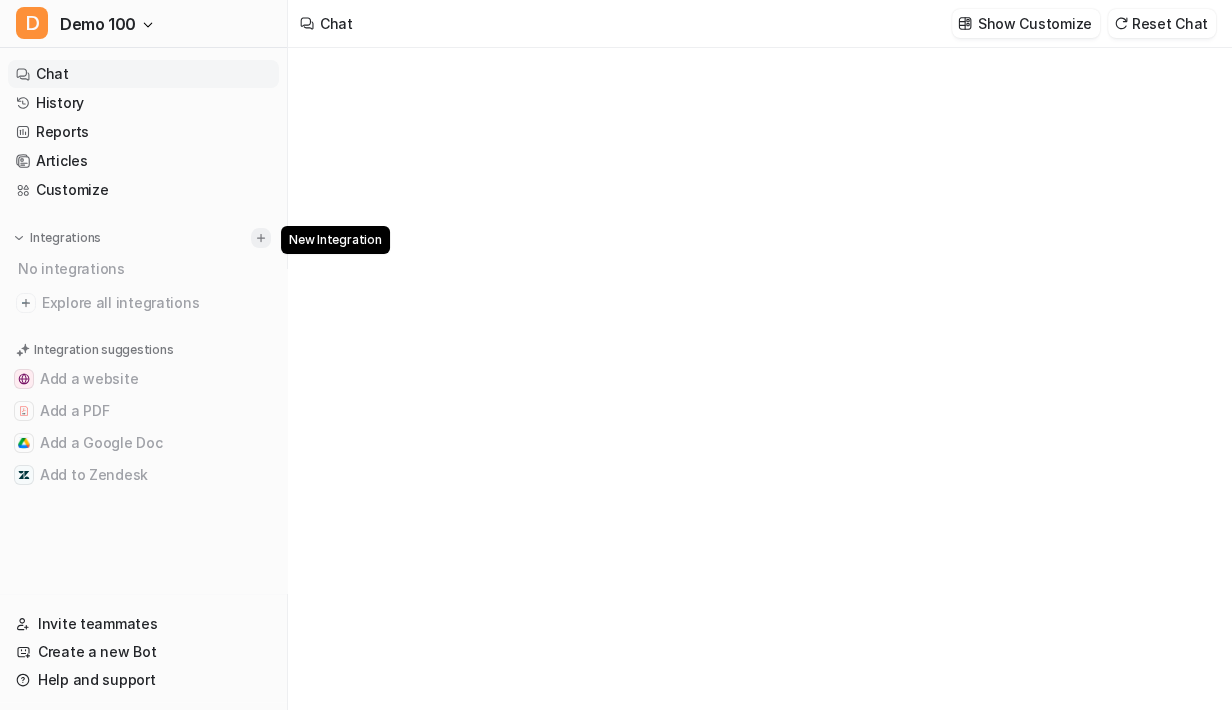click at bounding box center (261, 238) 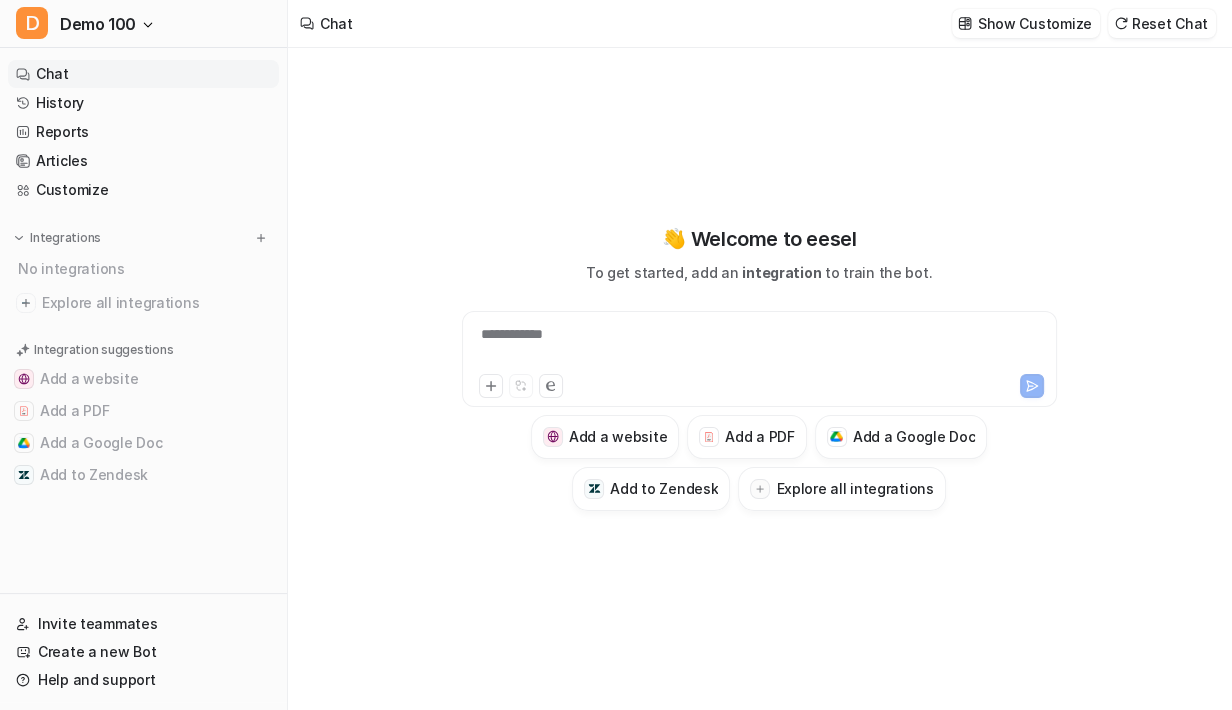 type on "**********" 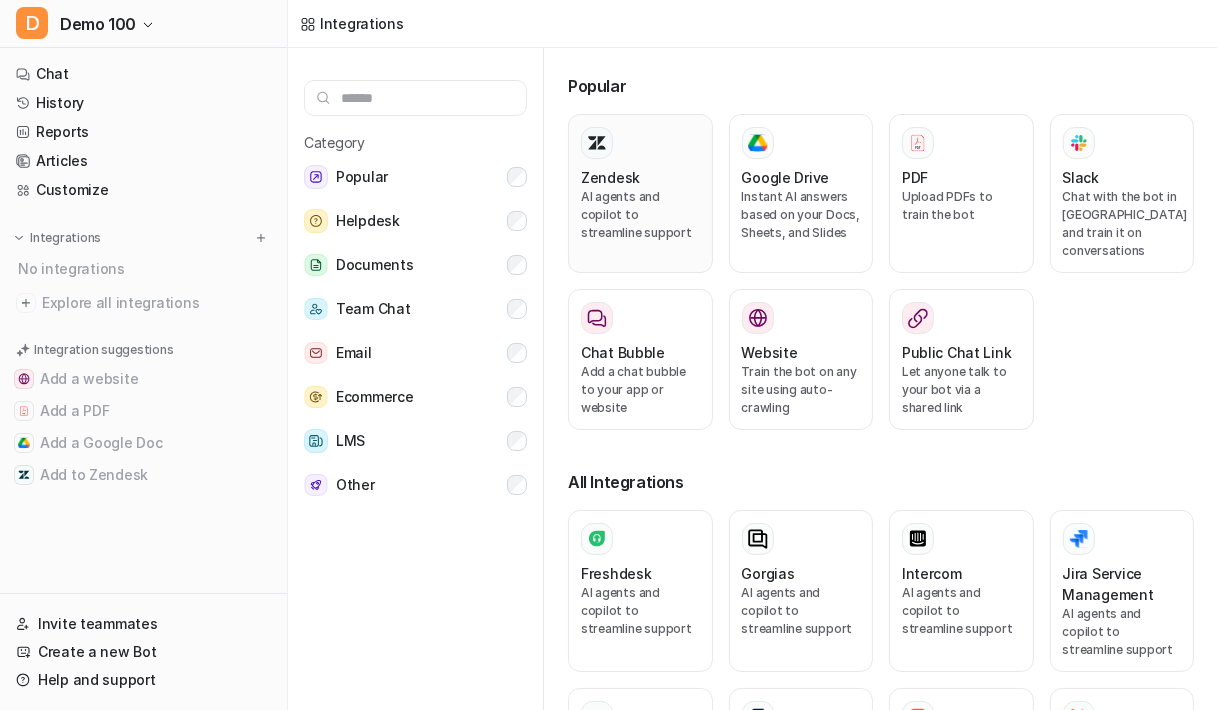 click on "AI agents and copilot to streamline support" at bounding box center [640, 215] 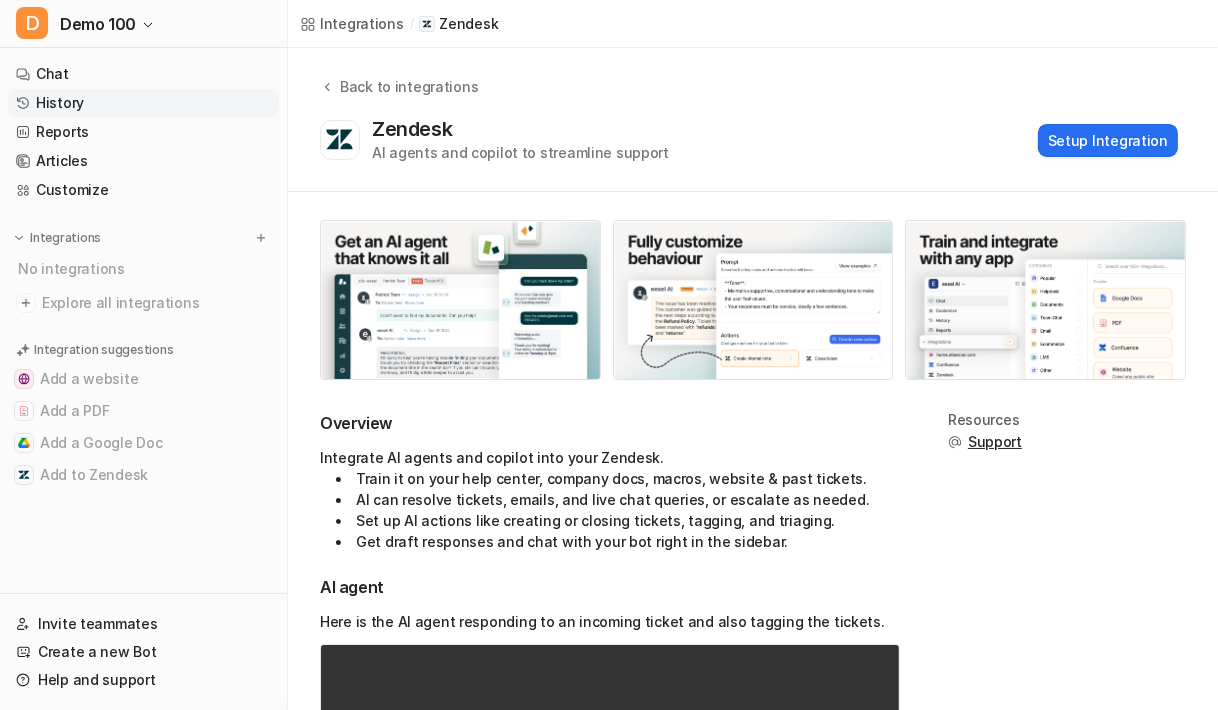 click on "History" at bounding box center (143, 103) 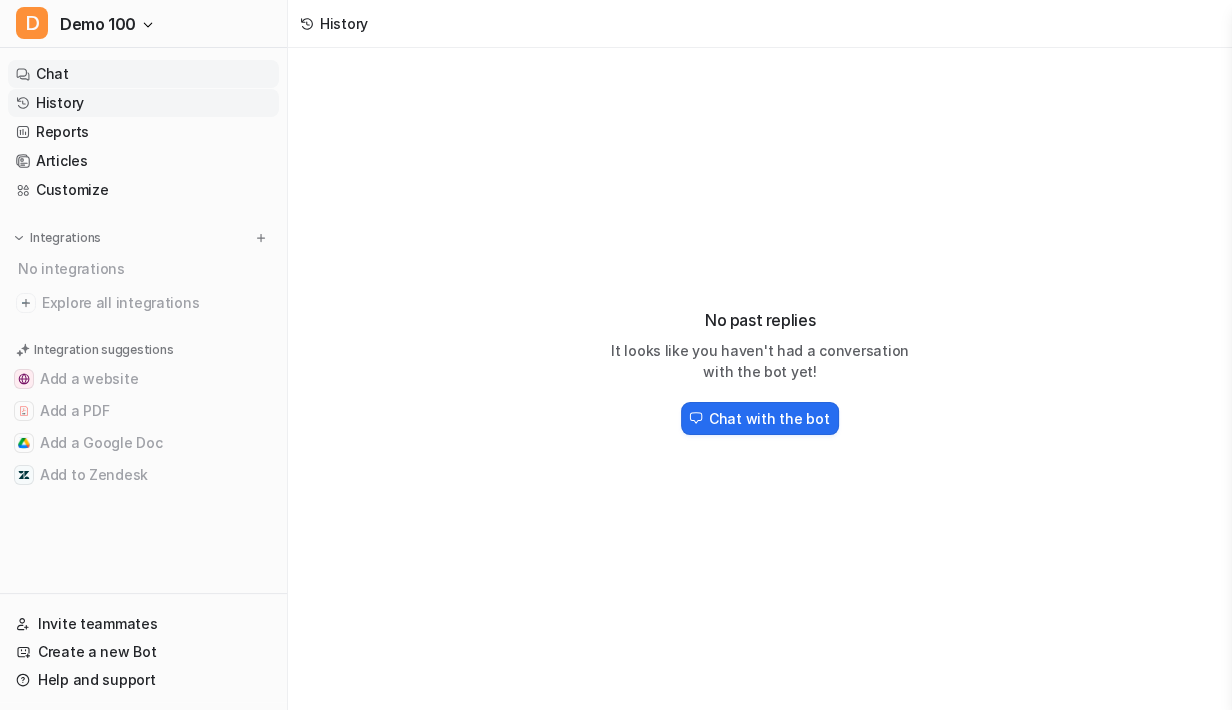 click on "Chat" at bounding box center [143, 74] 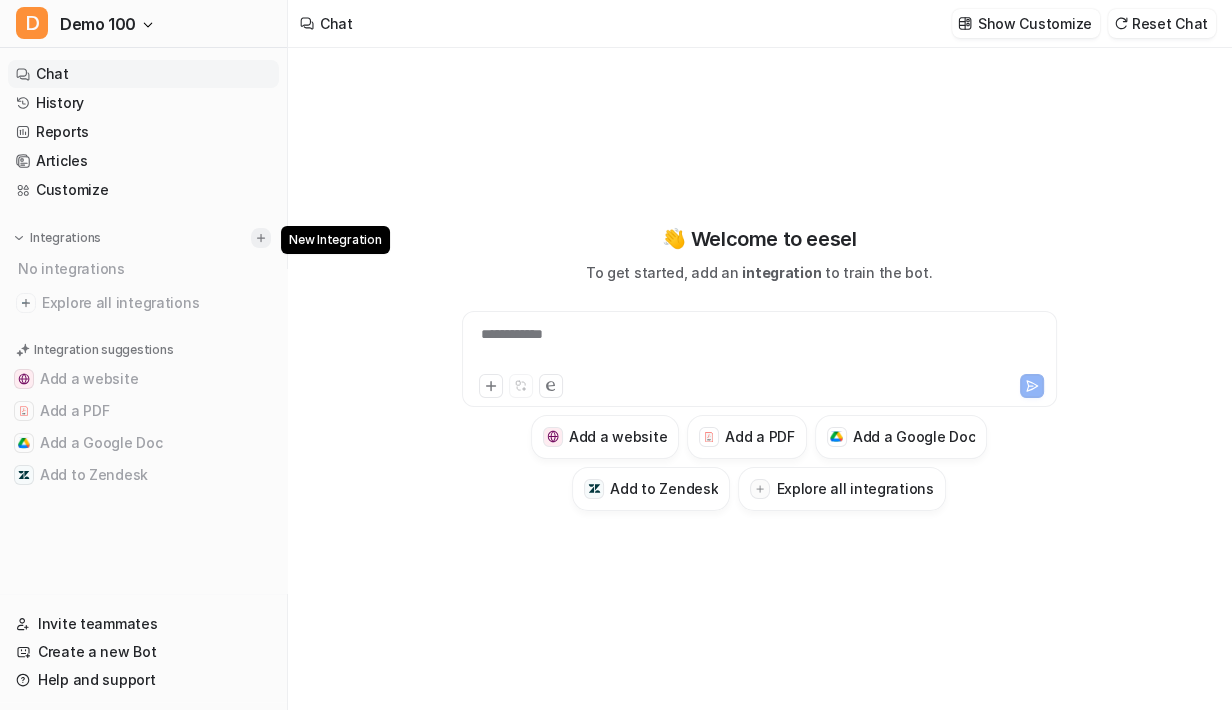 click at bounding box center (261, 238) 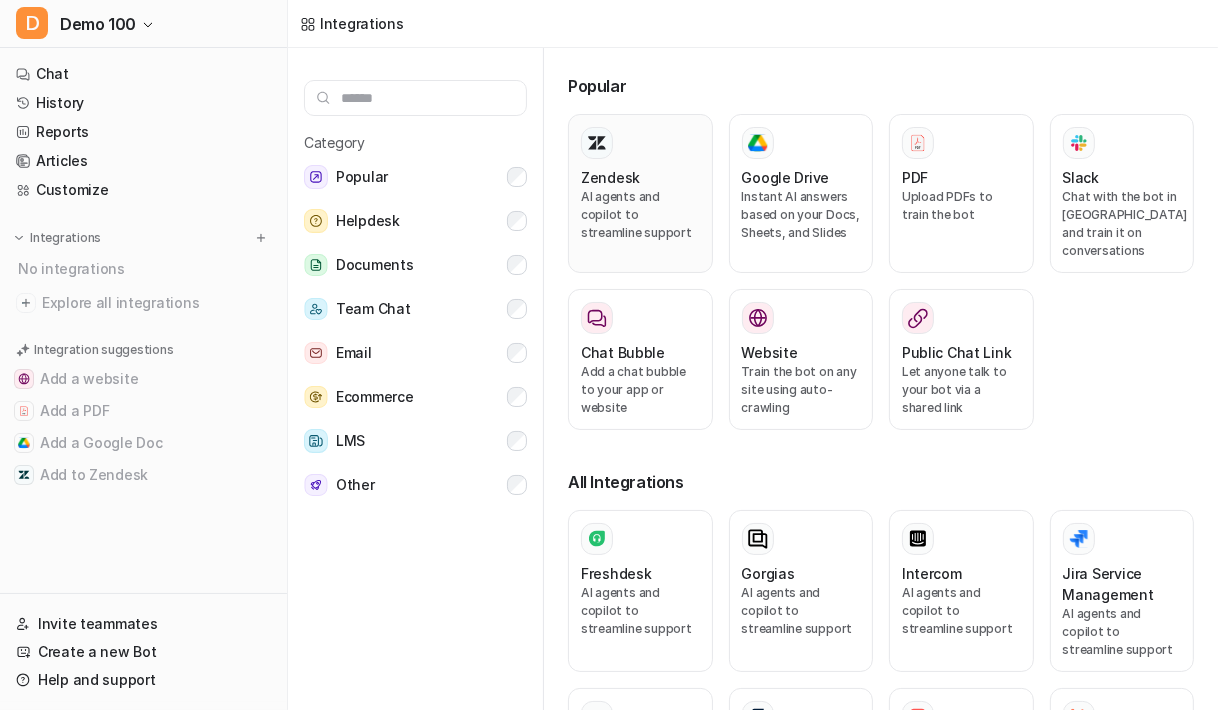 click on "AI agents and copilot to streamline support" at bounding box center (640, 215) 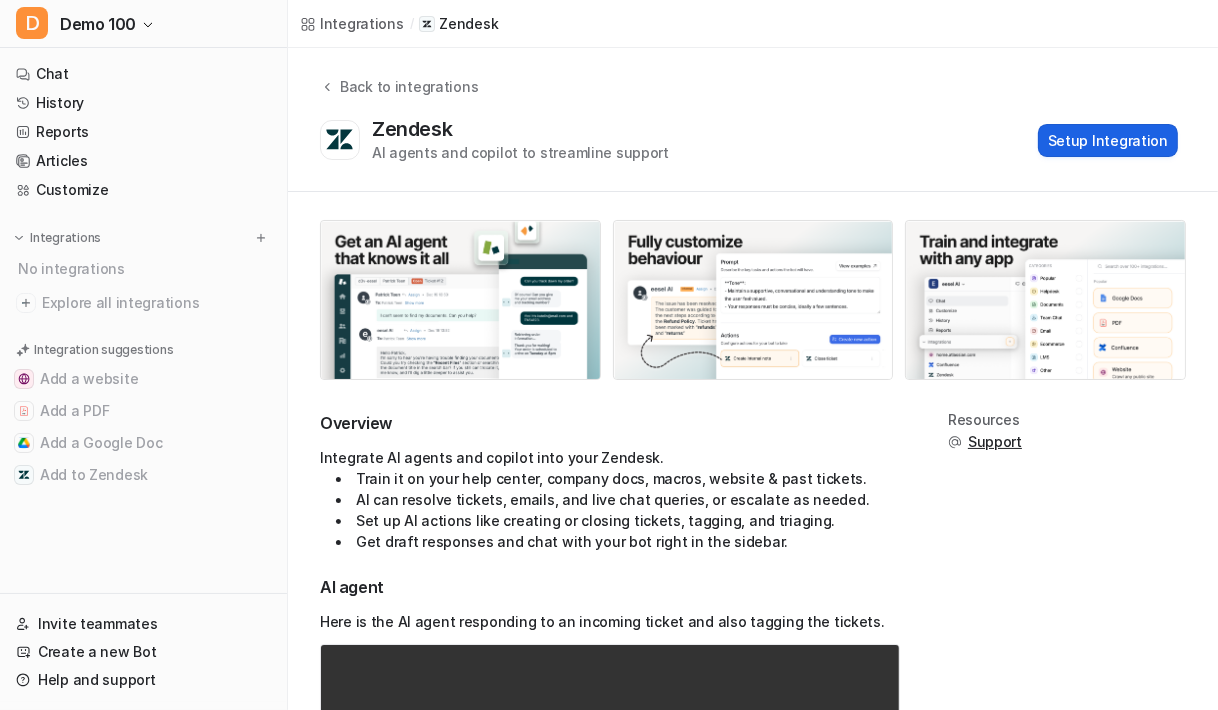 click on "Setup Integration" at bounding box center [1108, 140] 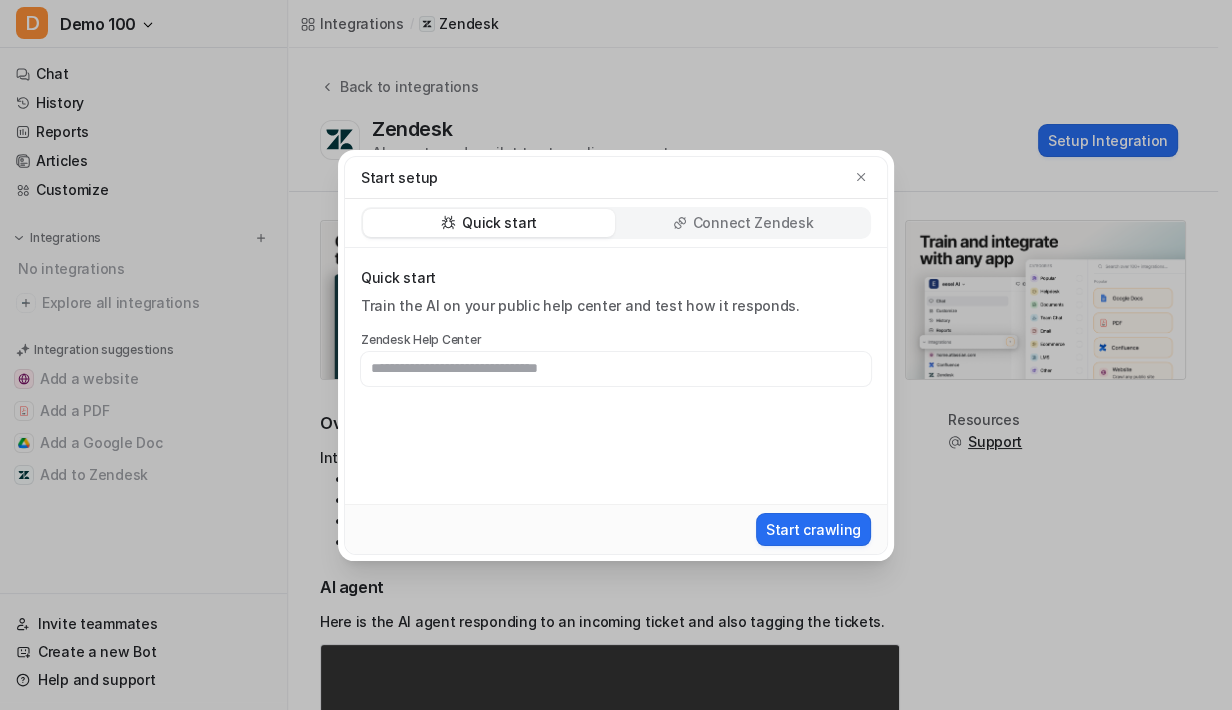 click on "Connect Zendesk" at bounding box center [753, 223] 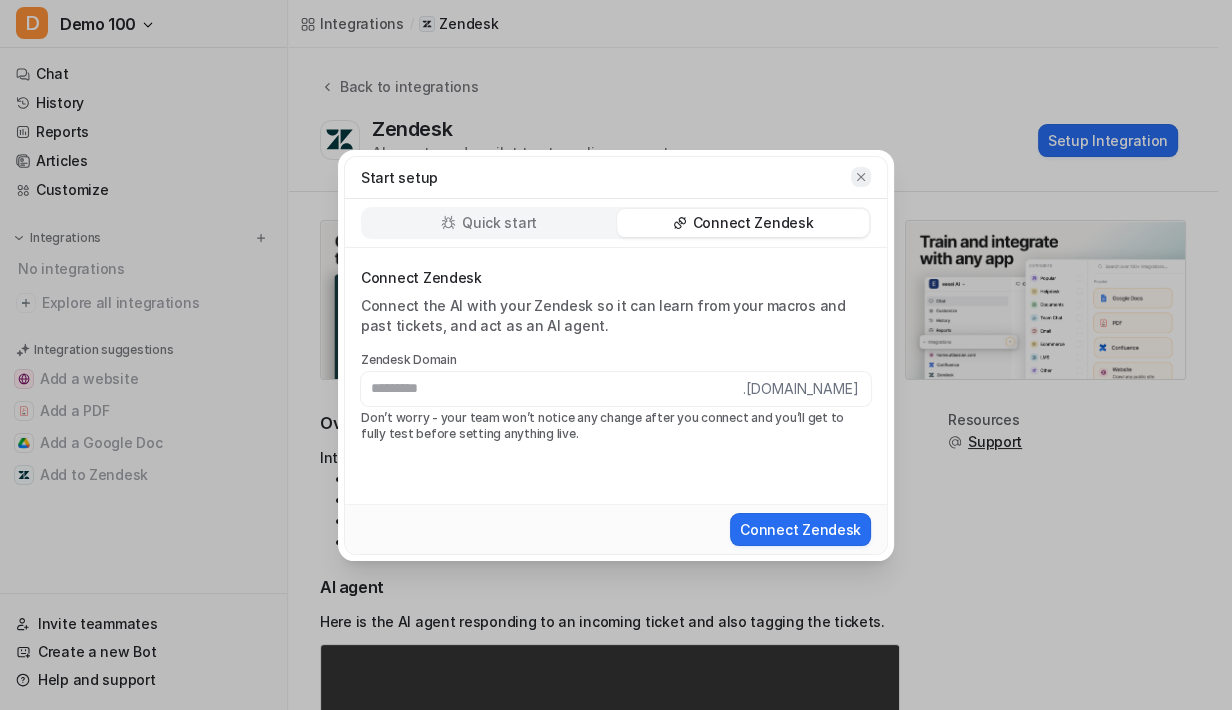 click at bounding box center [861, 177] 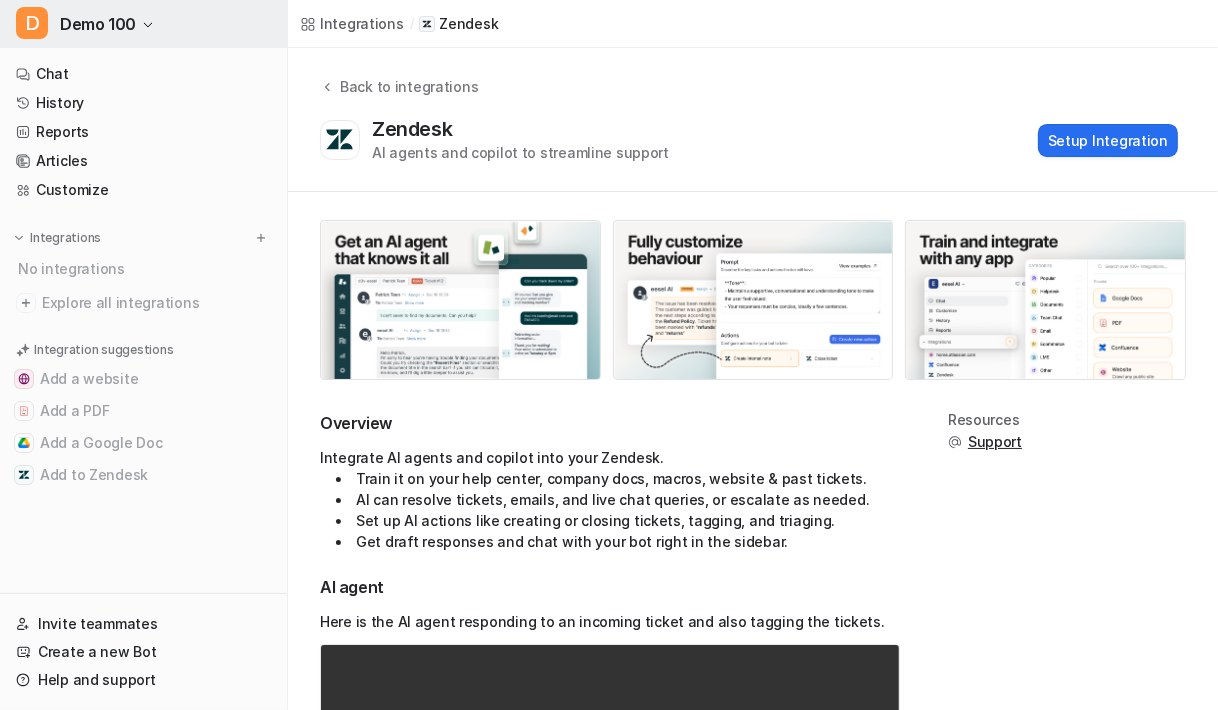 click on "D Demo 100" at bounding box center [143, 24] 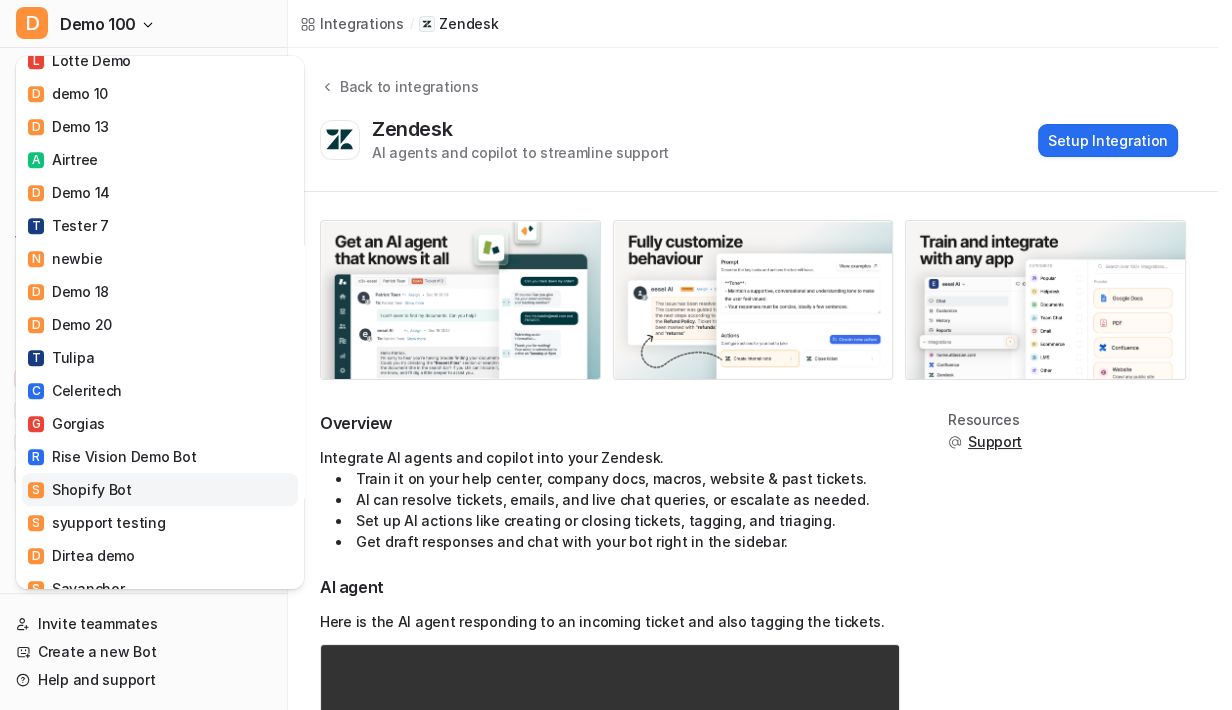 scroll, scrollTop: 1118, scrollLeft: 0, axis: vertical 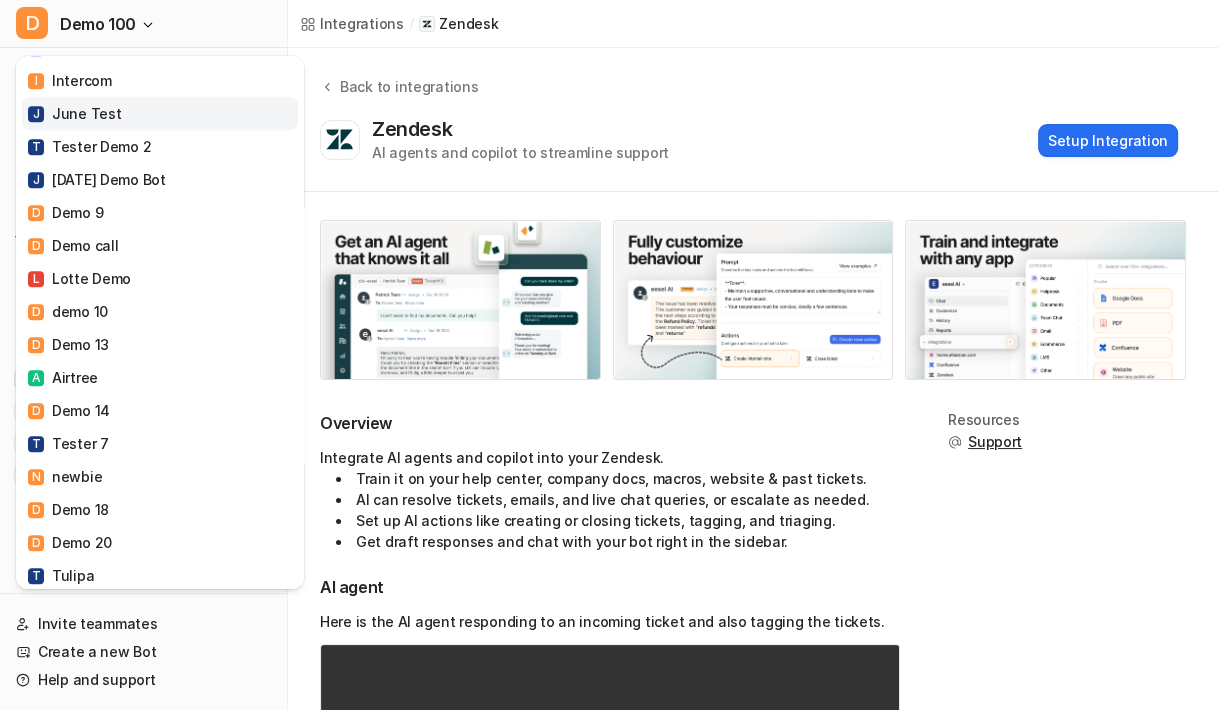 click on "J   June Test" at bounding box center (160, 113) 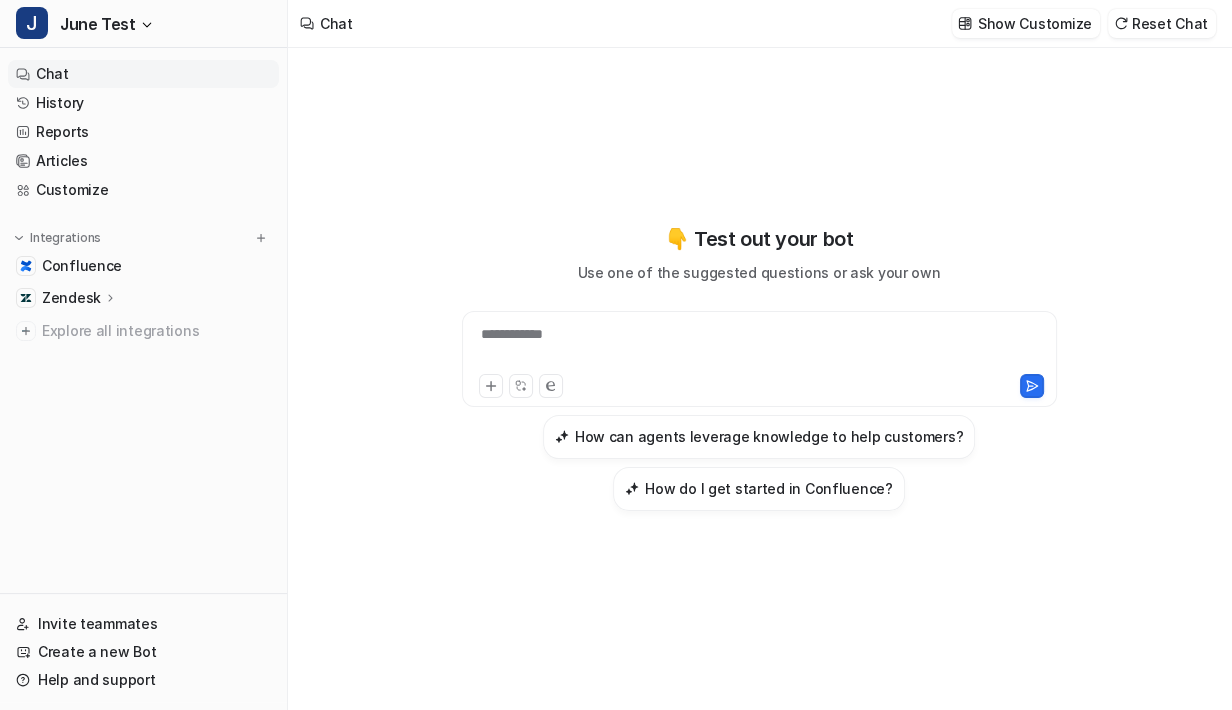 click on "Chat History Reports Articles Customize Integrations Confluence Zendesk Overview Sources AI Agent AI Copilot Explore all integrations" at bounding box center [143, 322] 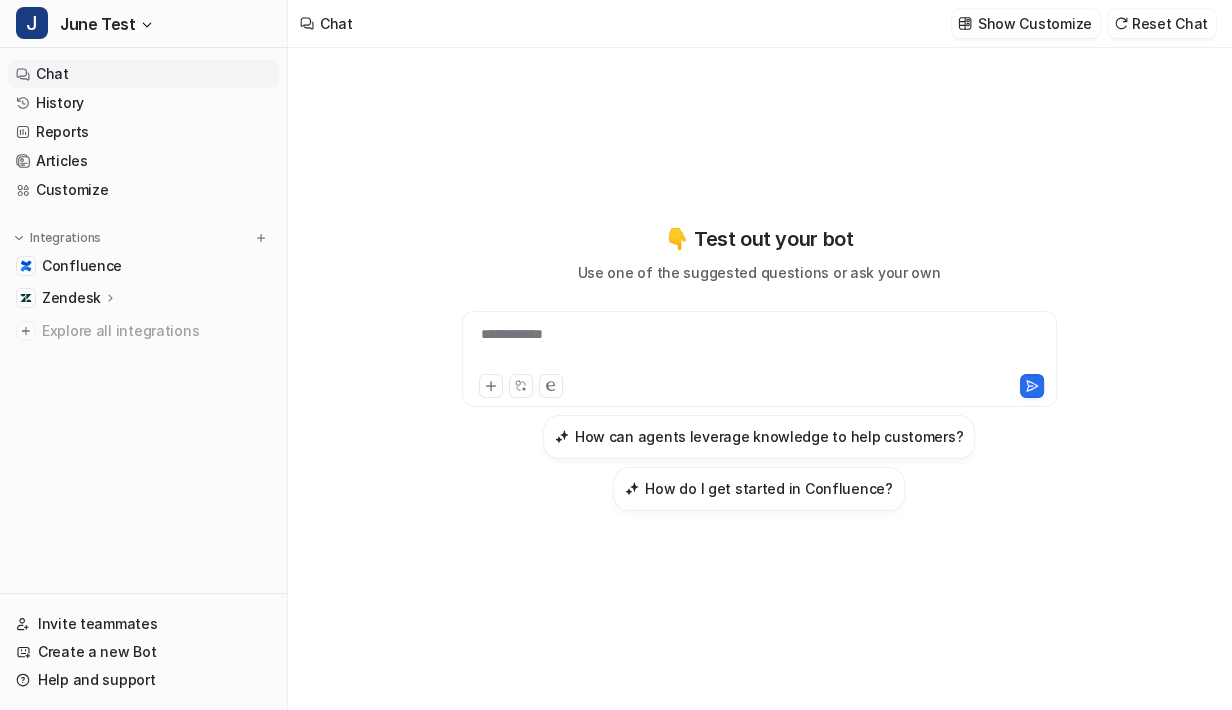 click on "Zendesk" at bounding box center (143, 298) 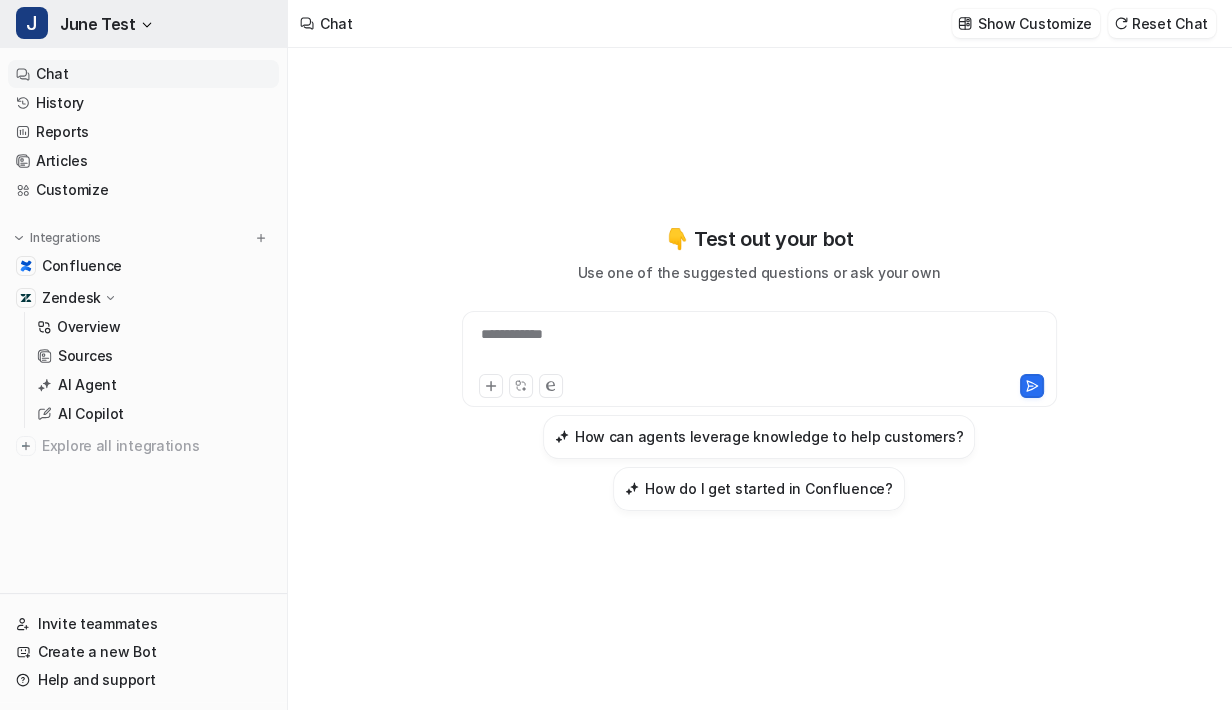 click on "J June Test" at bounding box center (143, 24) 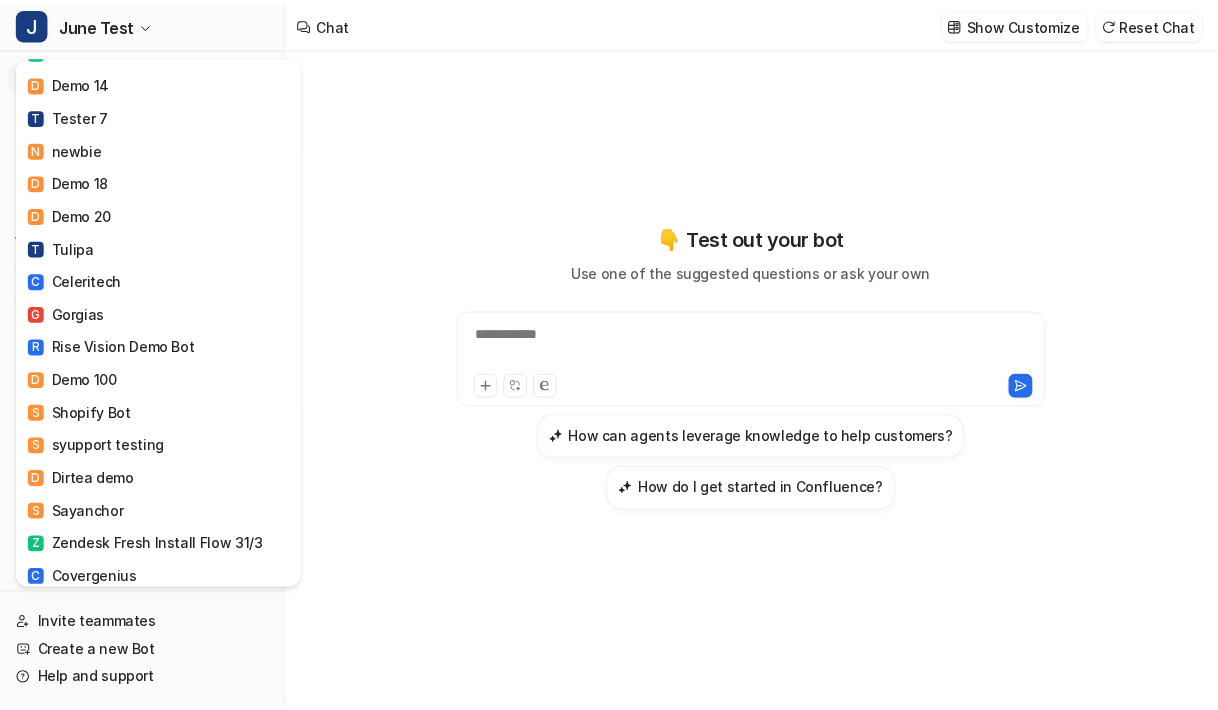 scroll, scrollTop: 1363, scrollLeft: 0, axis: vertical 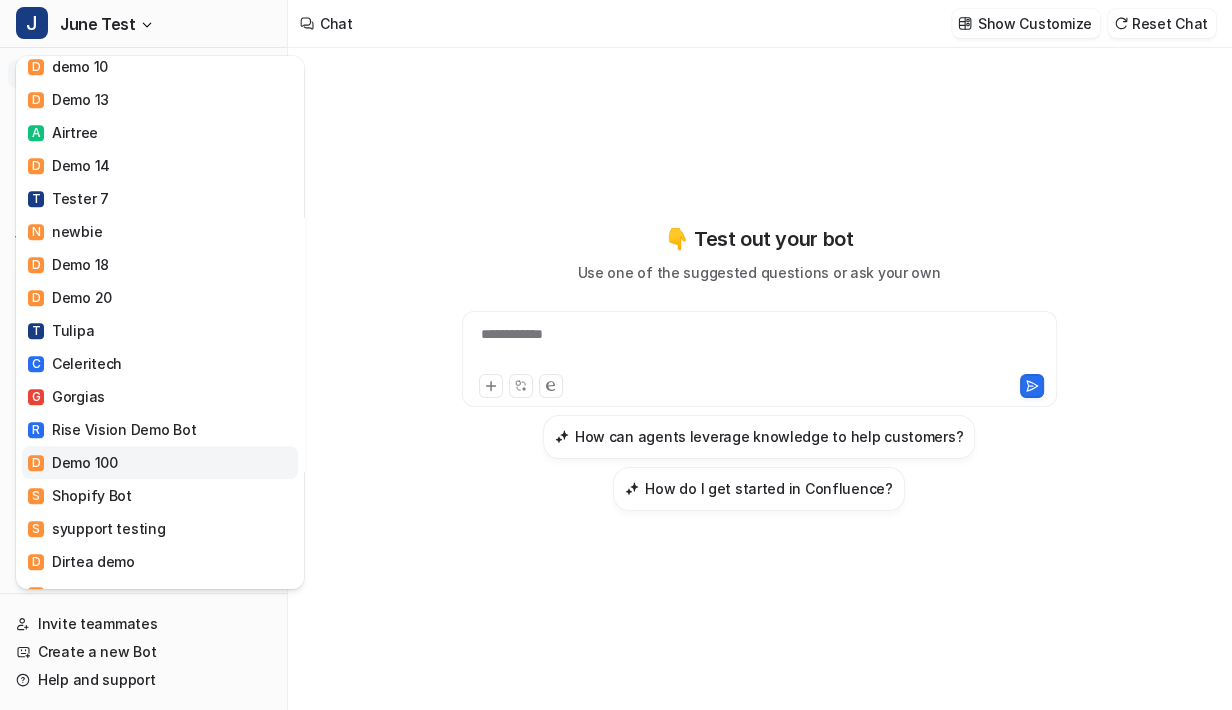 click on "D   Demo 100" at bounding box center (160, 462) 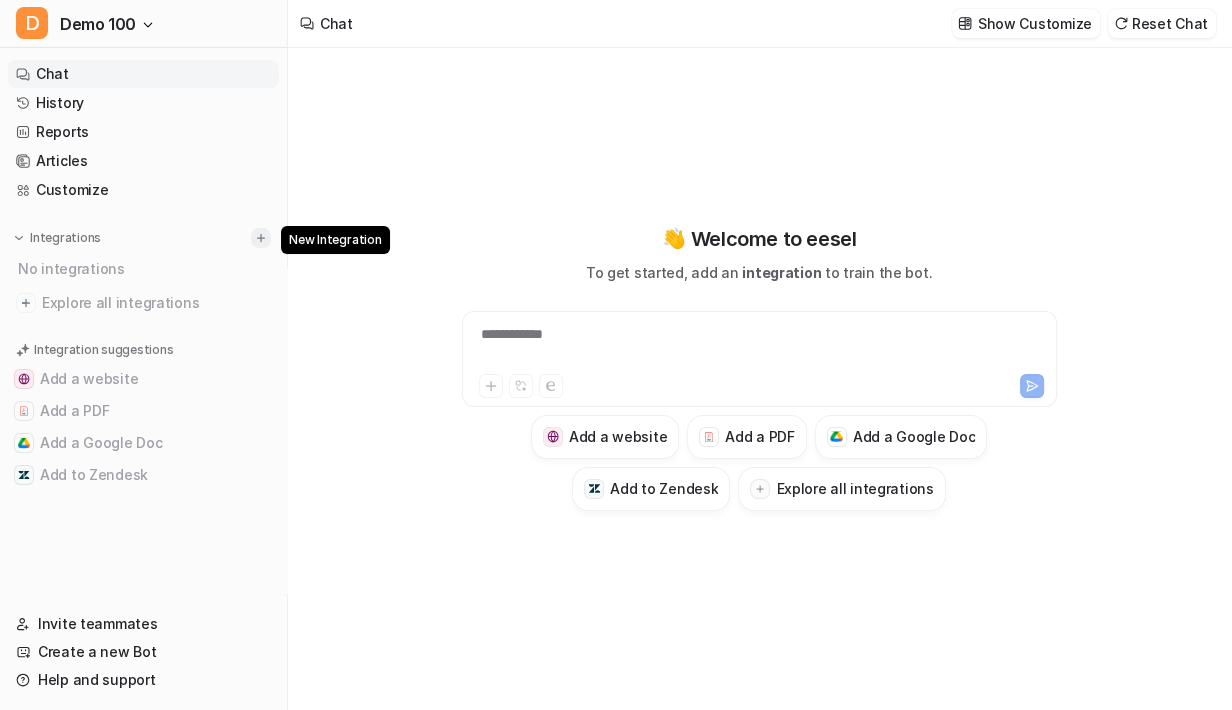 click at bounding box center [261, 238] 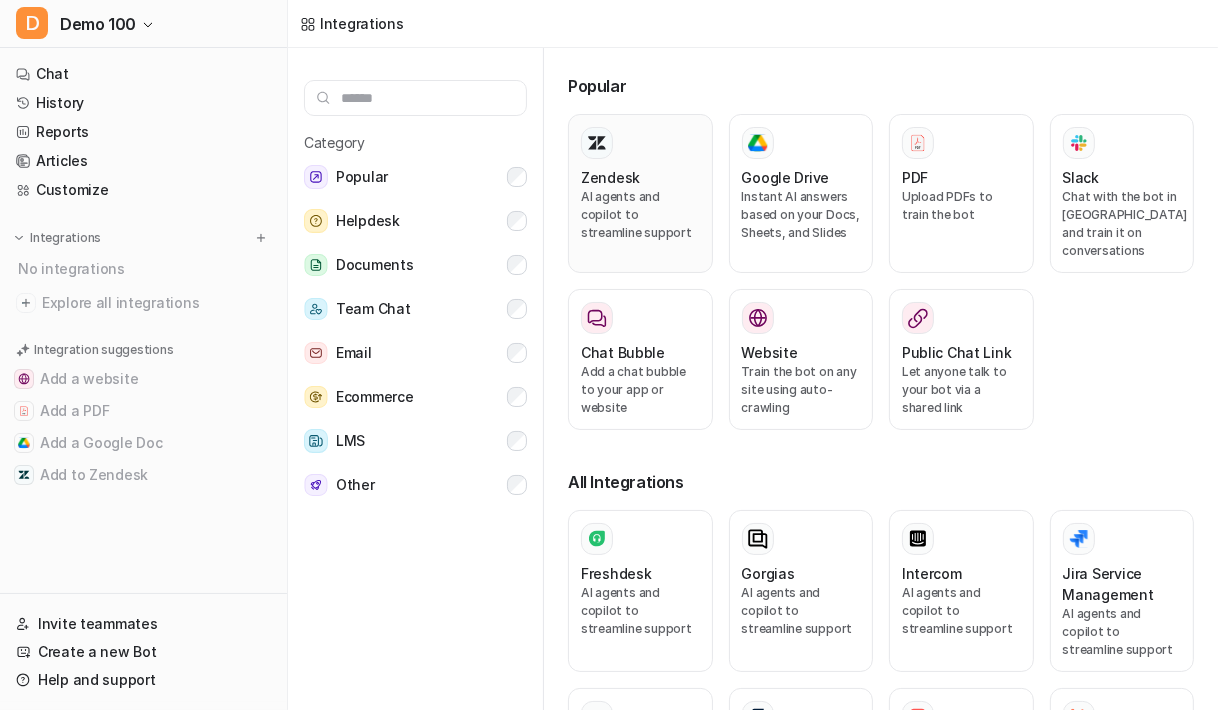 click on "AI agents and copilot to streamline support" at bounding box center (640, 215) 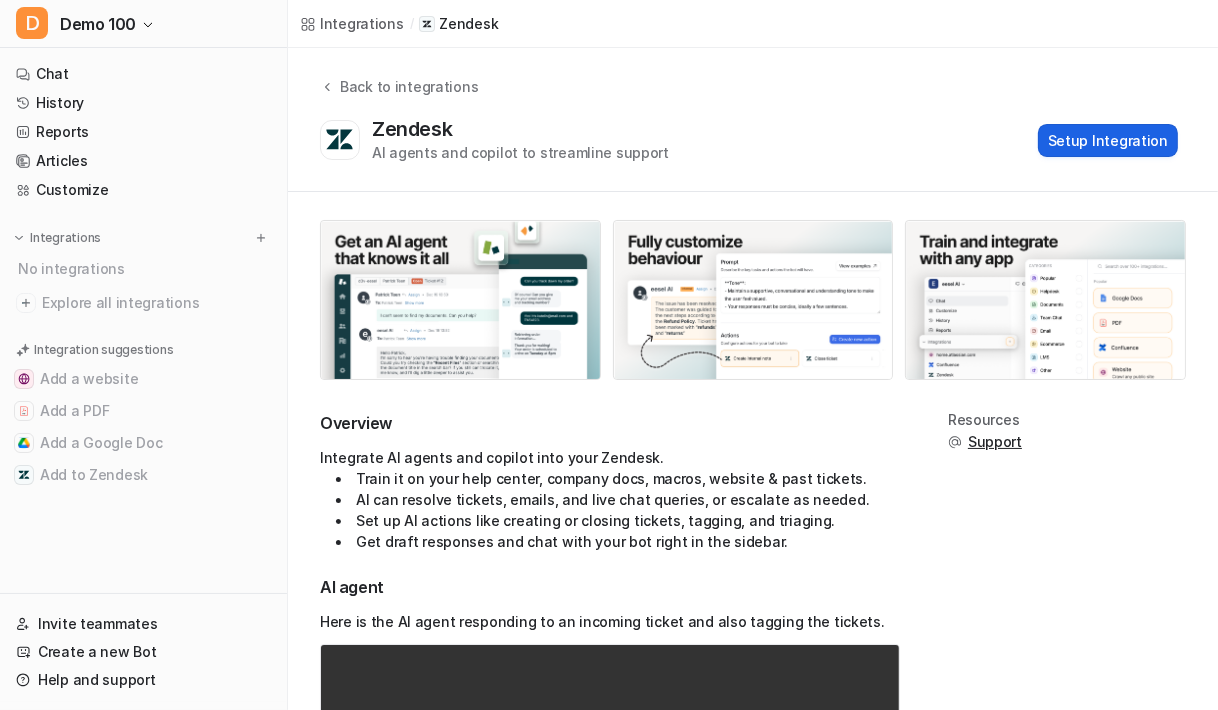 click on "Setup Integration" at bounding box center [1108, 140] 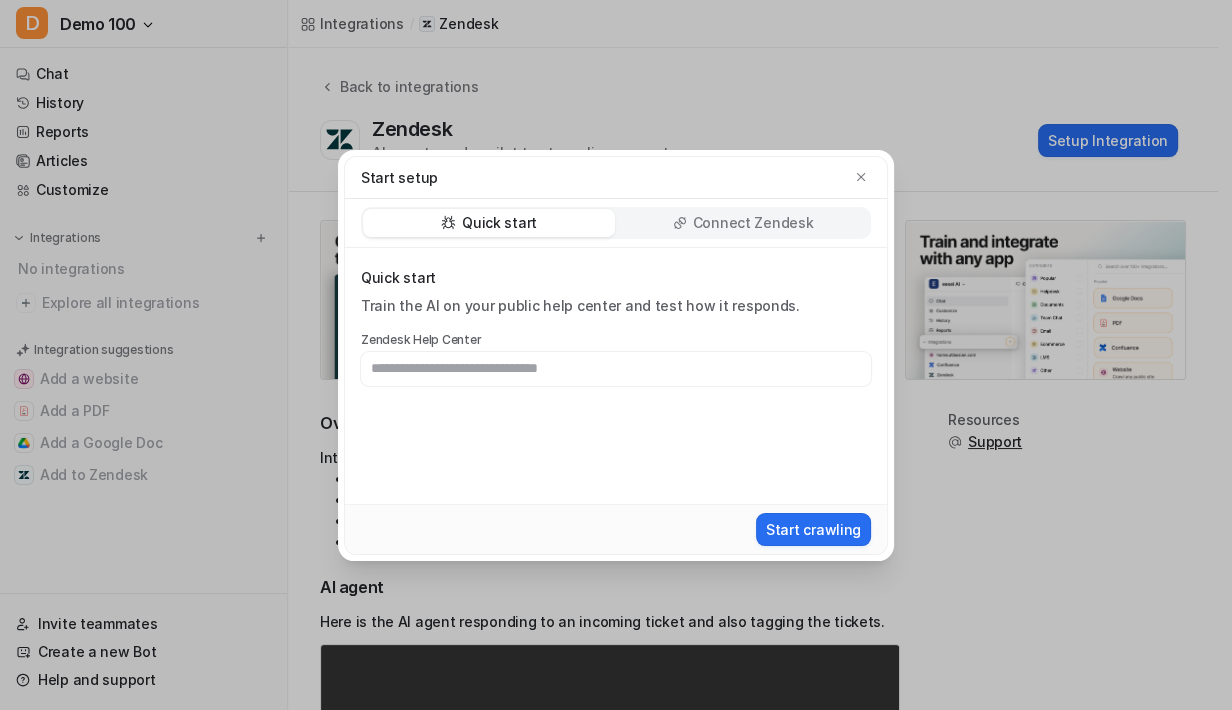 click at bounding box center (616, 369) 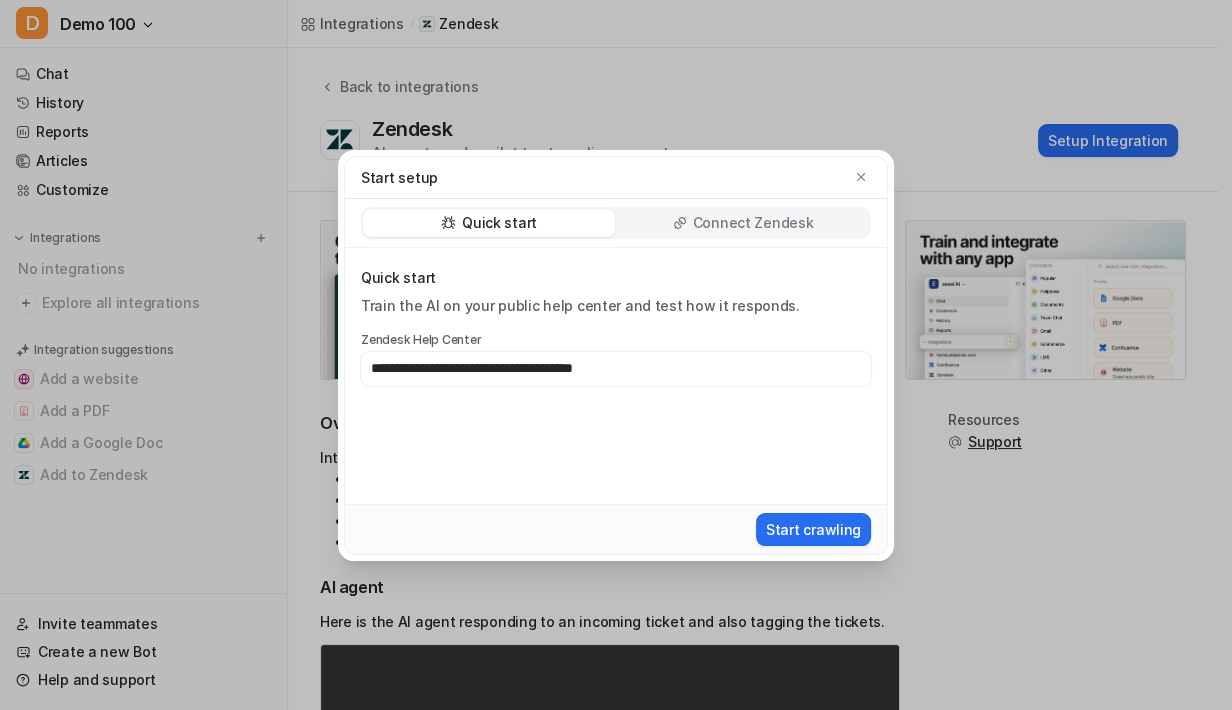 type on "**********" 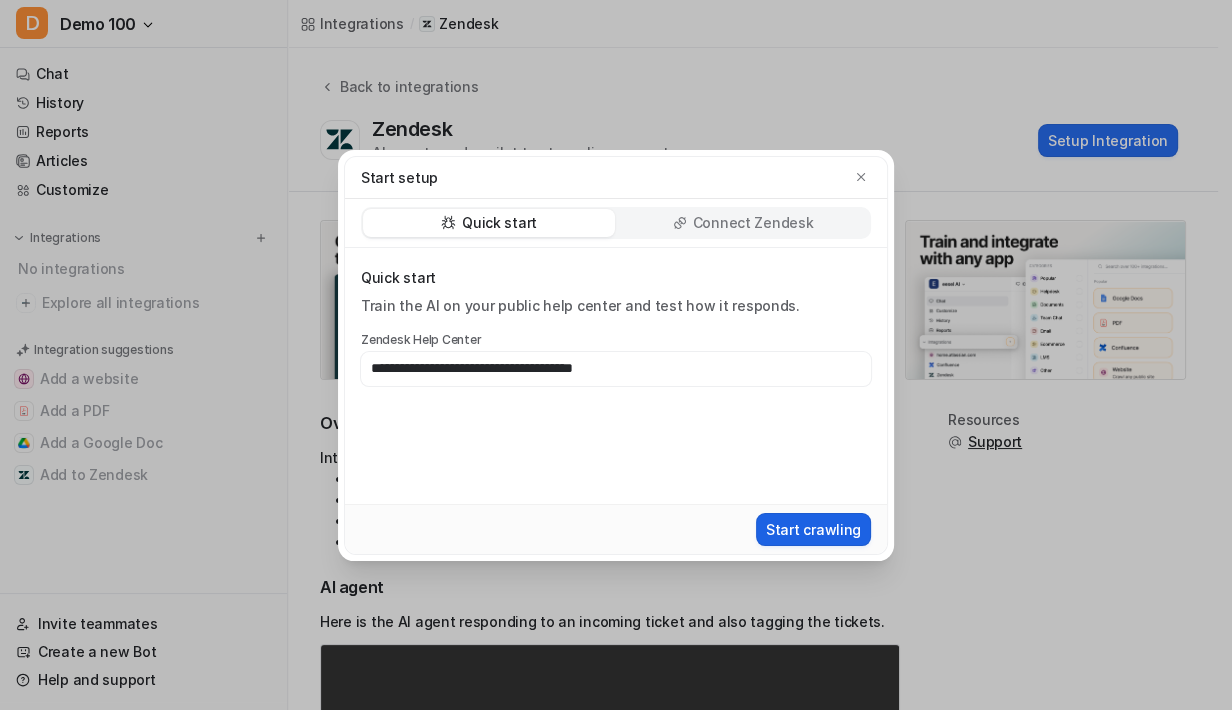 click on "Start crawling" at bounding box center [813, 529] 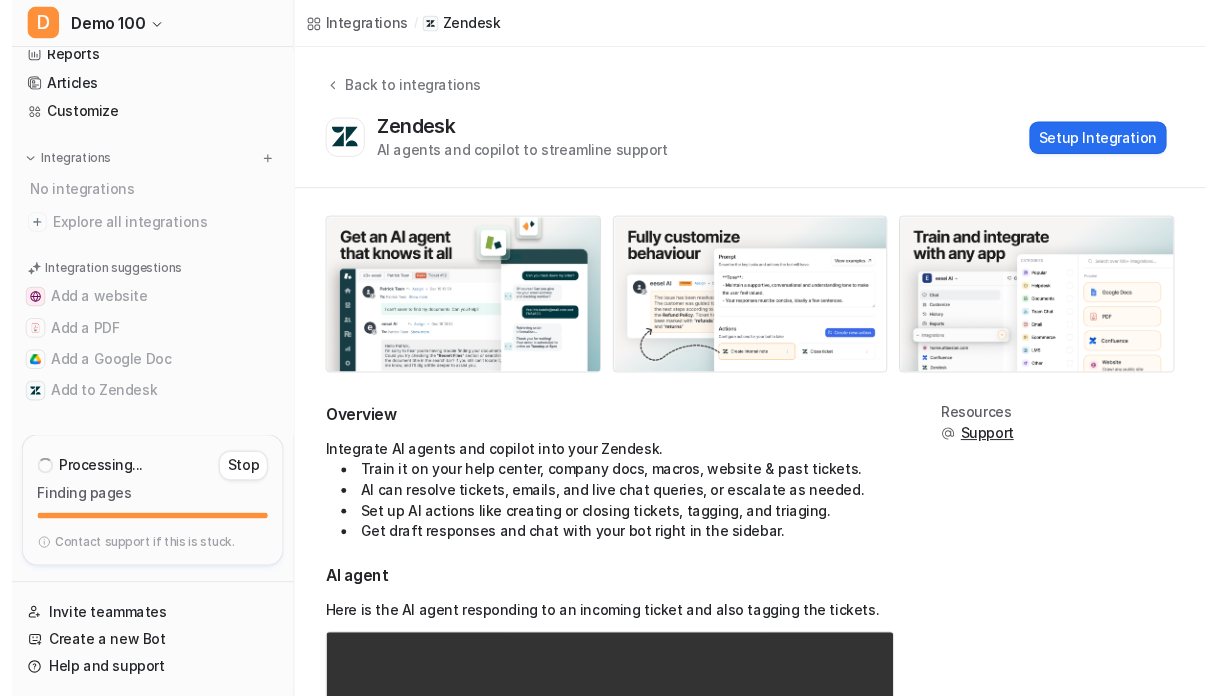 scroll, scrollTop: 79, scrollLeft: 0, axis: vertical 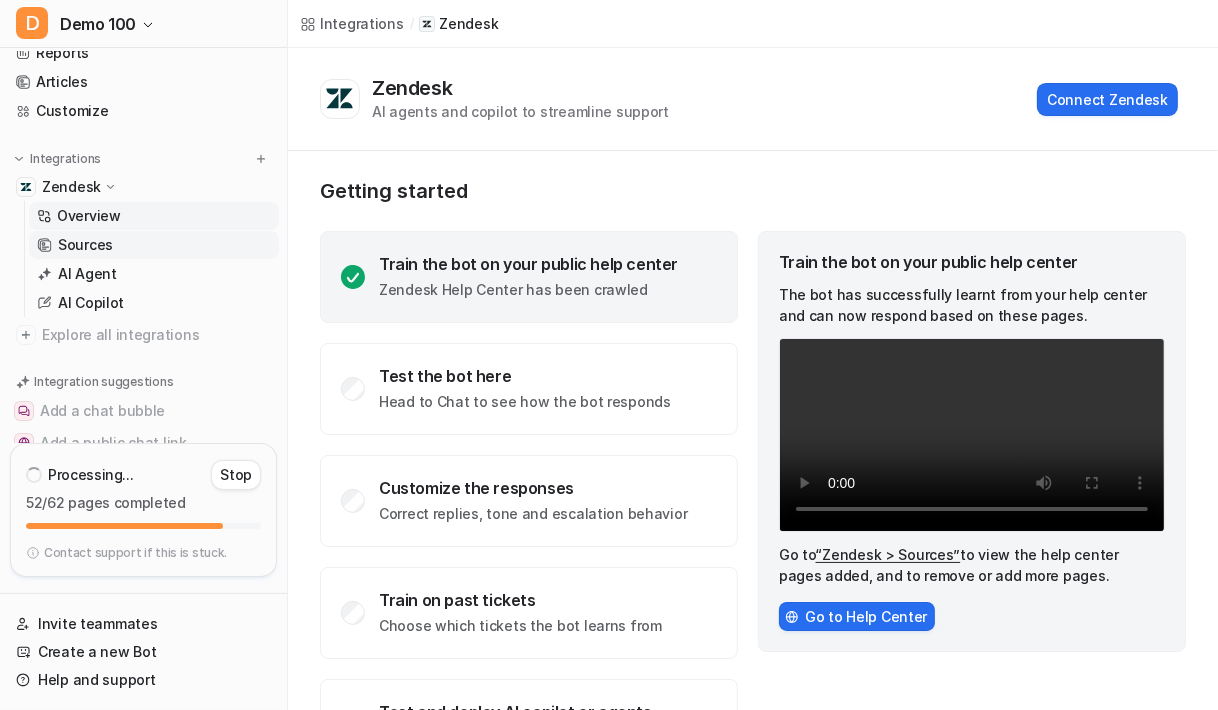 click on "Sources" at bounding box center (154, 245) 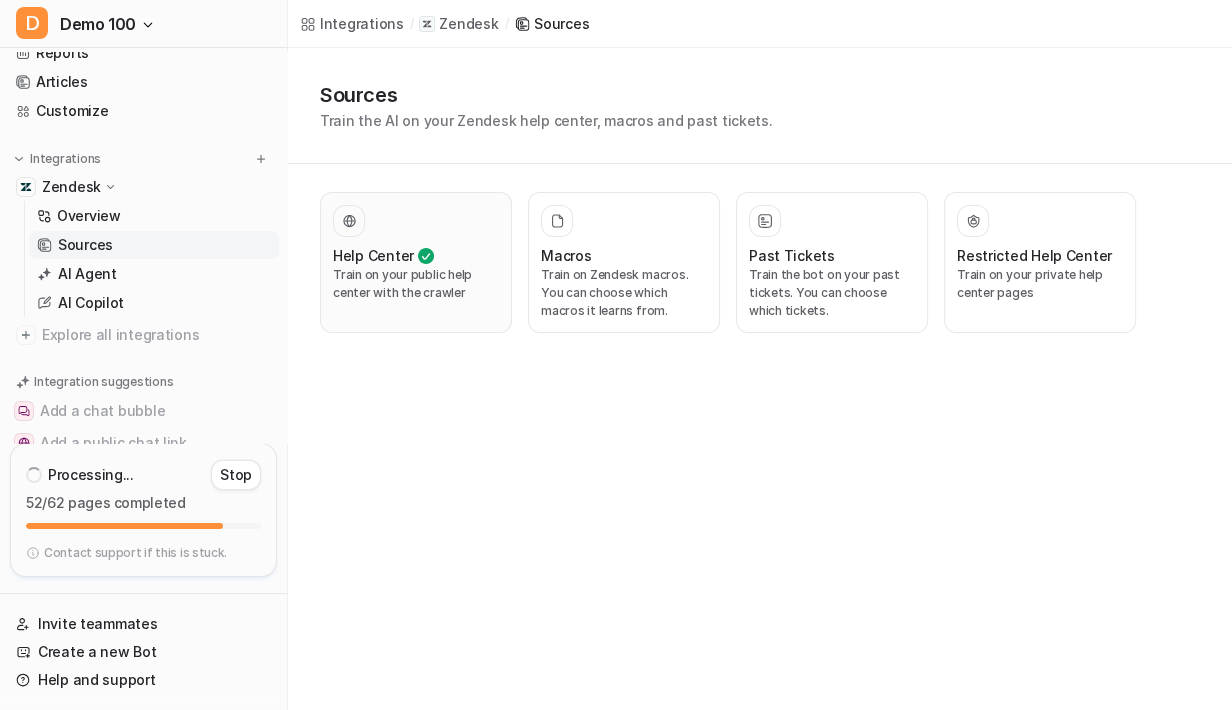 click on "Train on your public help center with the crawler" at bounding box center [416, 284] 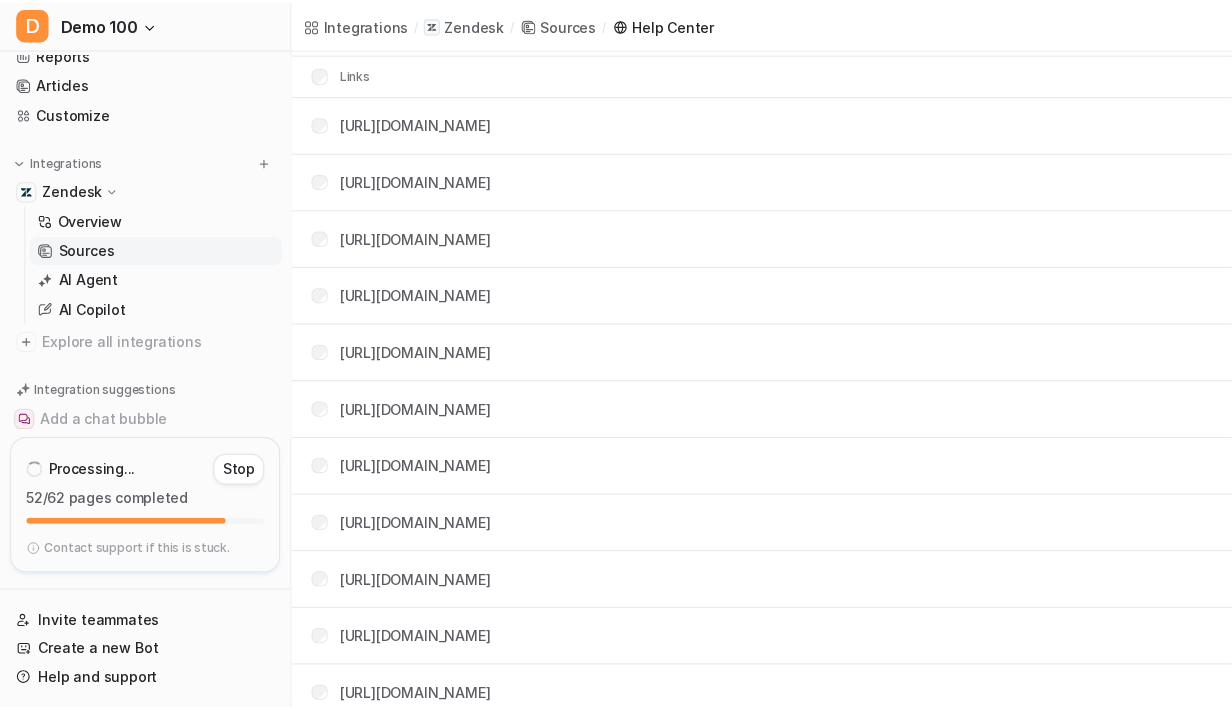 scroll, scrollTop: 0, scrollLeft: 0, axis: both 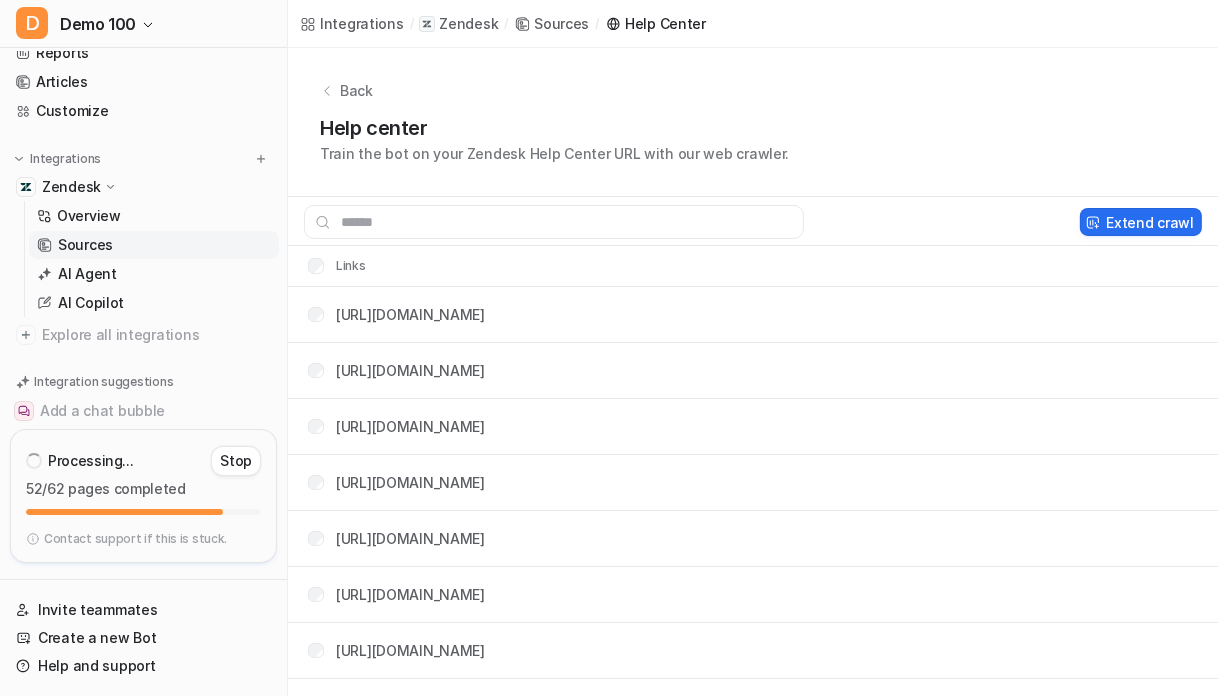 click 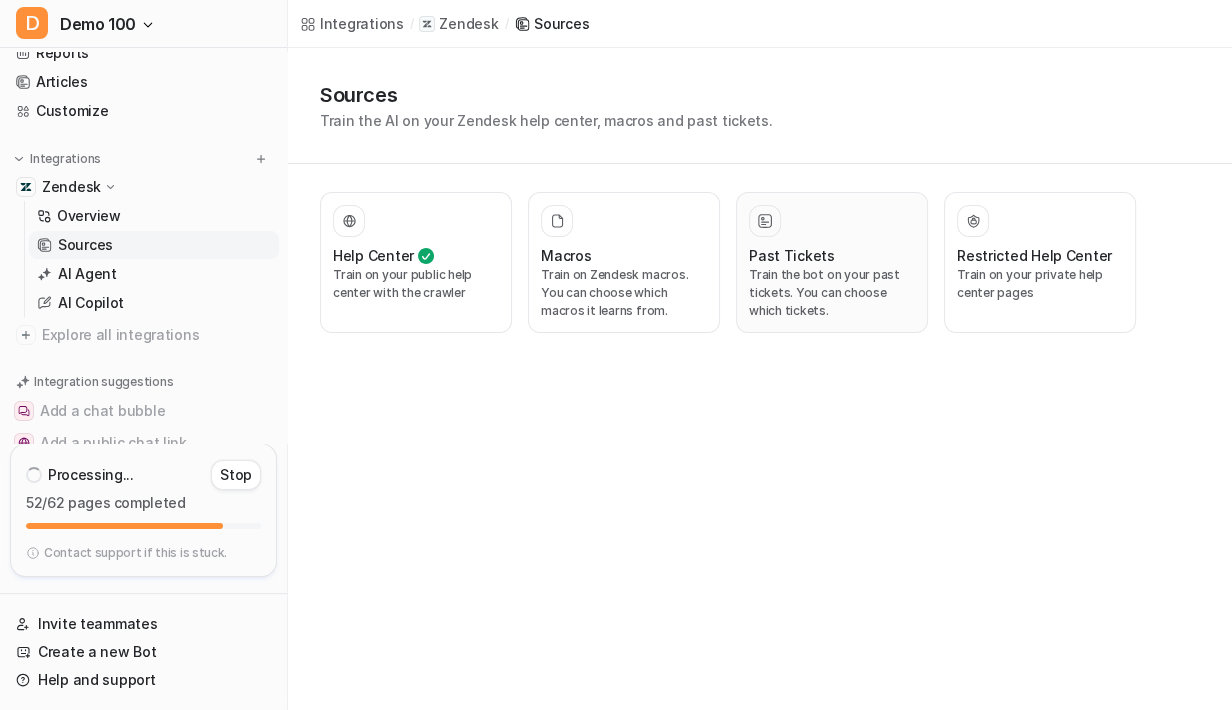 click on "Train the bot on your past tickets. You can choose which tickets." at bounding box center [832, 293] 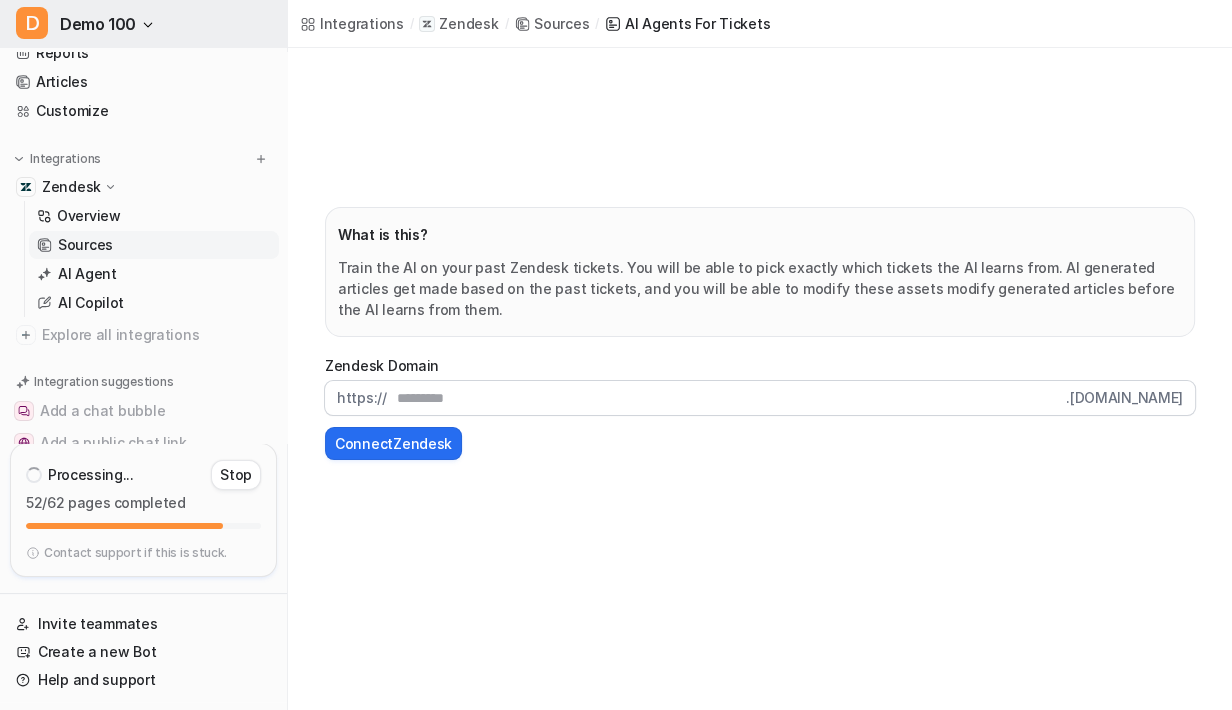 click on "Demo 100" at bounding box center (98, 24) 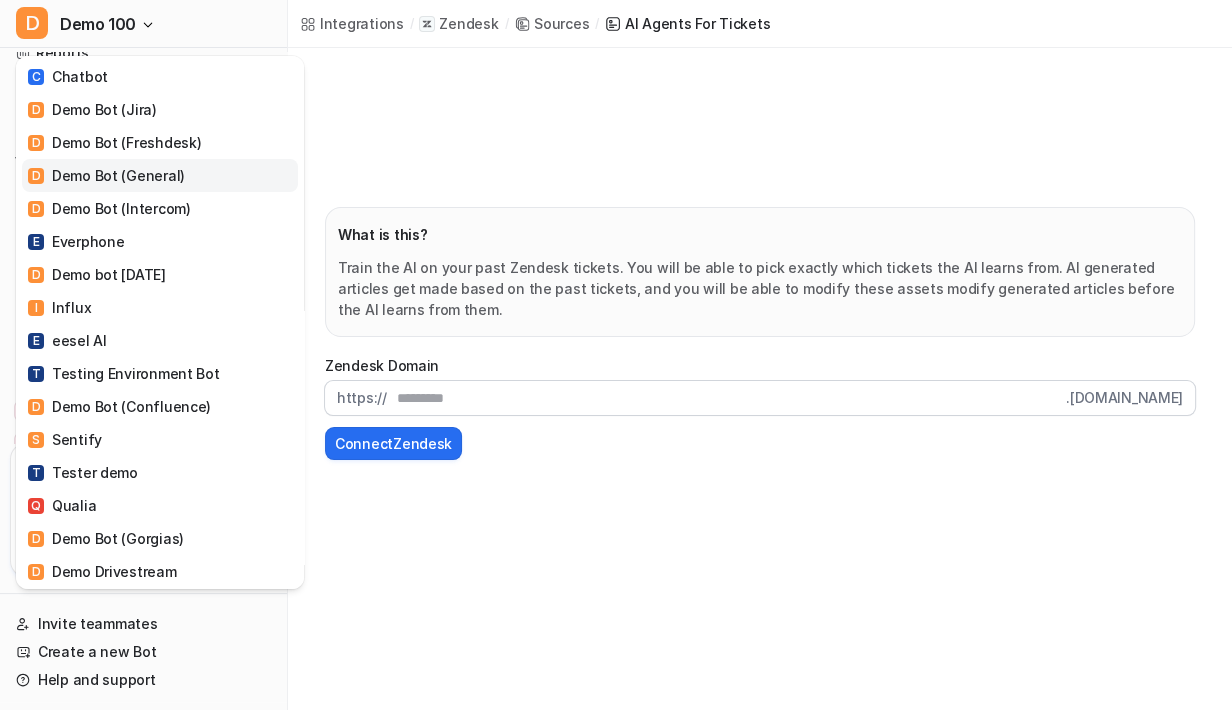 click on "D   Demo Bot (General)" at bounding box center (160, 175) 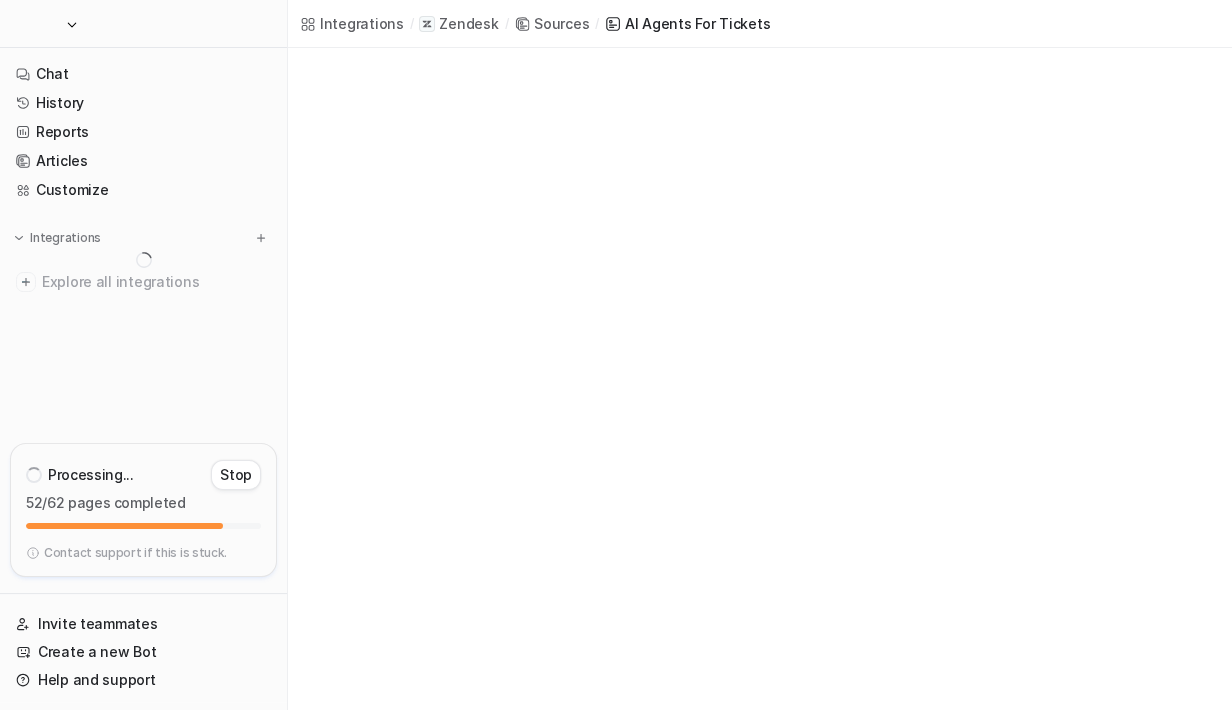 scroll, scrollTop: 0, scrollLeft: 0, axis: both 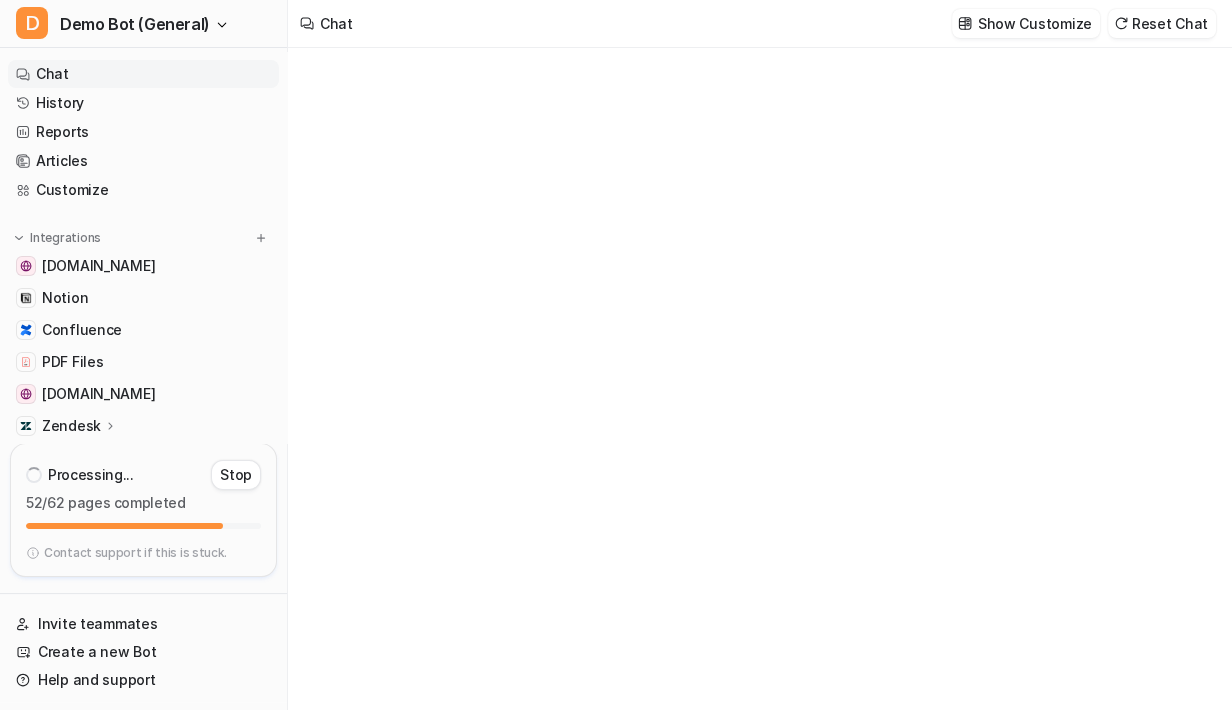 type on "**********" 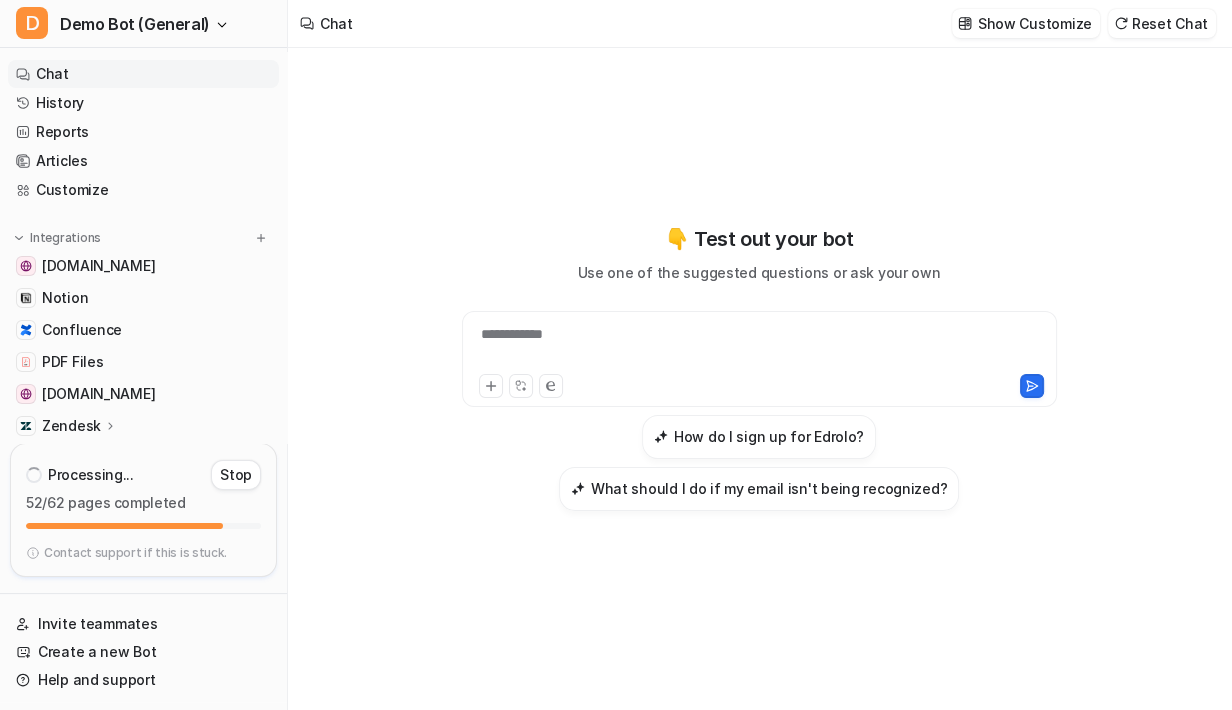 click on "Zendesk" at bounding box center (143, 426) 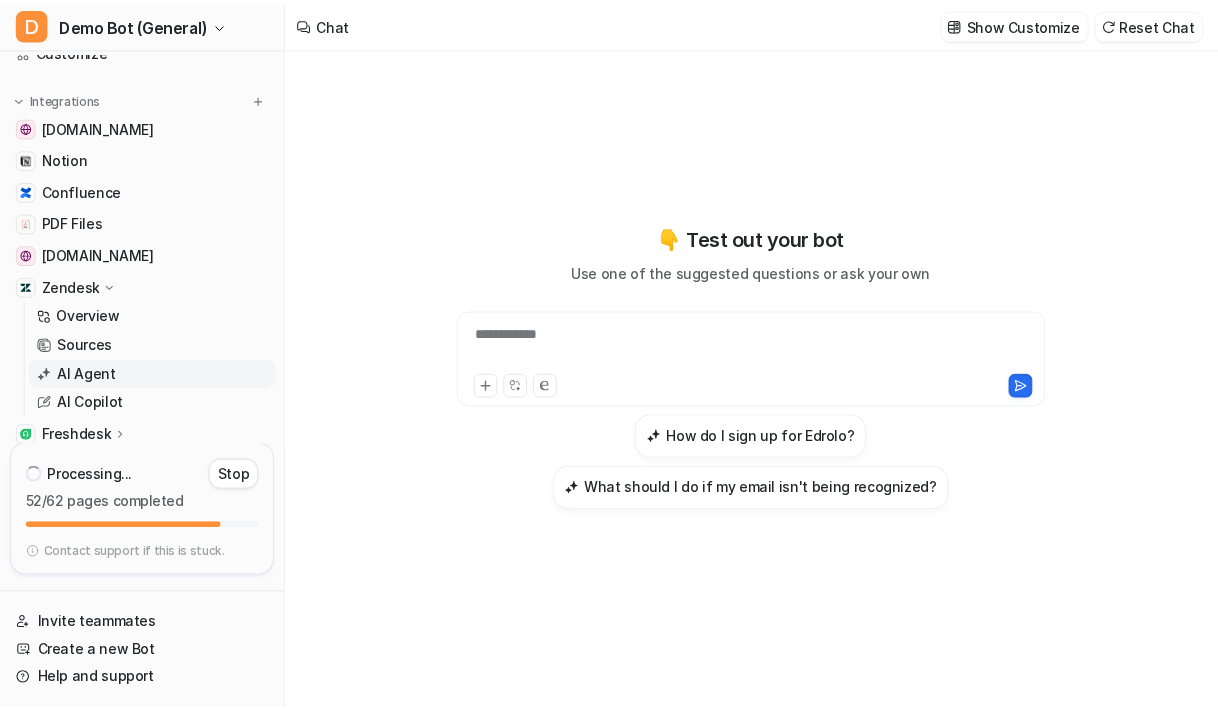 scroll, scrollTop: 181, scrollLeft: 0, axis: vertical 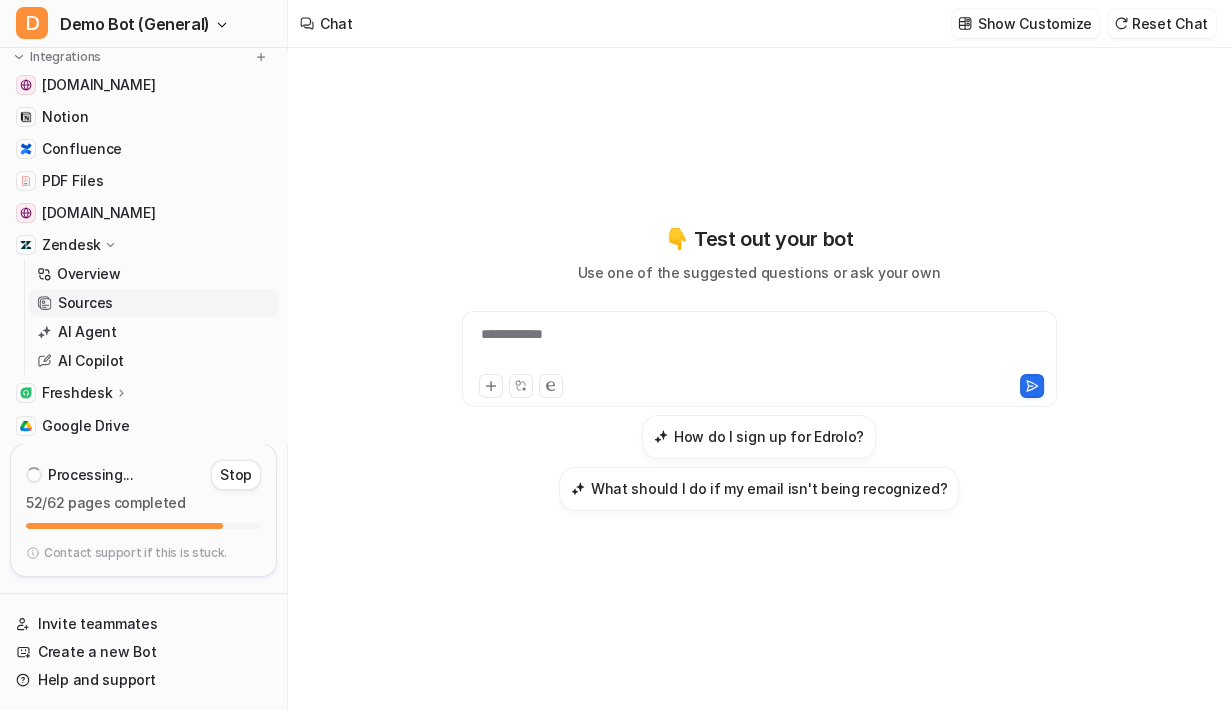click on "Sources" at bounding box center [85, 303] 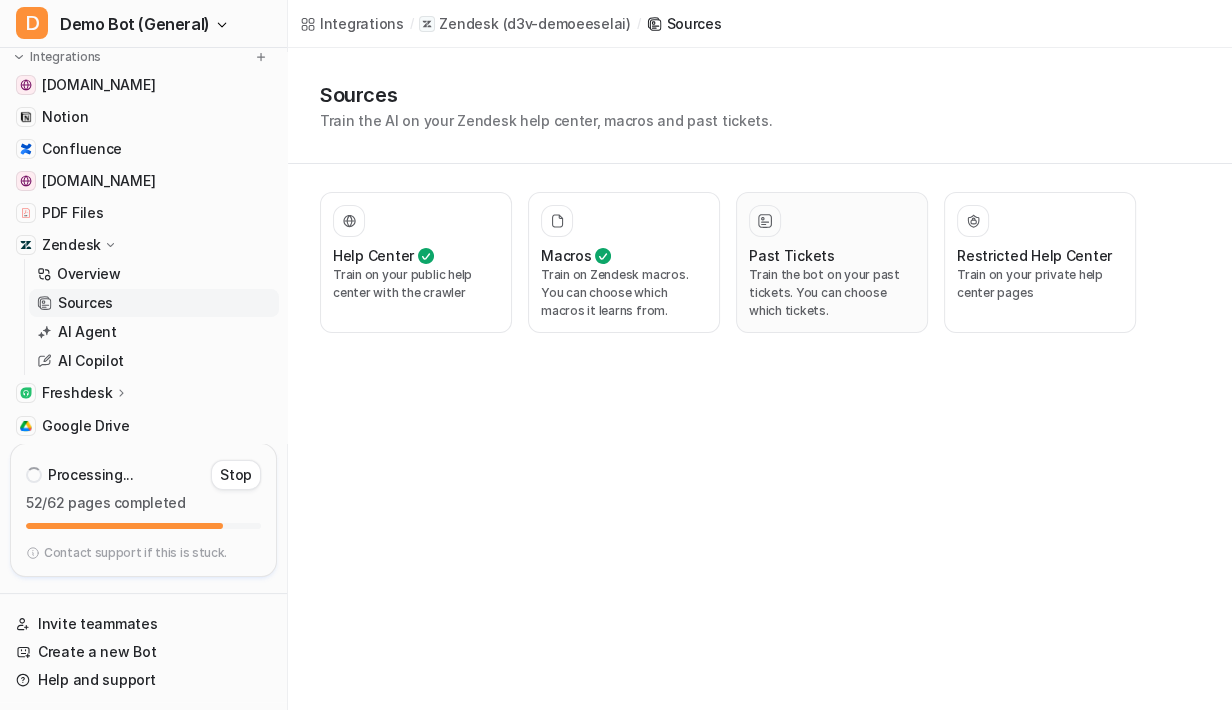 click on "Train the bot on your past tickets. You can choose which tickets." at bounding box center (832, 293) 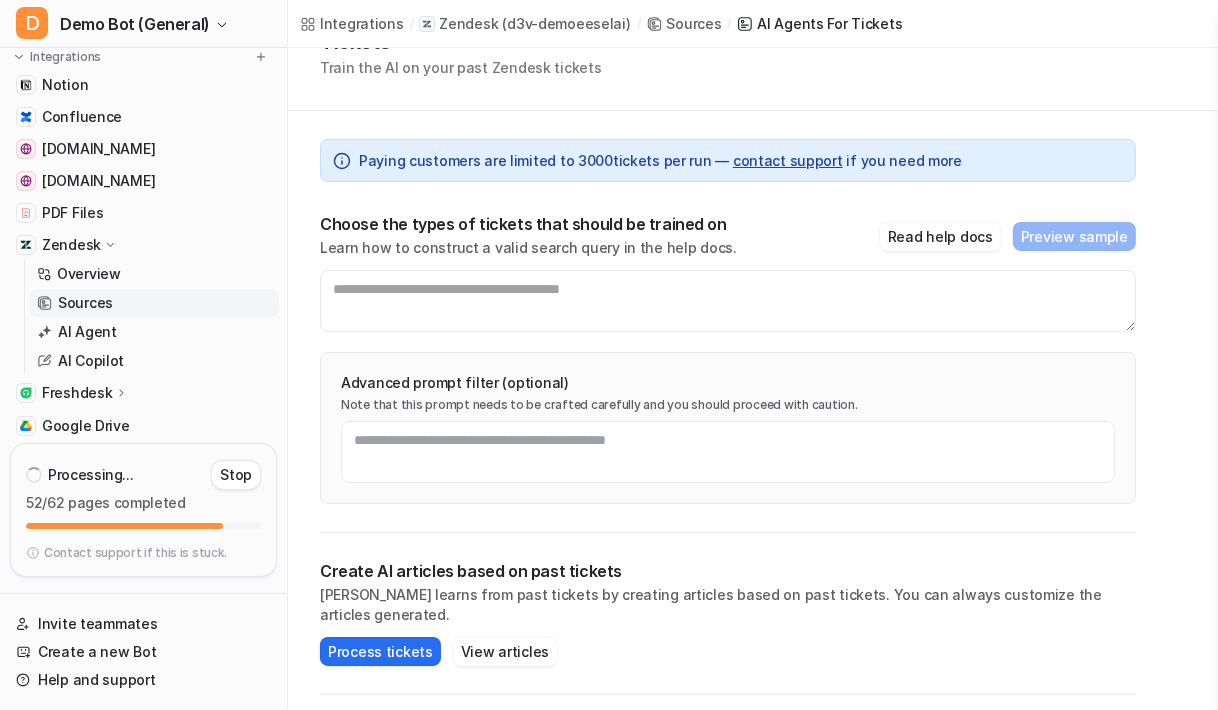 scroll, scrollTop: 90, scrollLeft: 0, axis: vertical 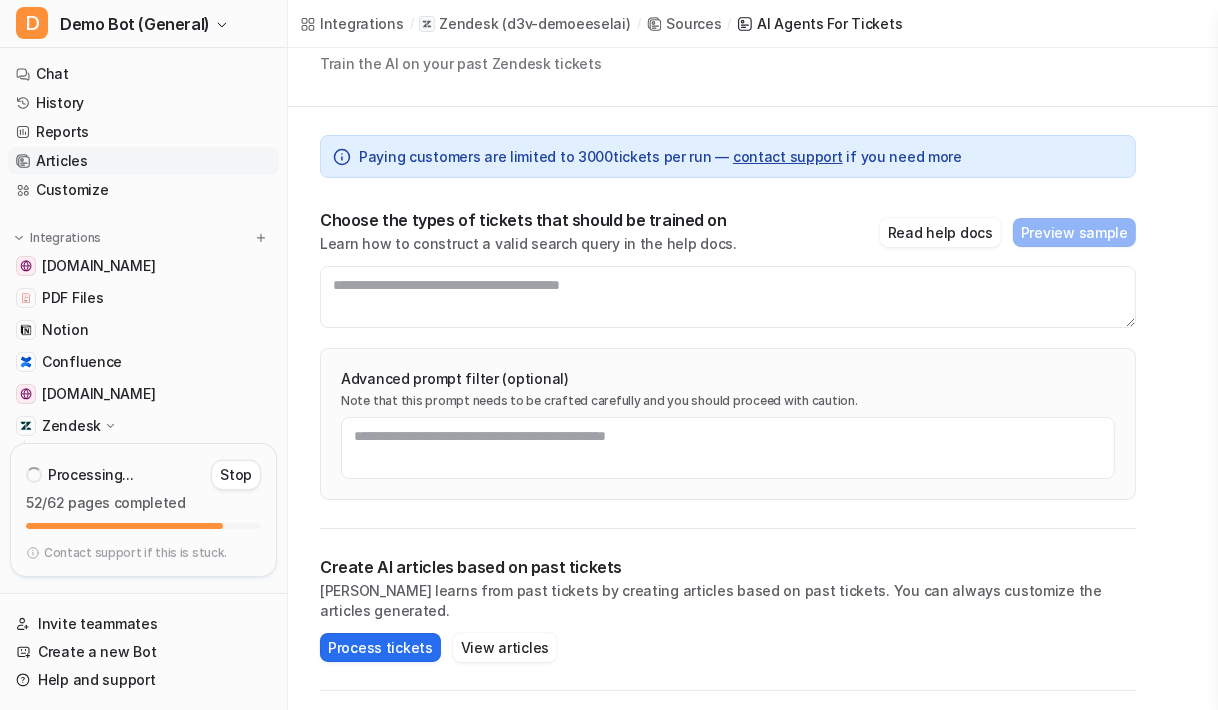 click on "Articles" at bounding box center (143, 161) 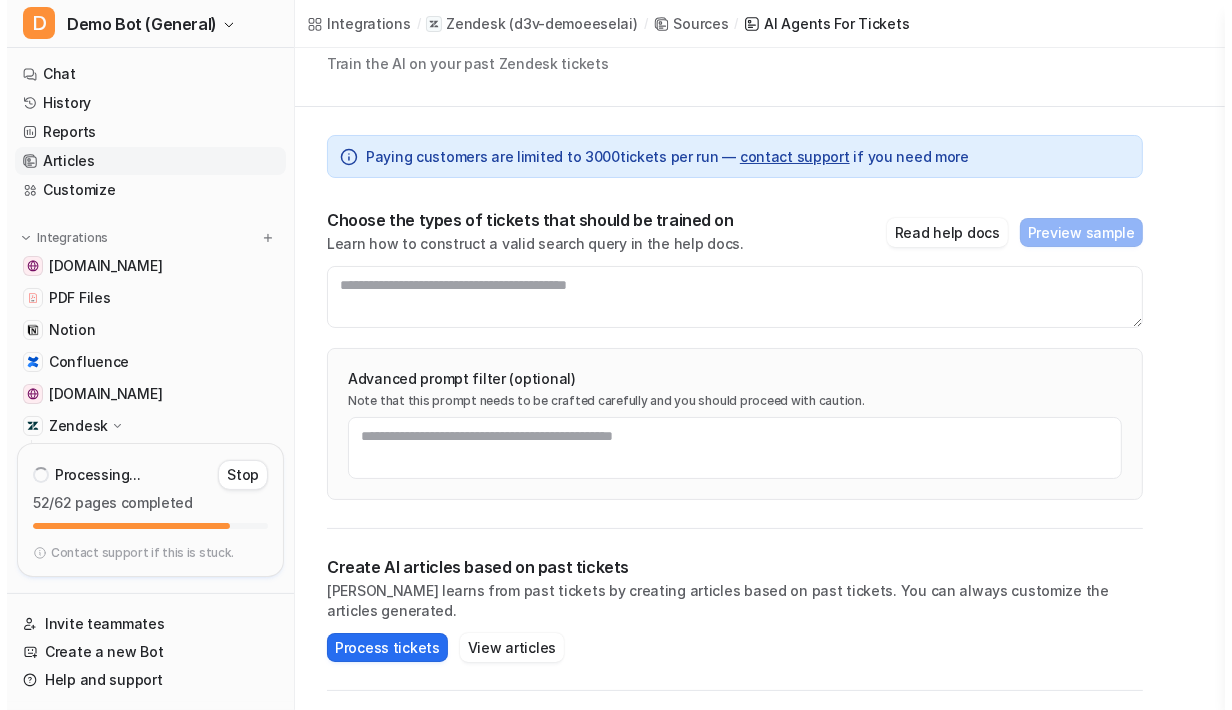scroll, scrollTop: 0, scrollLeft: 0, axis: both 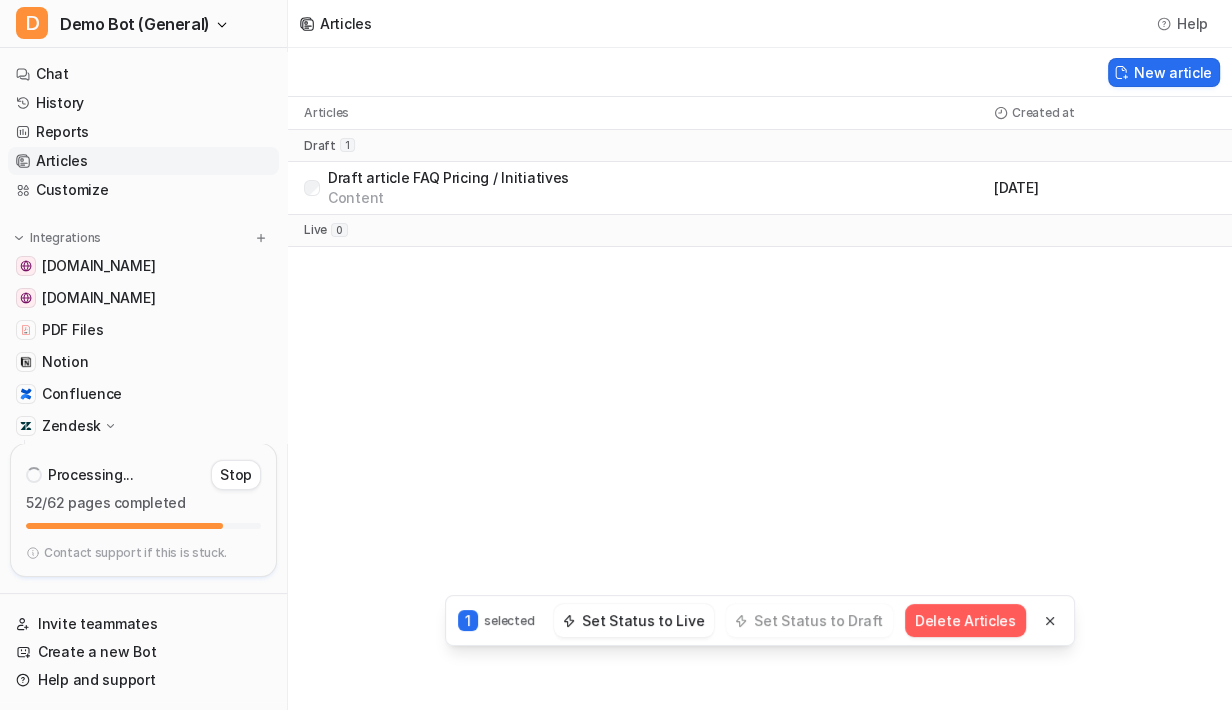 click on "Content" at bounding box center (448, 198) 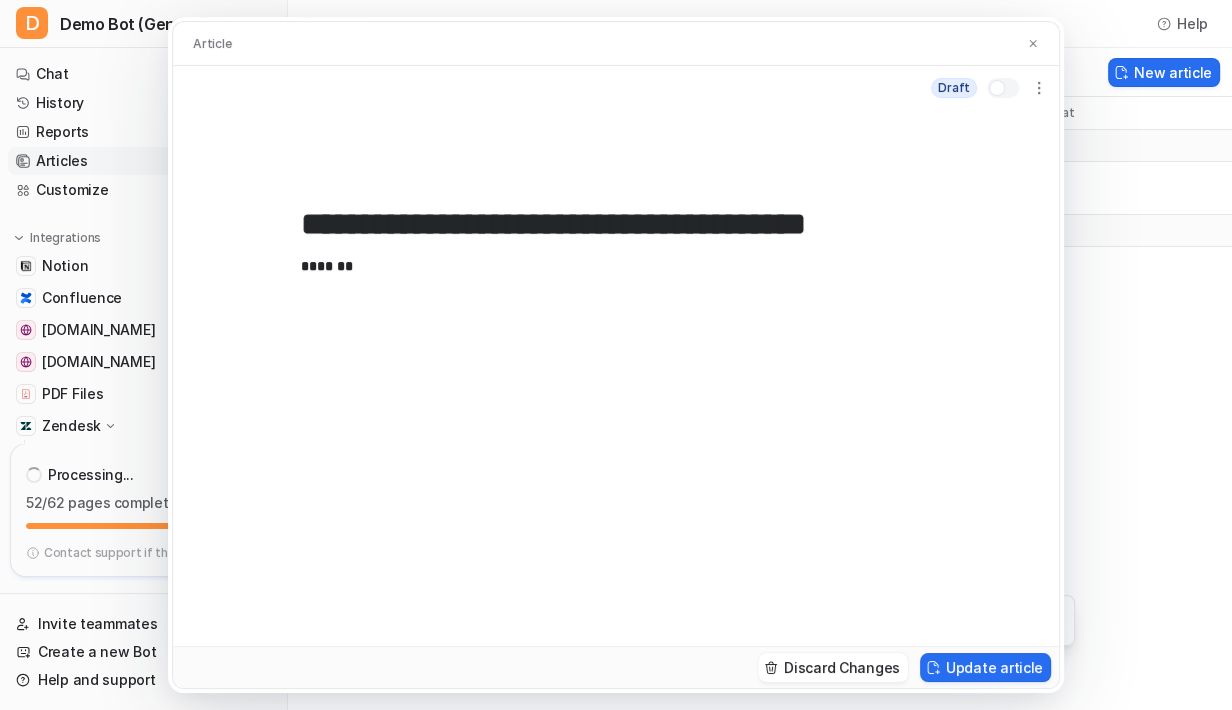 click on "**********" at bounding box center (616, 355) 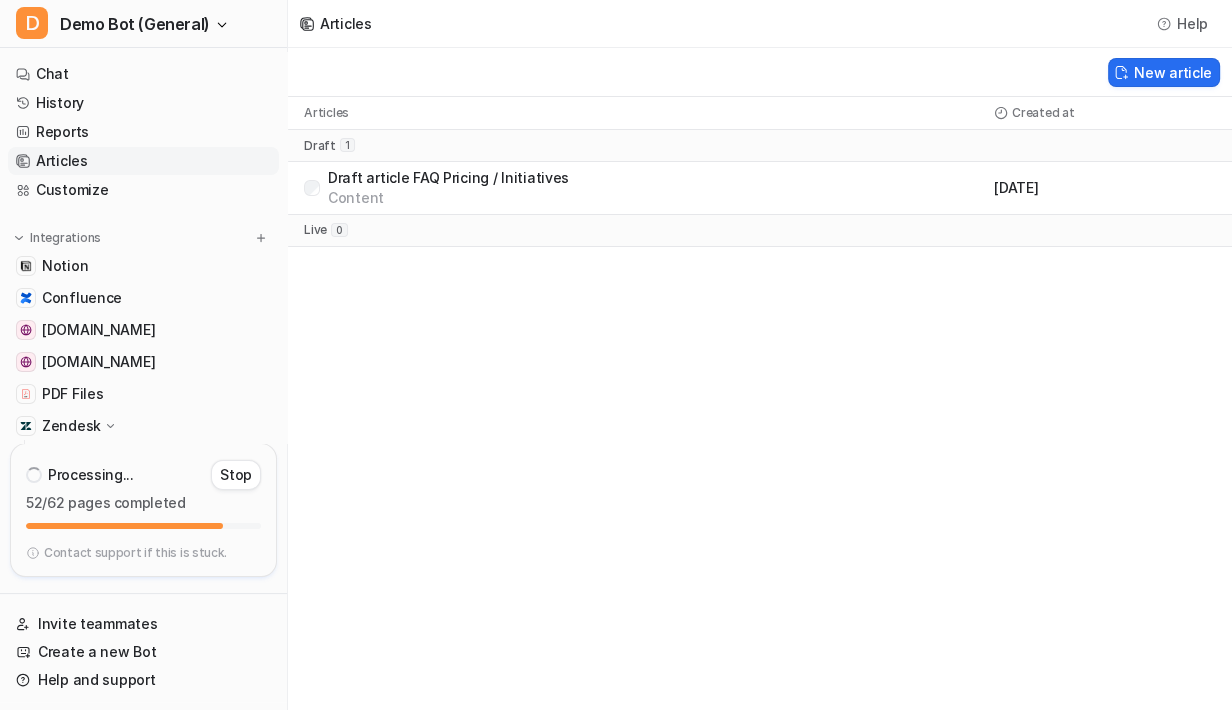 click on "Articles Help New article Articles Created at draft 1 Draft article FAQ Pricing / Initiatives Content [DATE] live 0 Help Chat with us We’re a small team, but make it a priority to chat with every single customer. Watch a 5 min demo A quick walkthrough our app and everything you can do with it. Visit Help Center Read through our docs - or AI chat. 0 selected Set Status to Live Set Status to Draft Delete Articles" at bounding box center [616, 355] 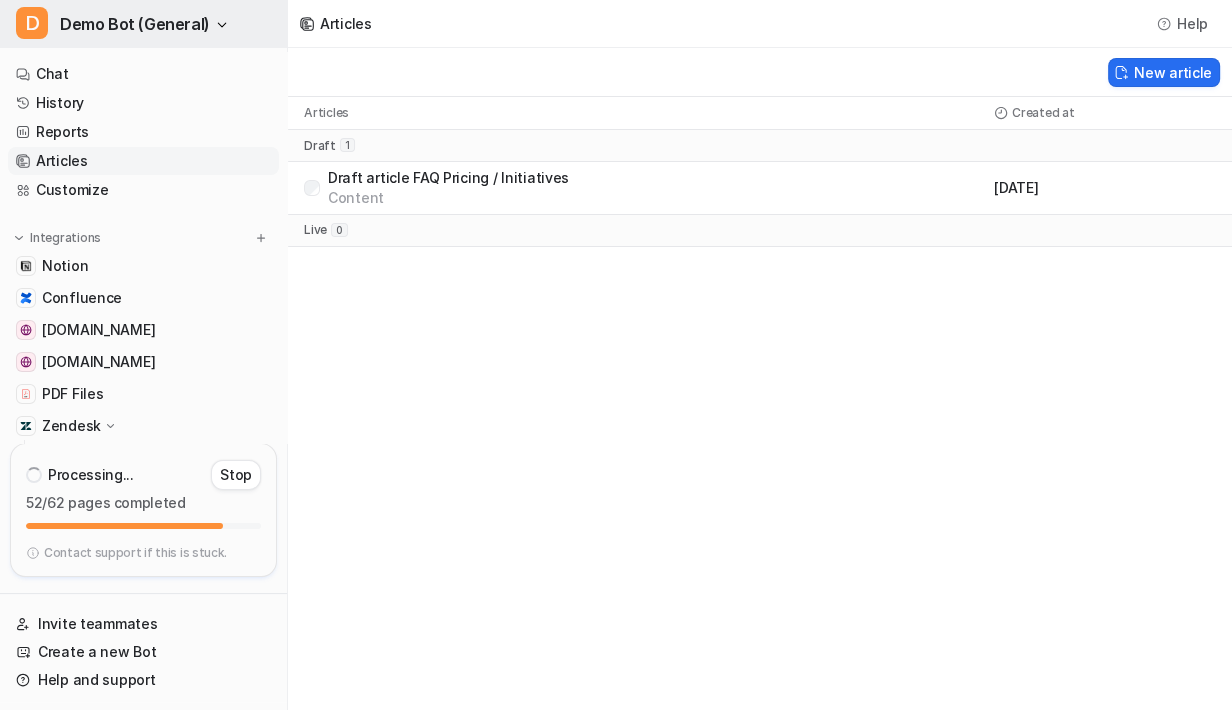 click on "Demo Bot (General)" at bounding box center (135, 24) 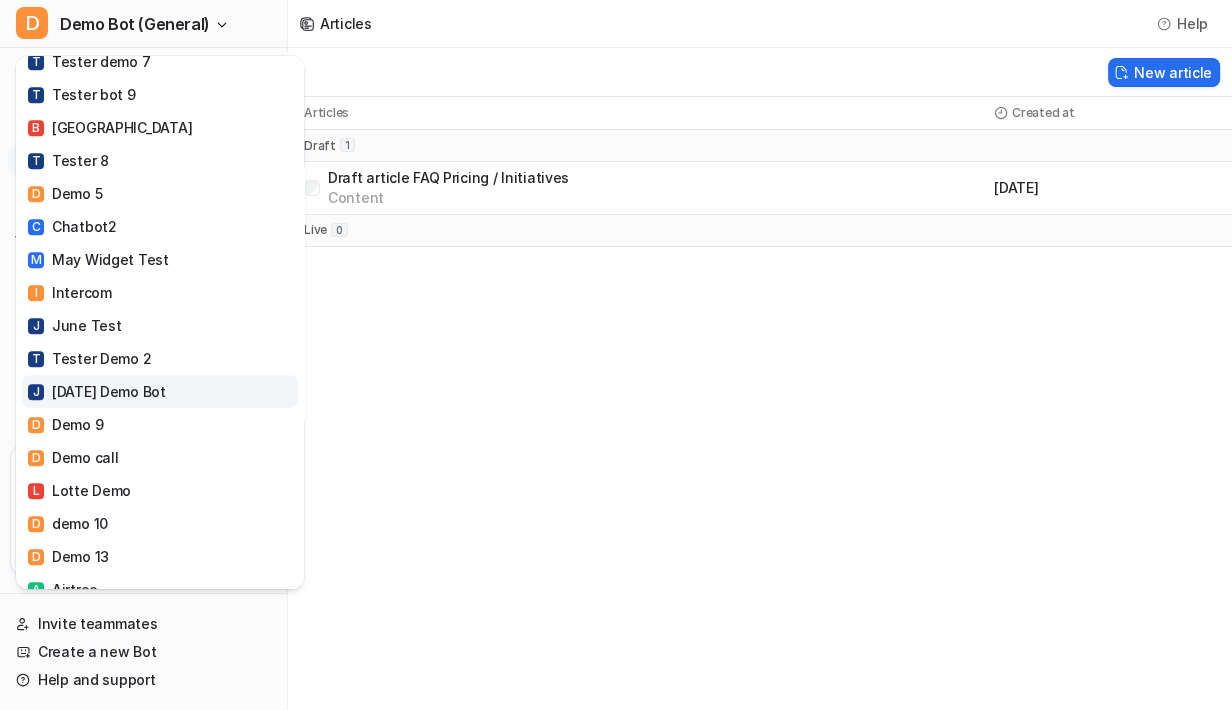scroll, scrollTop: 909, scrollLeft: 0, axis: vertical 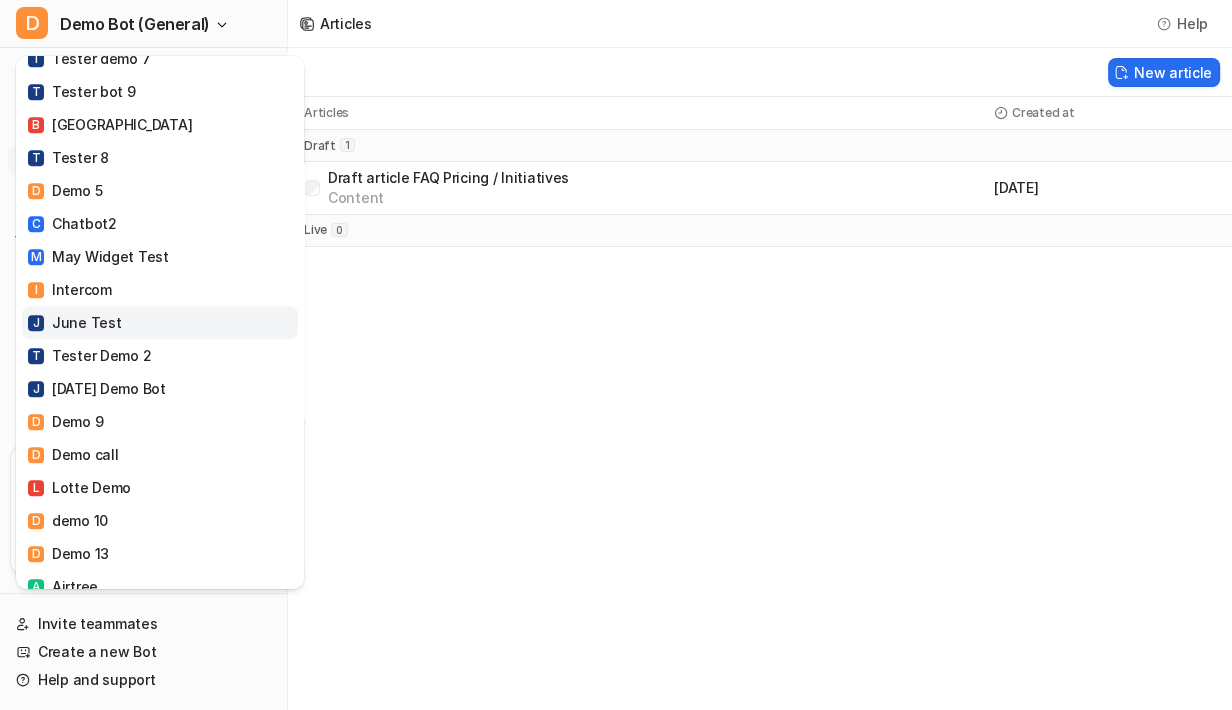 click on "J   June Test" at bounding box center (160, 322) 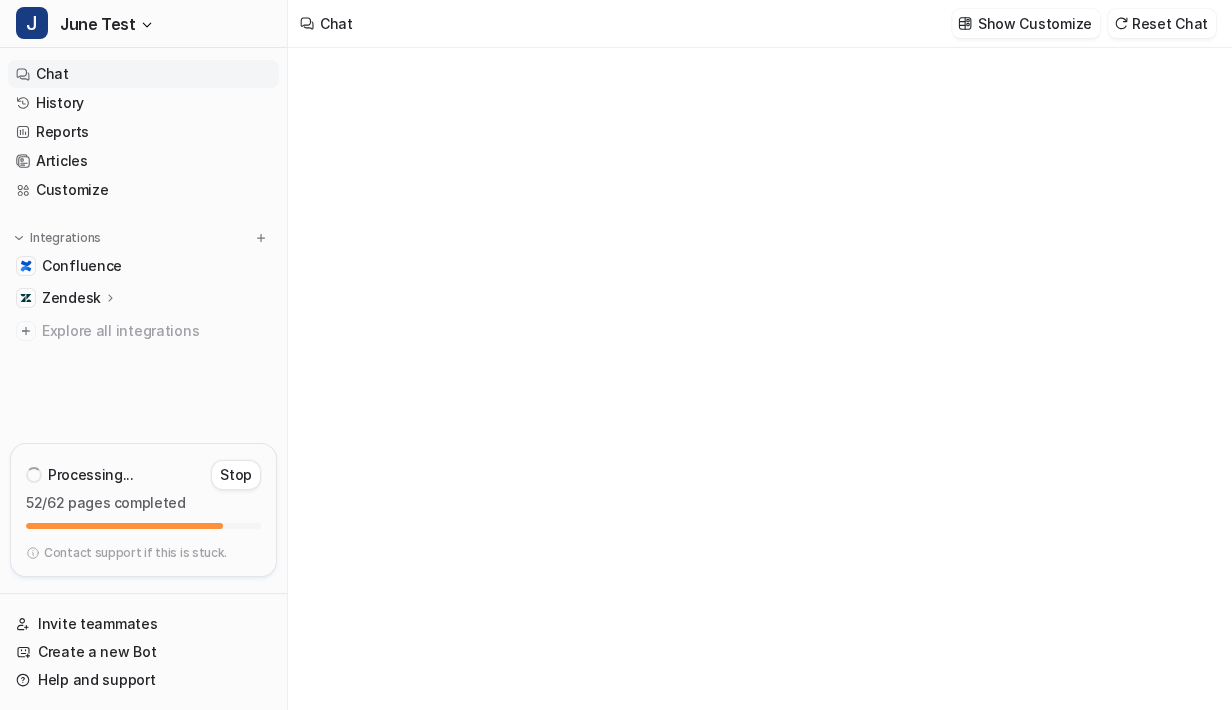 type on "**********" 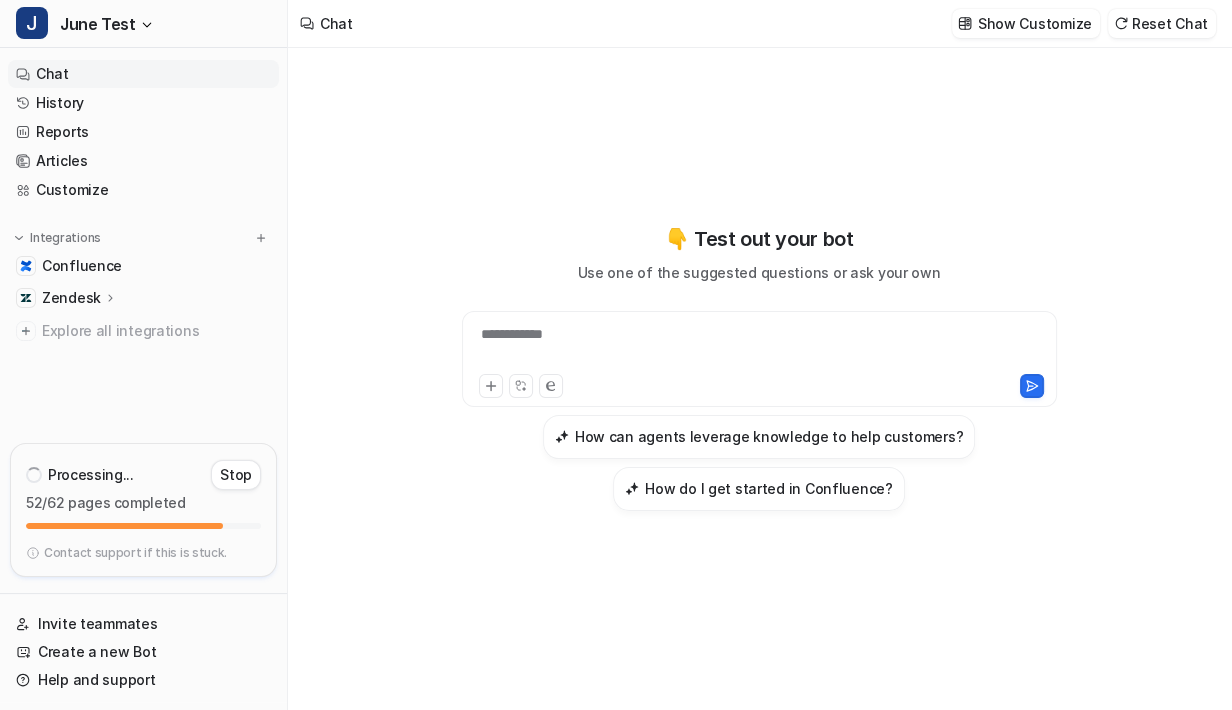 click on "**********" at bounding box center [759, 347] 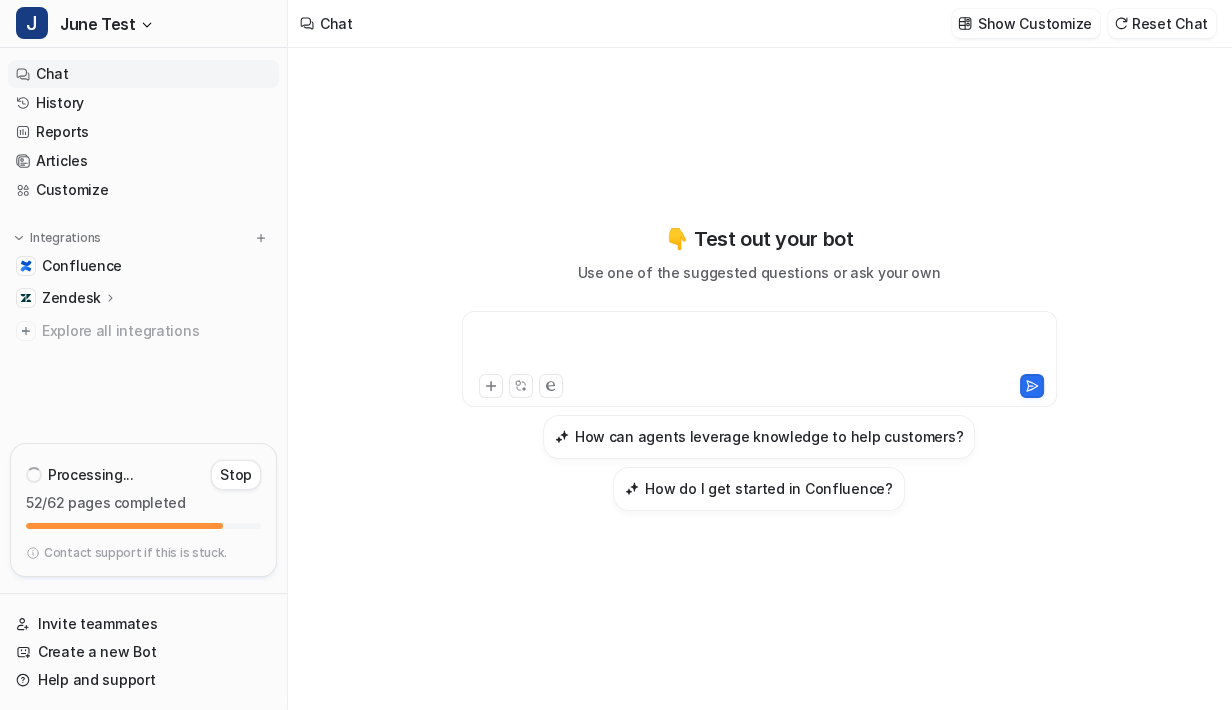 type 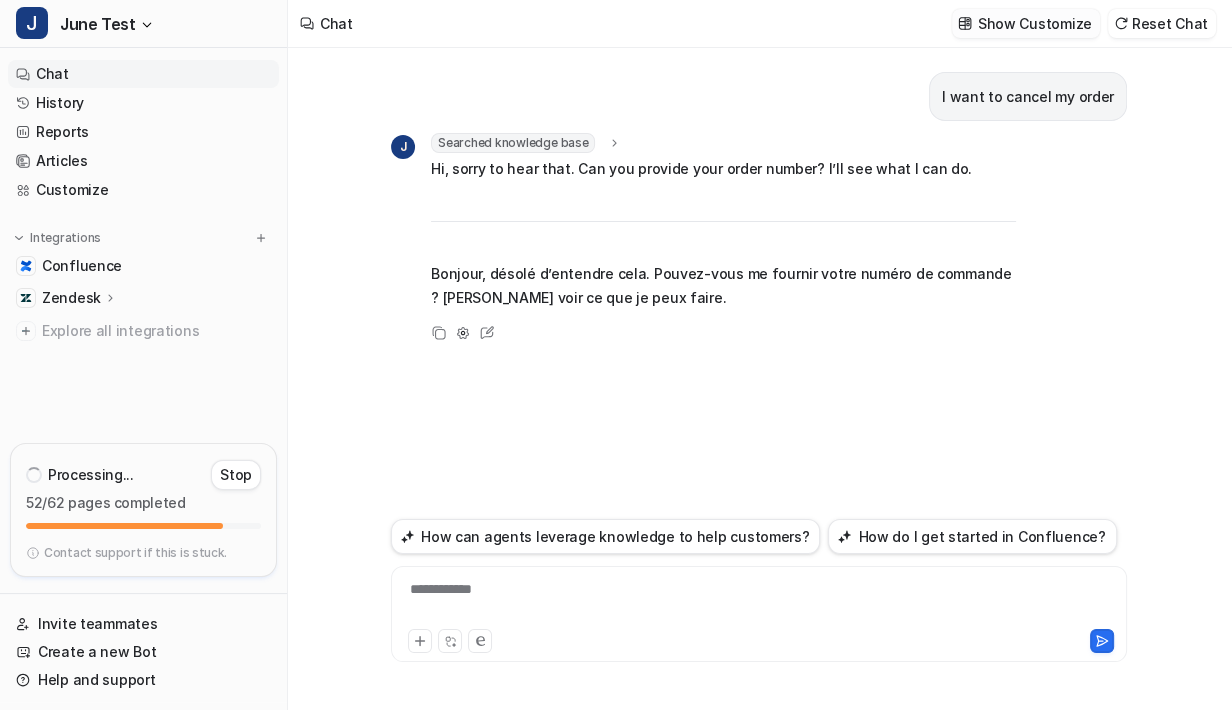 click on "Show Customize" at bounding box center [1035, 23] 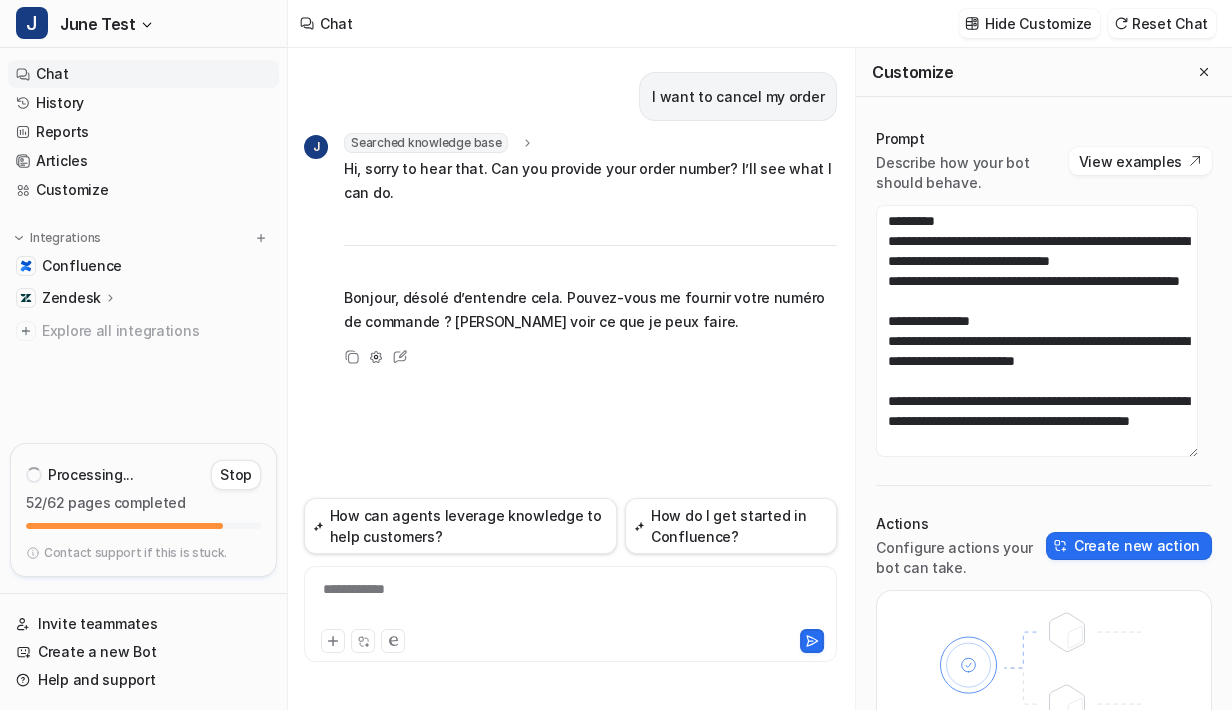scroll, scrollTop: 60, scrollLeft: 0, axis: vertical 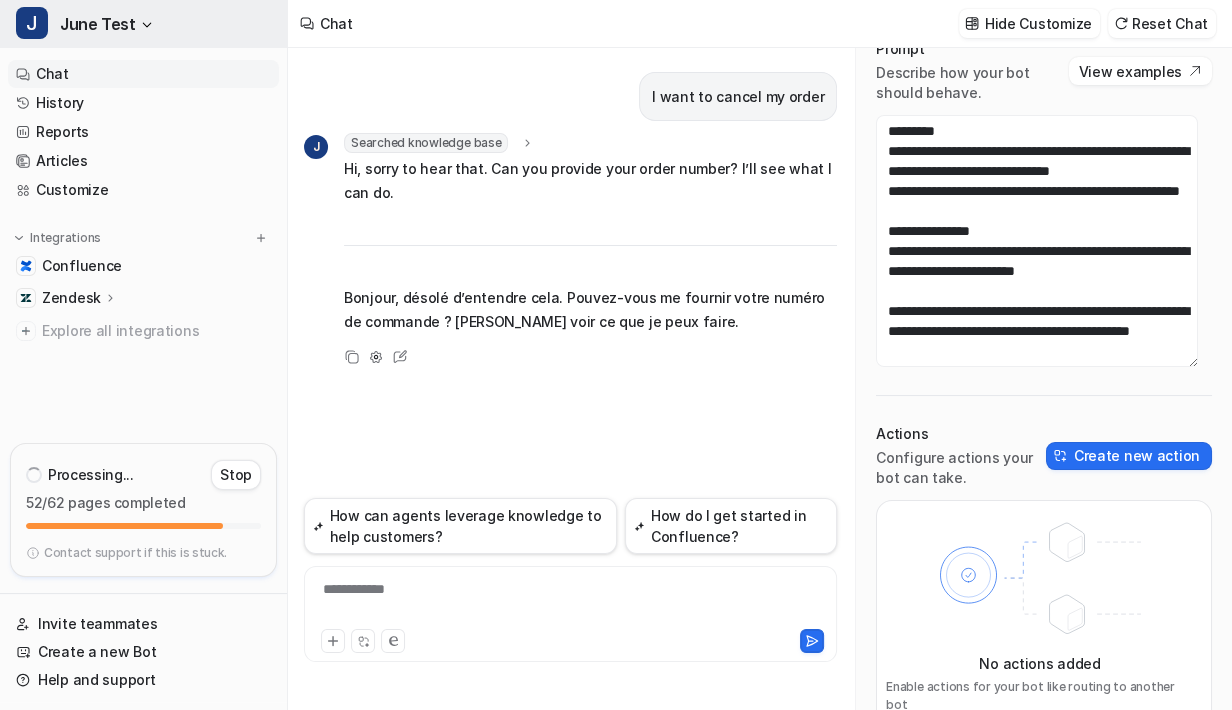 click on "J June Test" at bounding box center (143, 24) 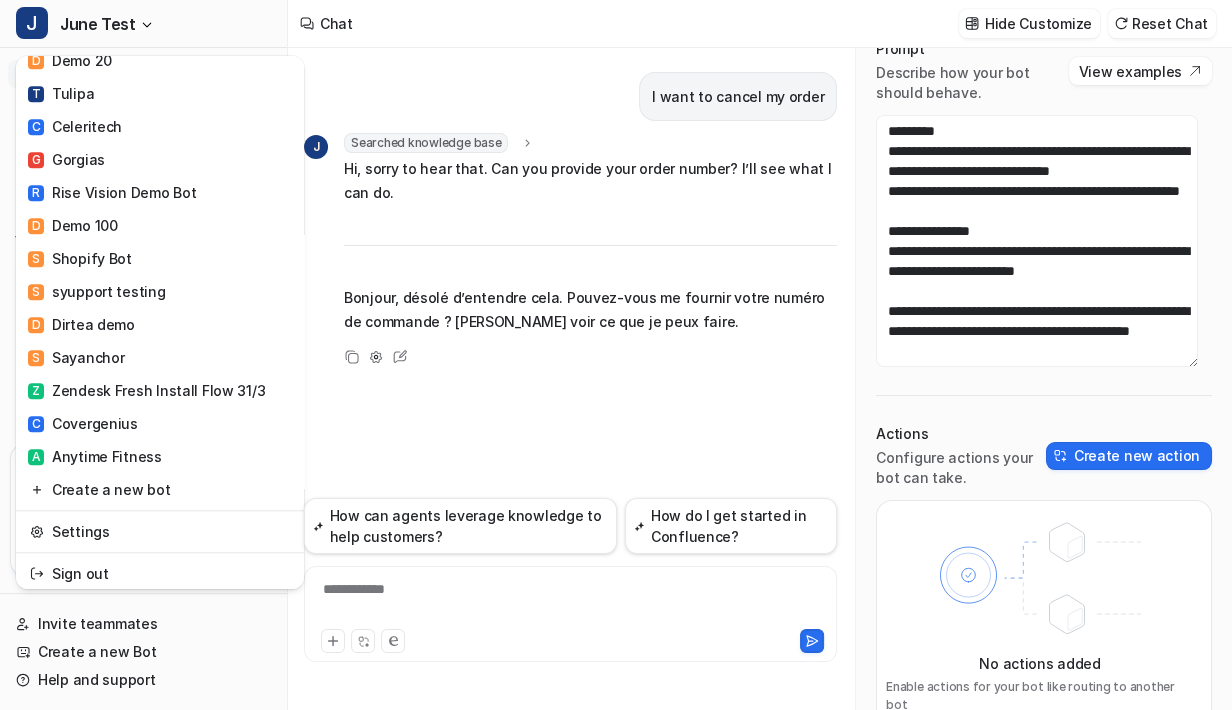 scroll, scrollTop: 1604, scrollLeft: 0, axis: vertical 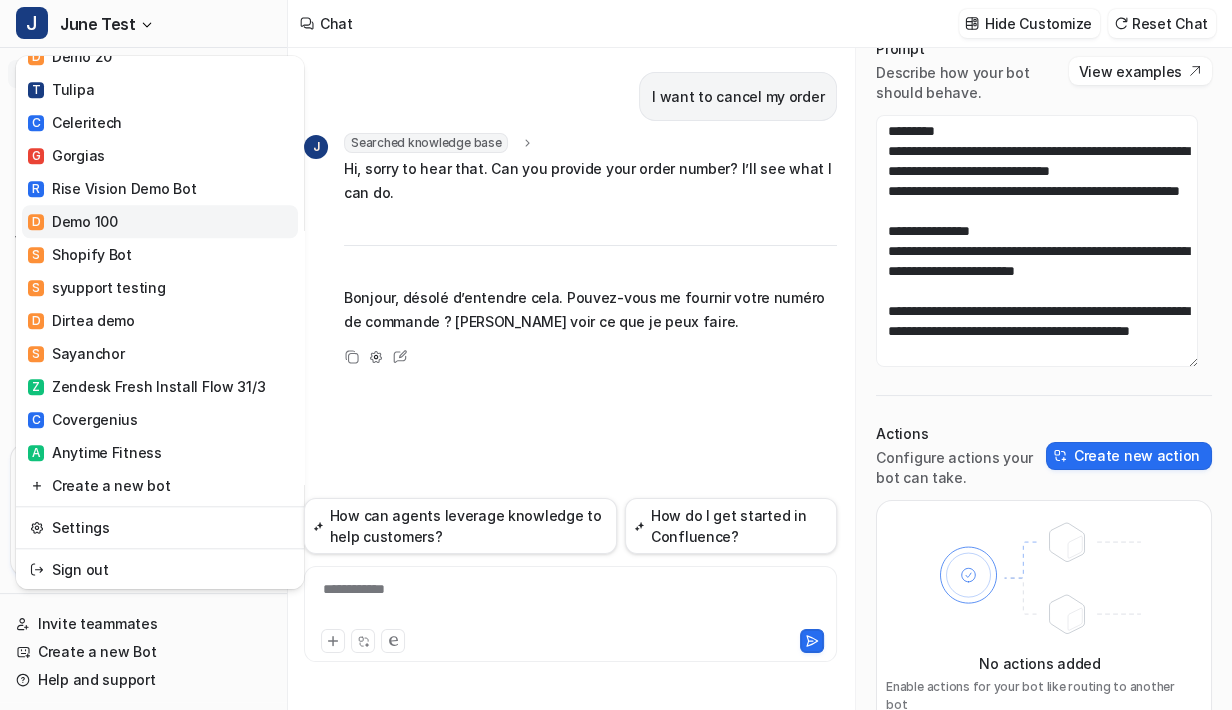 click on "D   Demo 100" at bounding box center [160, 221] 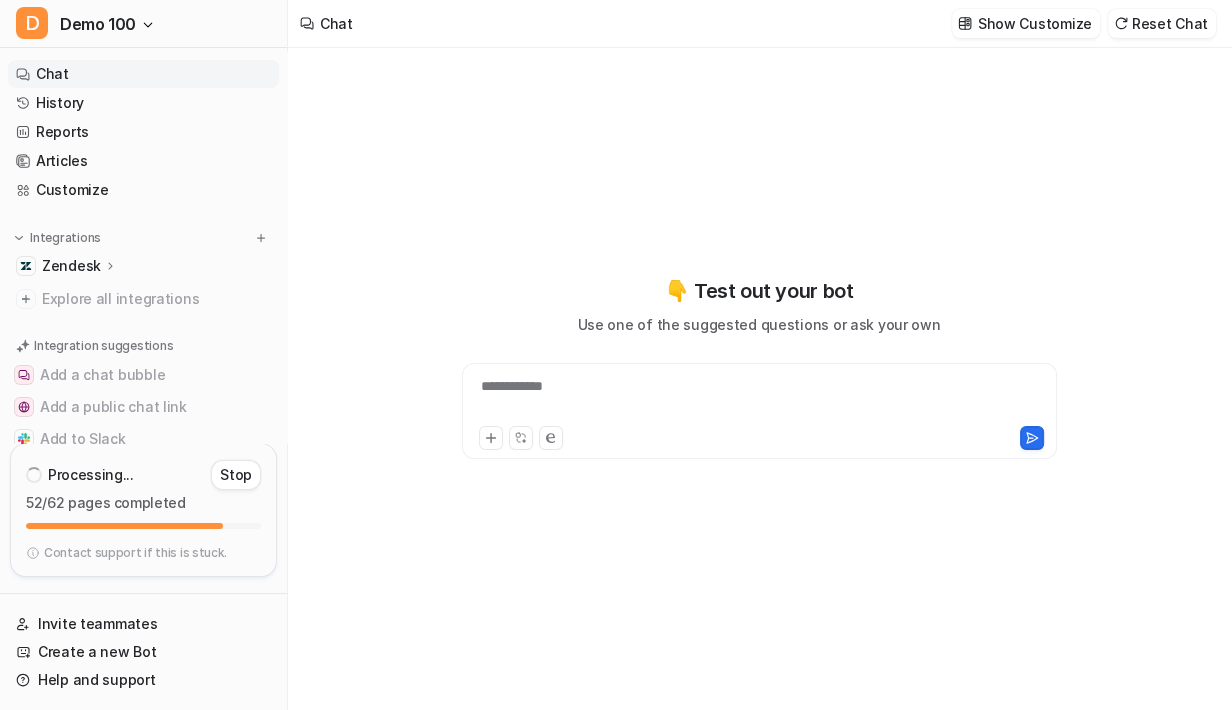 click on "**********" at bounding box center [759, 399] 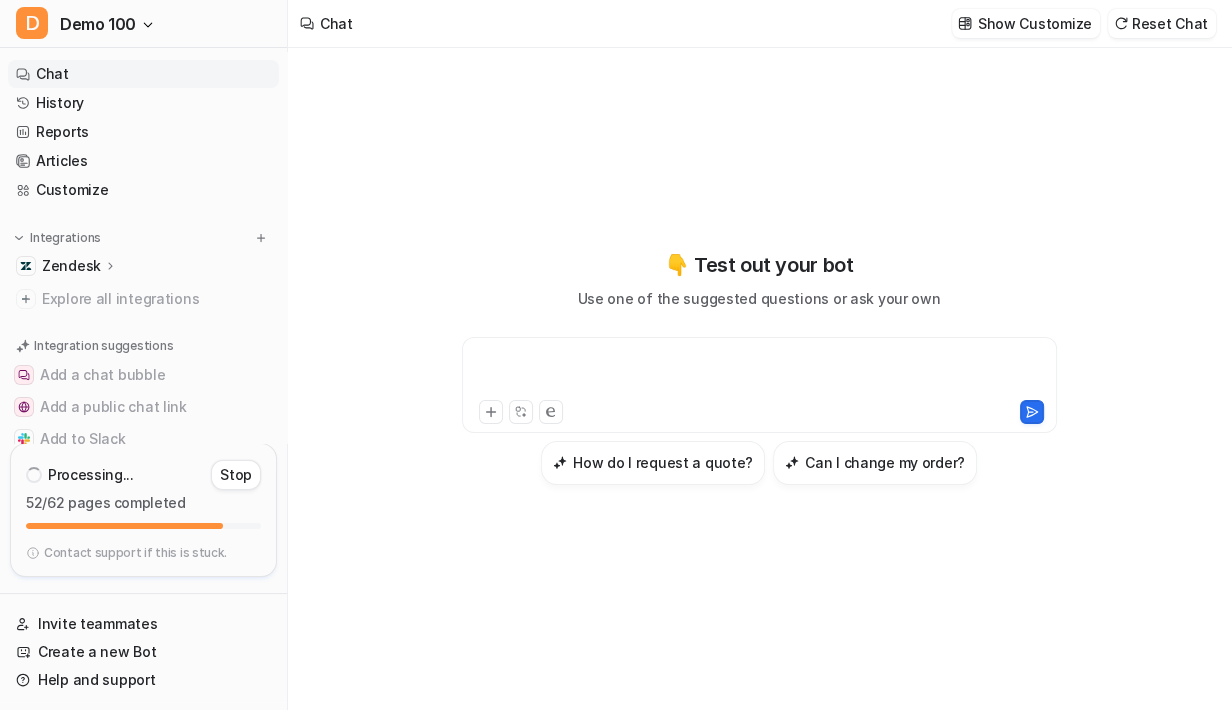type 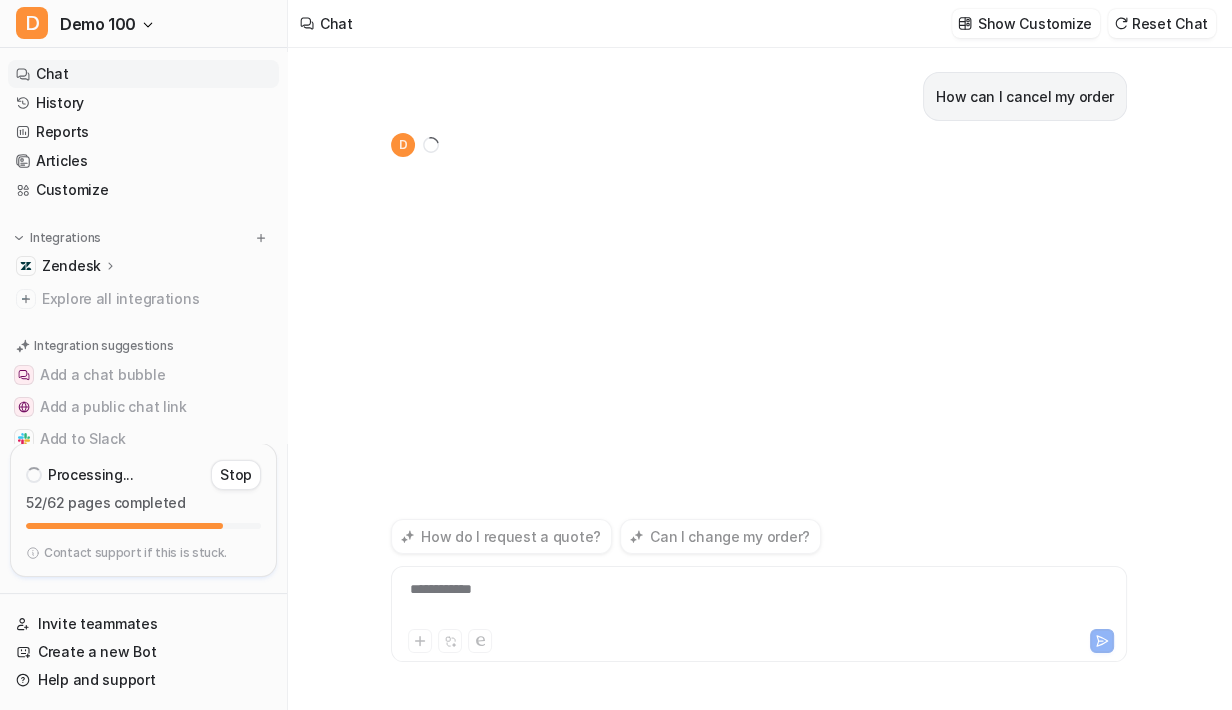 click on "**********" at bounding box center (759, 379) 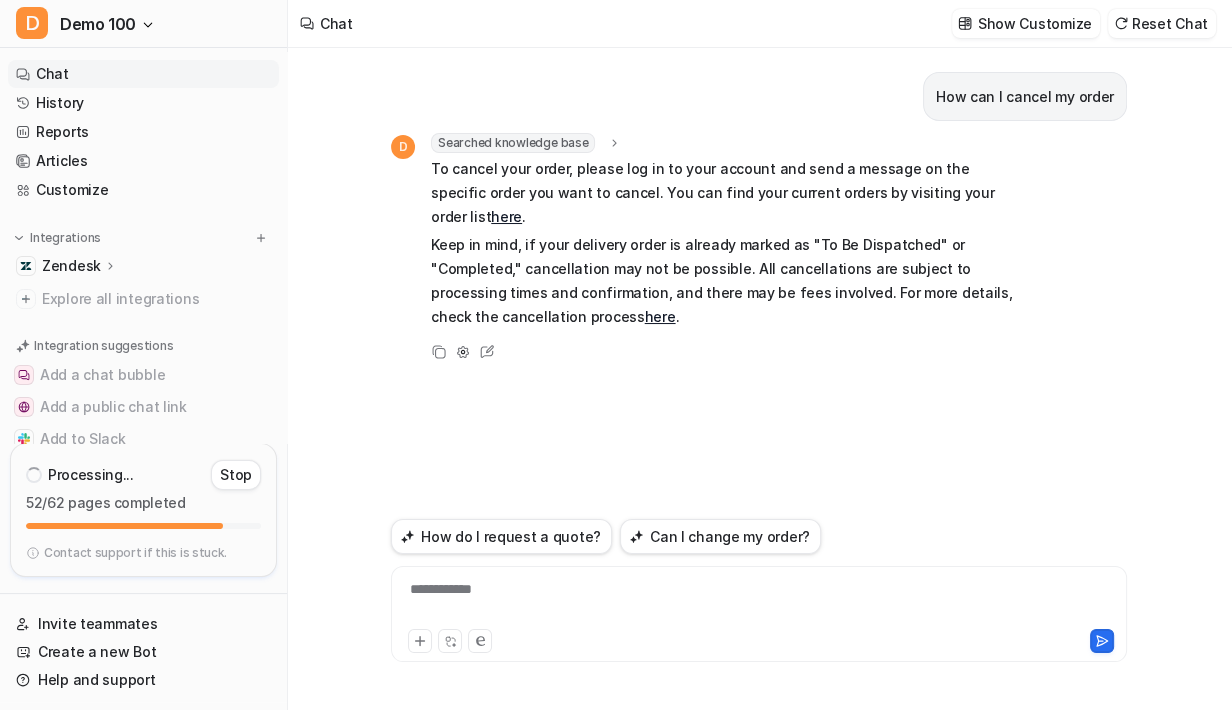 click on "**********" at bounding box center [759, 379] 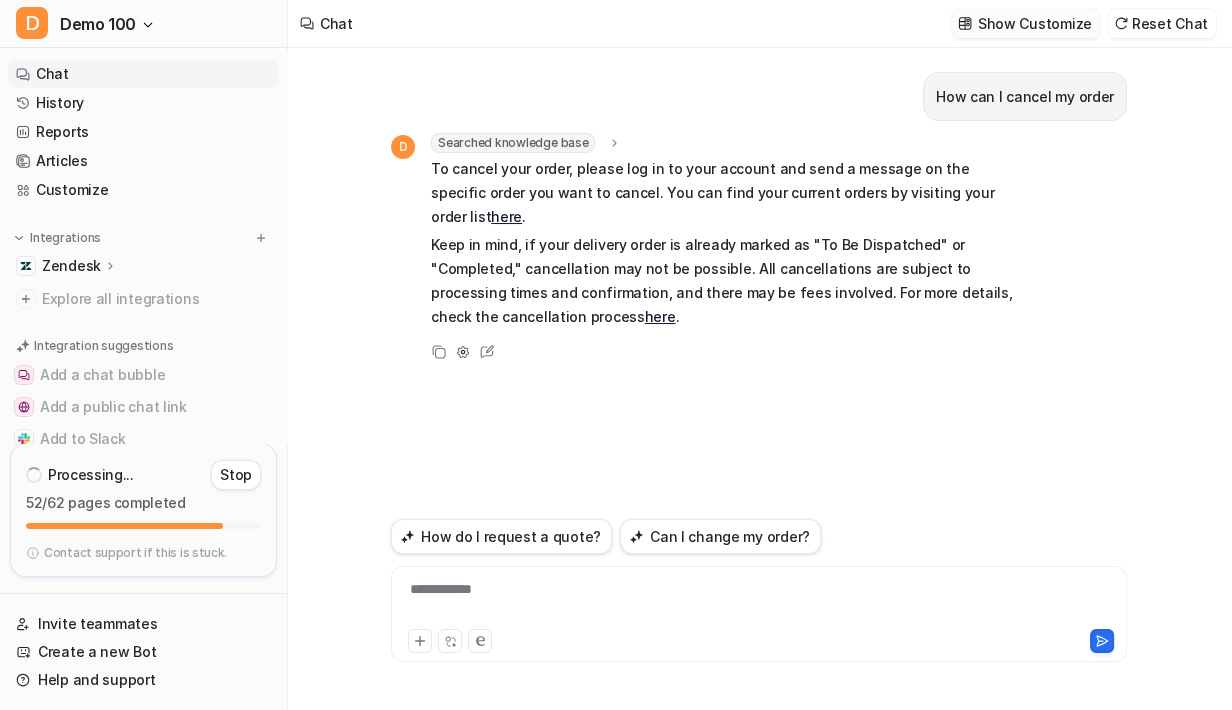 click on "Show Customize" at bounding box center (1035, 23) 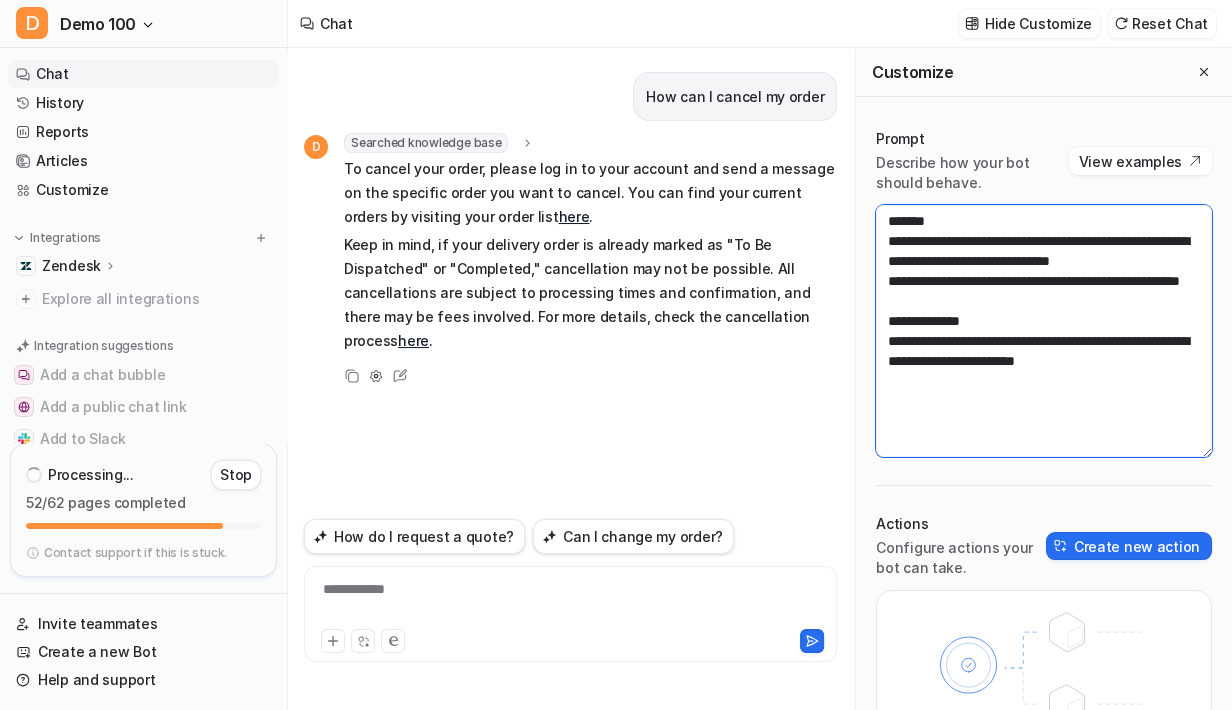 click on "**********" at bounding box center (1044, 331) 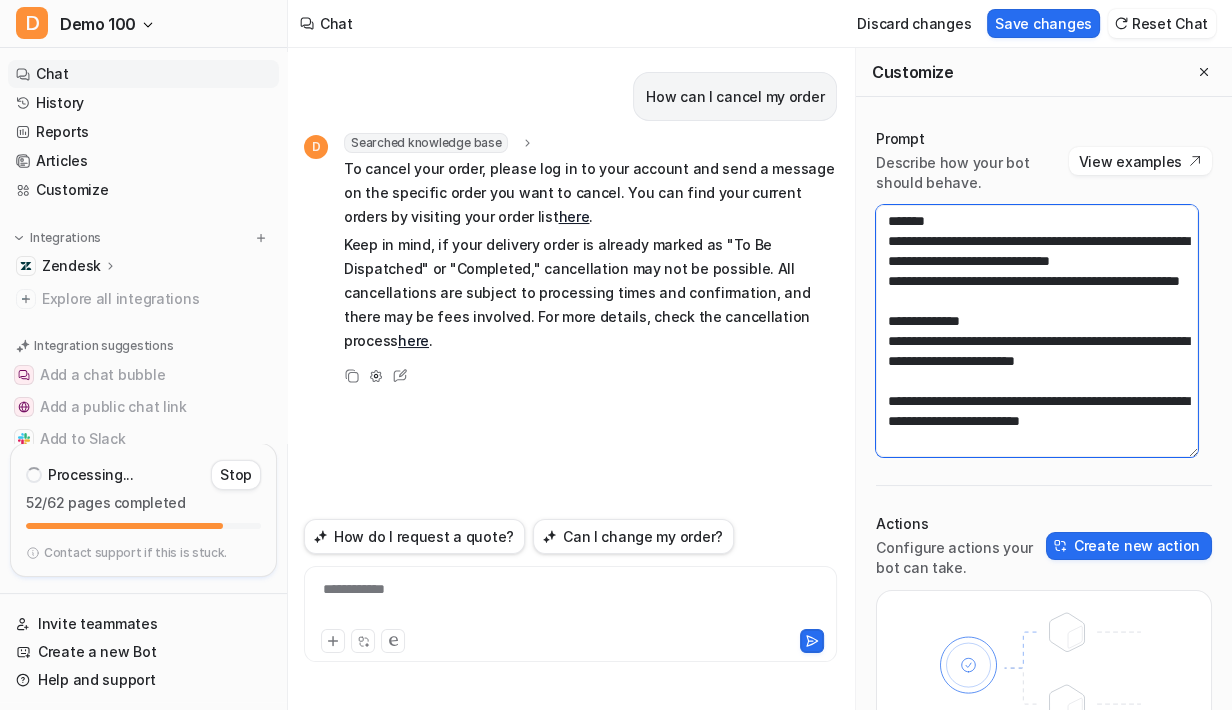 scroll, scrollTop: 32, scrollLeft: 0, axis: vertical 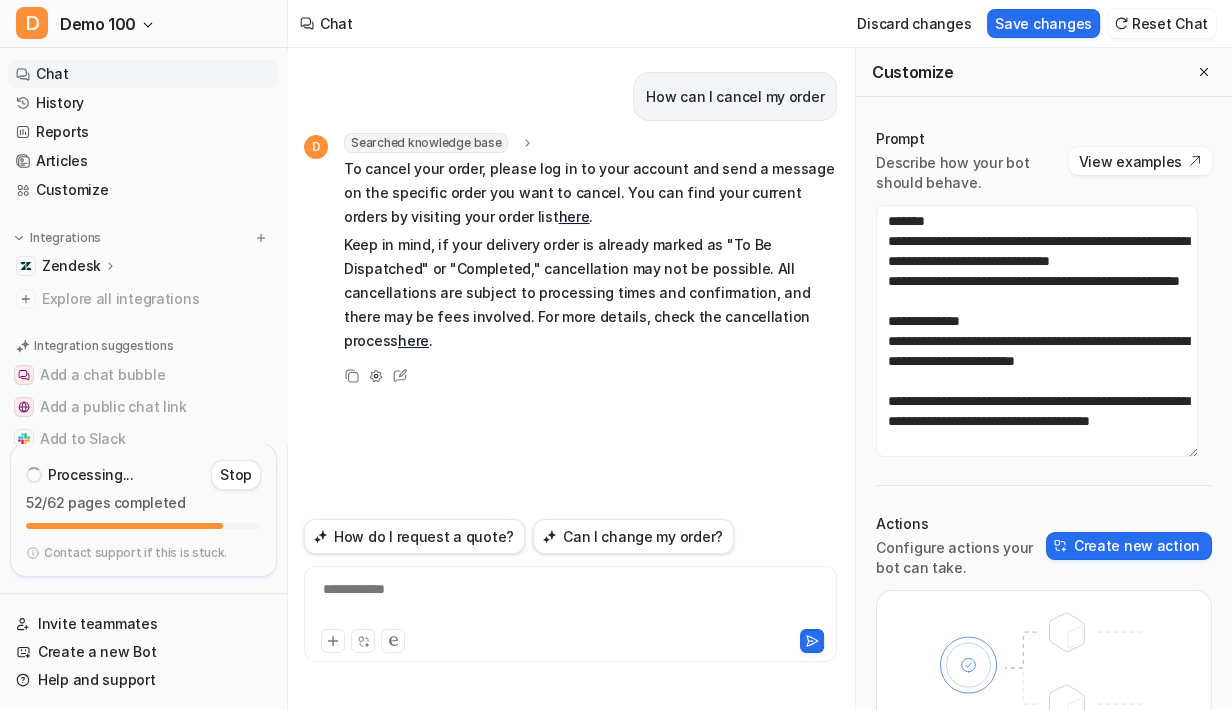 click on "**********" at bounding box center (1044, 475) 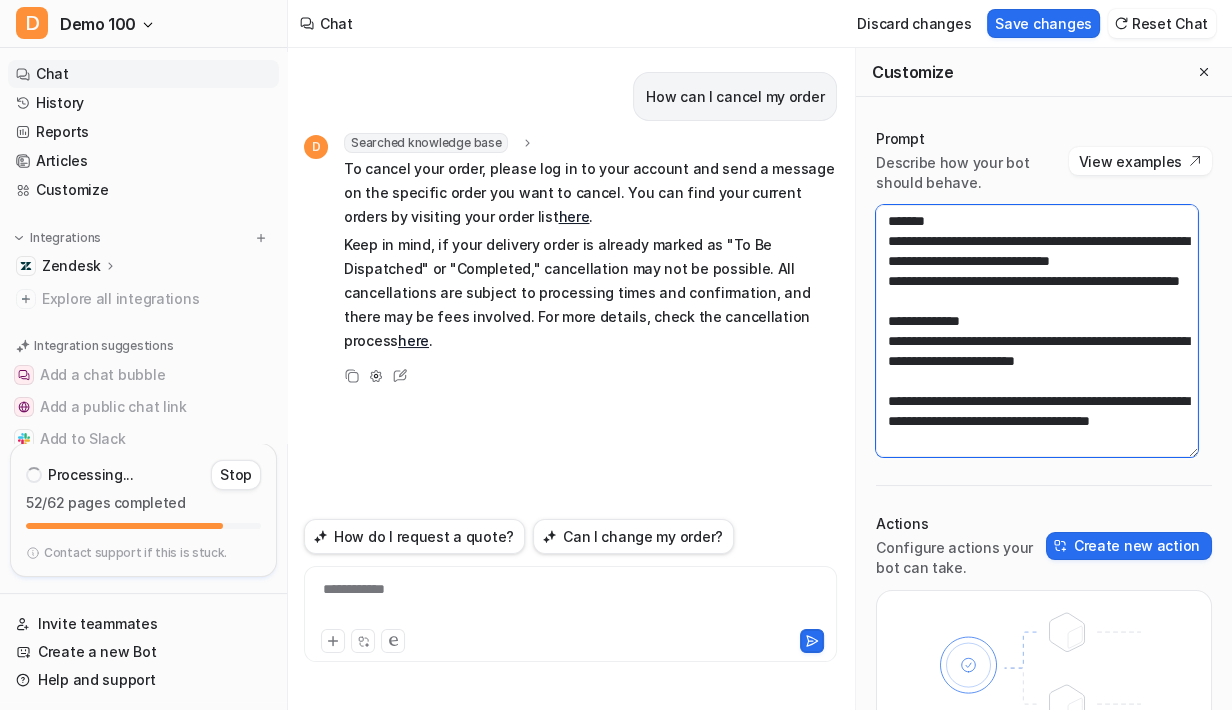 scroll, scrollTop: 60, scrollLeft: 0, axis: vertical 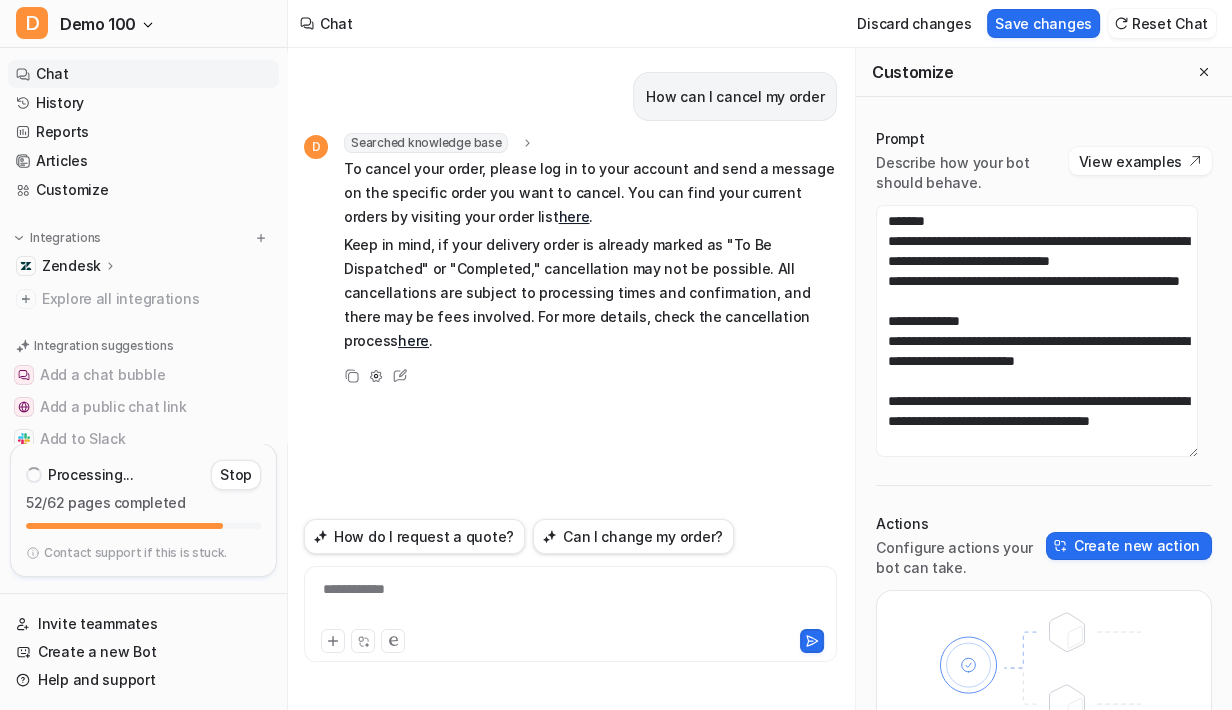 click on "**********" at bounding box center (1044, 475) 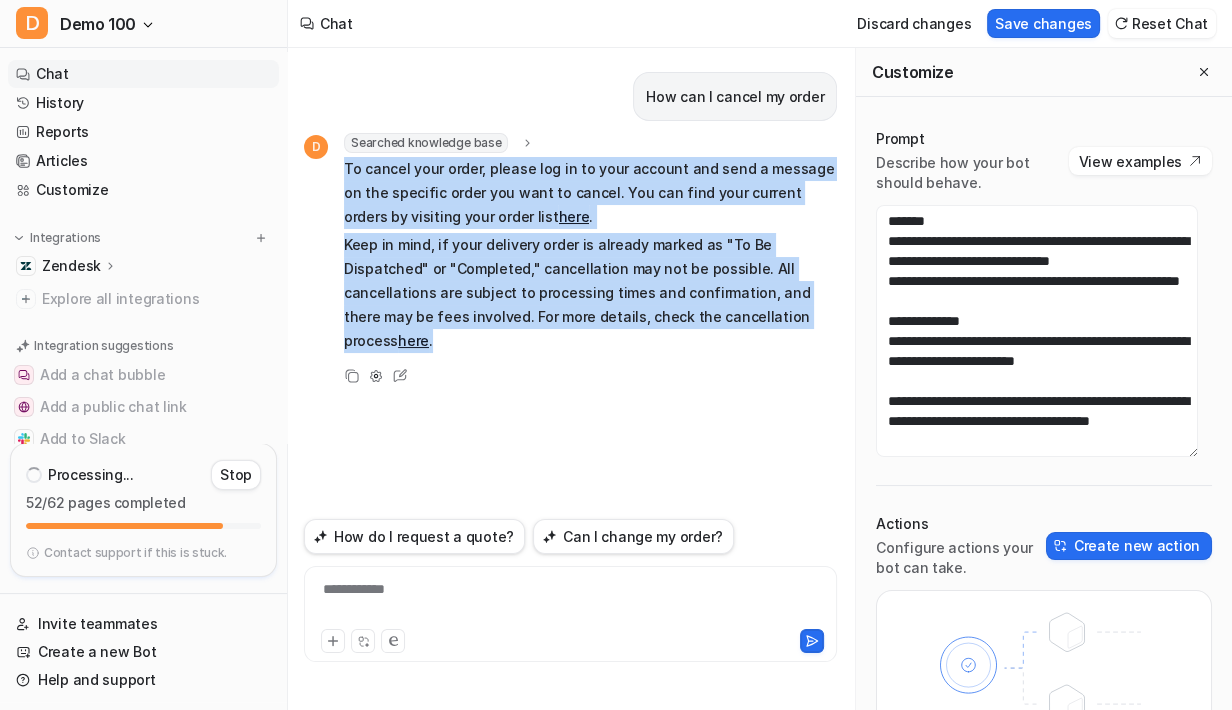 drag, startPoint x: 768, startPoint y: 318, endPoint x: 344, endPoint y: 168, distance: 449.75104 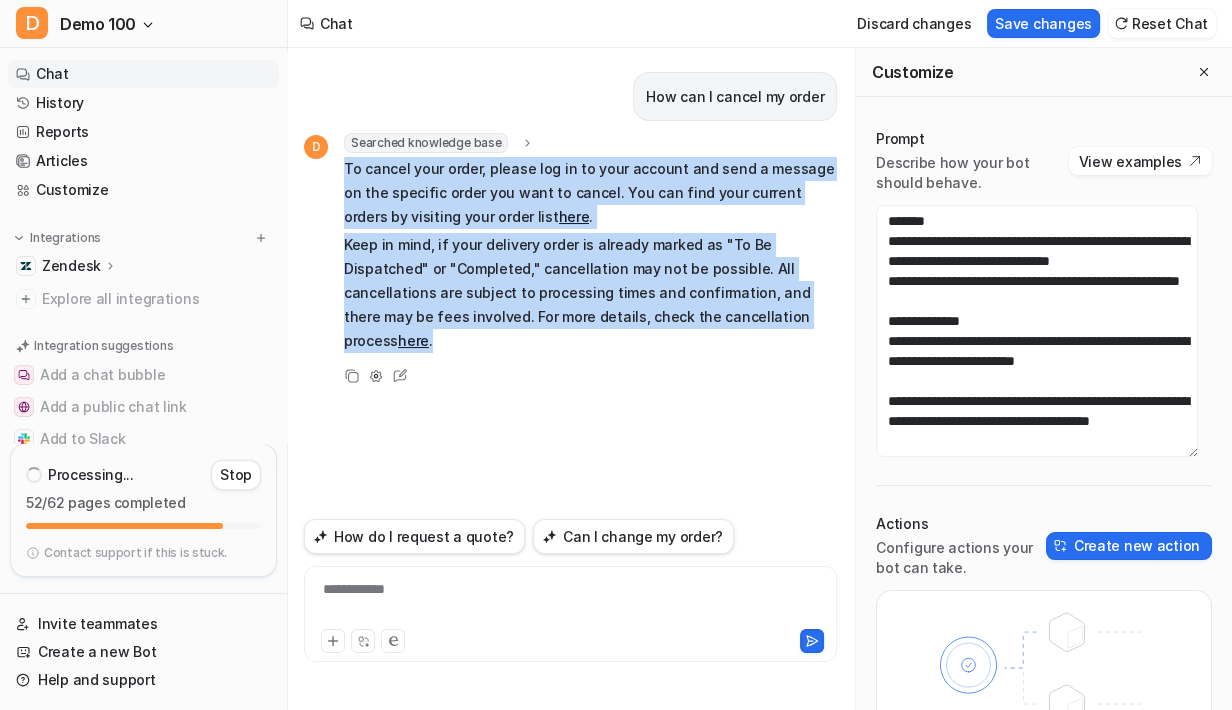 click on "To cancel your order, please log in to your account and send a message on the specific order you want to cancel. You can find your current orders by visiting your order list  here .
Keep in mind, if your delivery order is already marked as "To Be Dispatched" or "Completed," cancellation may not be possible. All cancellations are subject to processing times and confirmation, and there may be fees involved. For more details, check the cancellation process  here ." at bounding box center [590, 255] 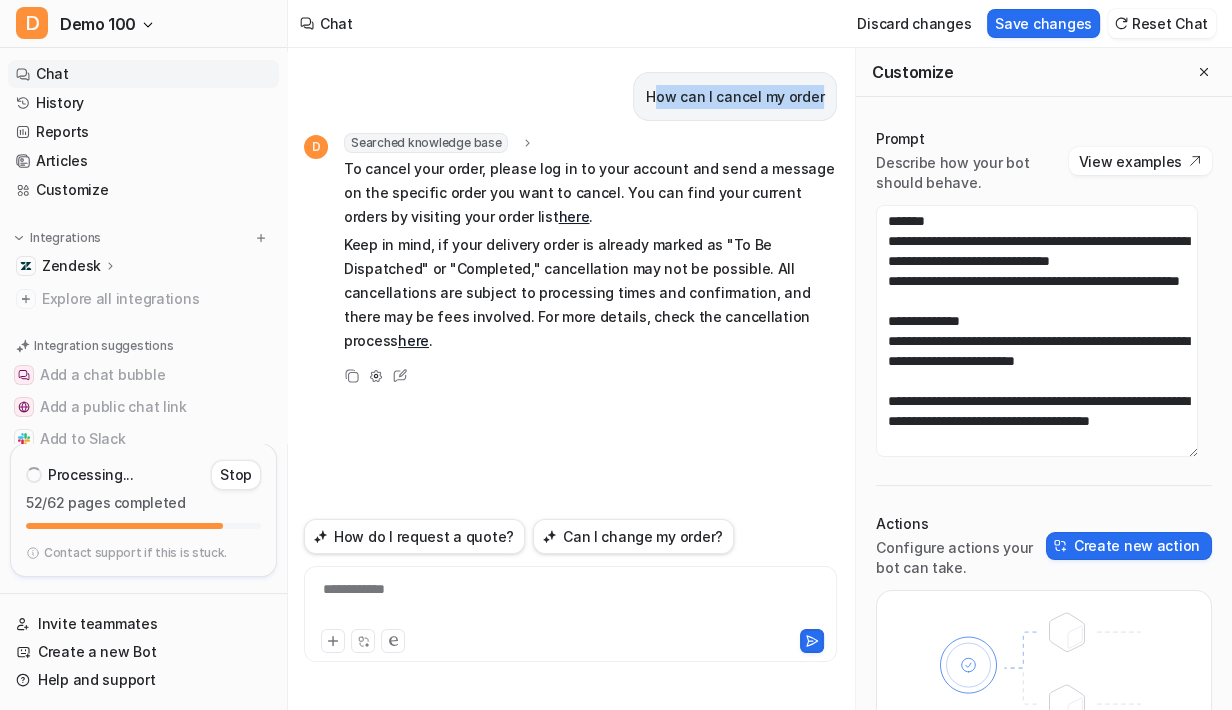 drag, startPoint x: 829, startPoint y: 98, endPoint x: 659, endPoint y: 95, distance: 170.02647 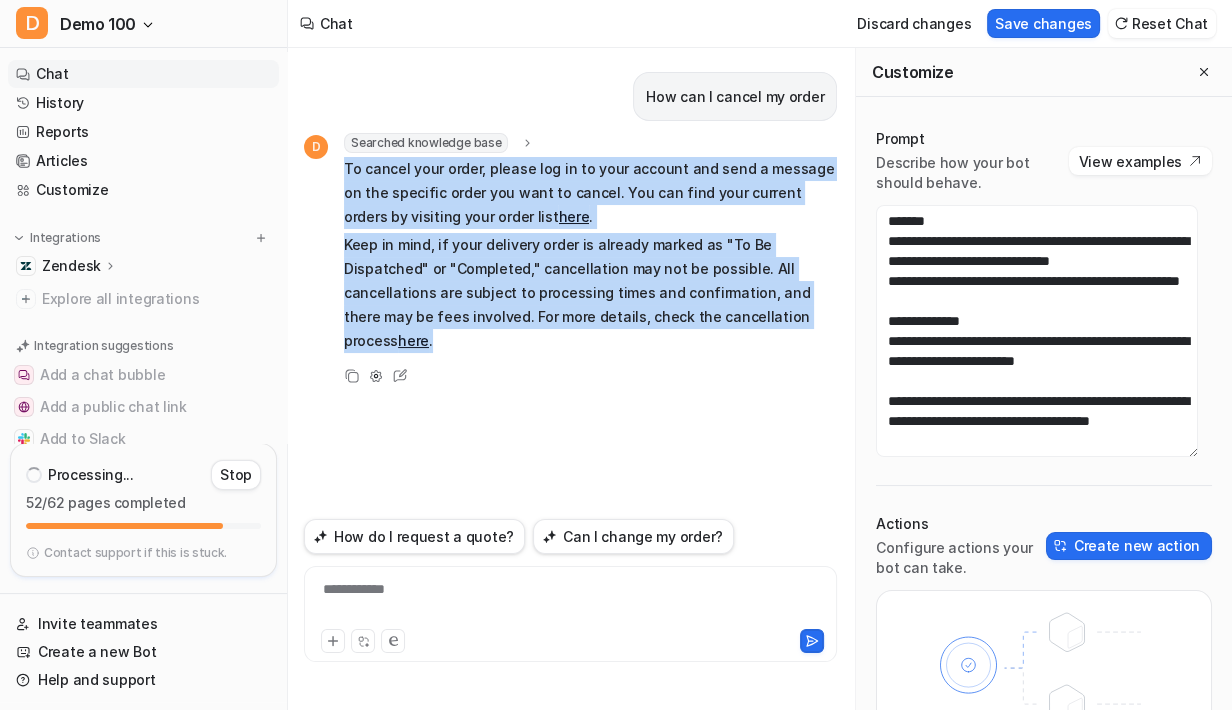 drag, startPoint x: 635, startPoint y: 300, endPoint x: 341, endPoint y: 167, distance: 322.68405 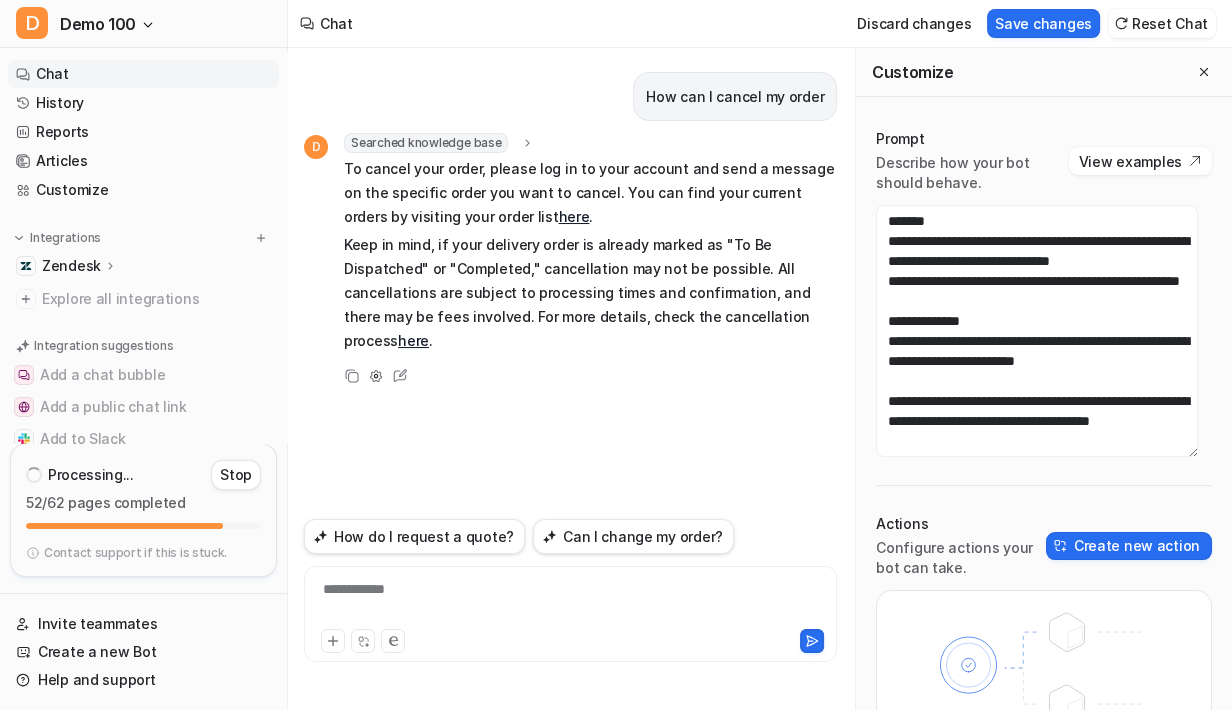 click on "**********" at bounding box center (570, 379) 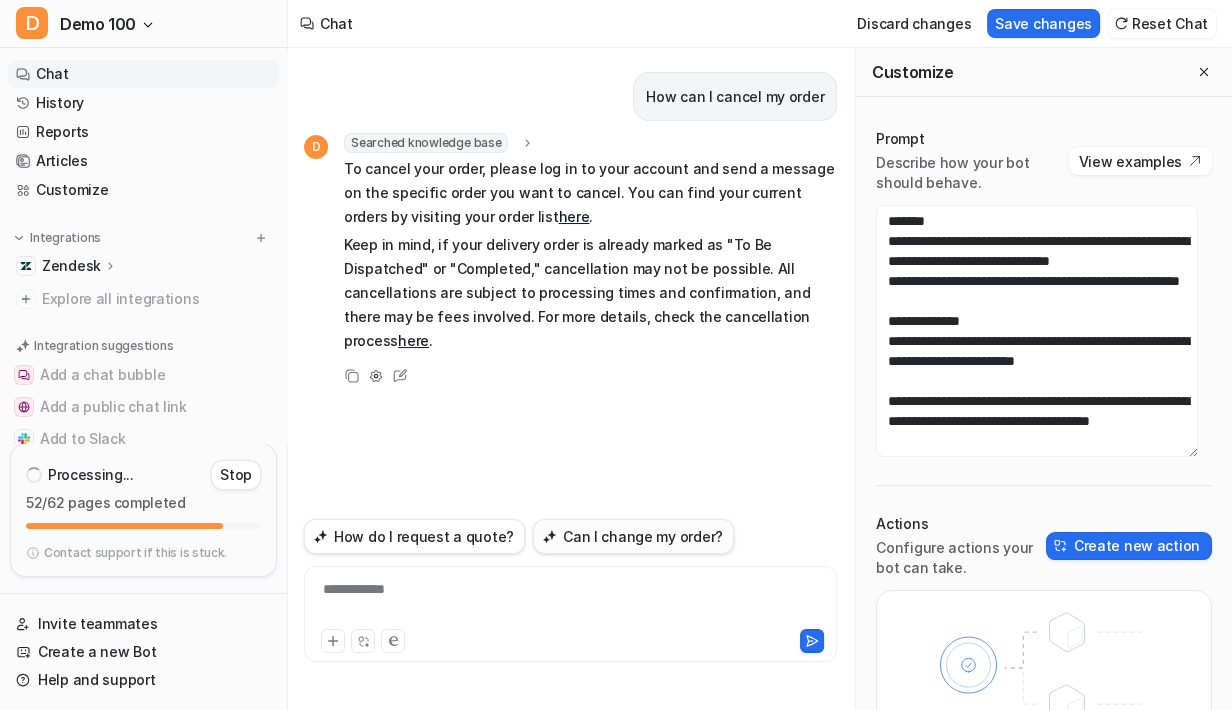 click on "Can I change my order?" at bounding box center [633, 536] 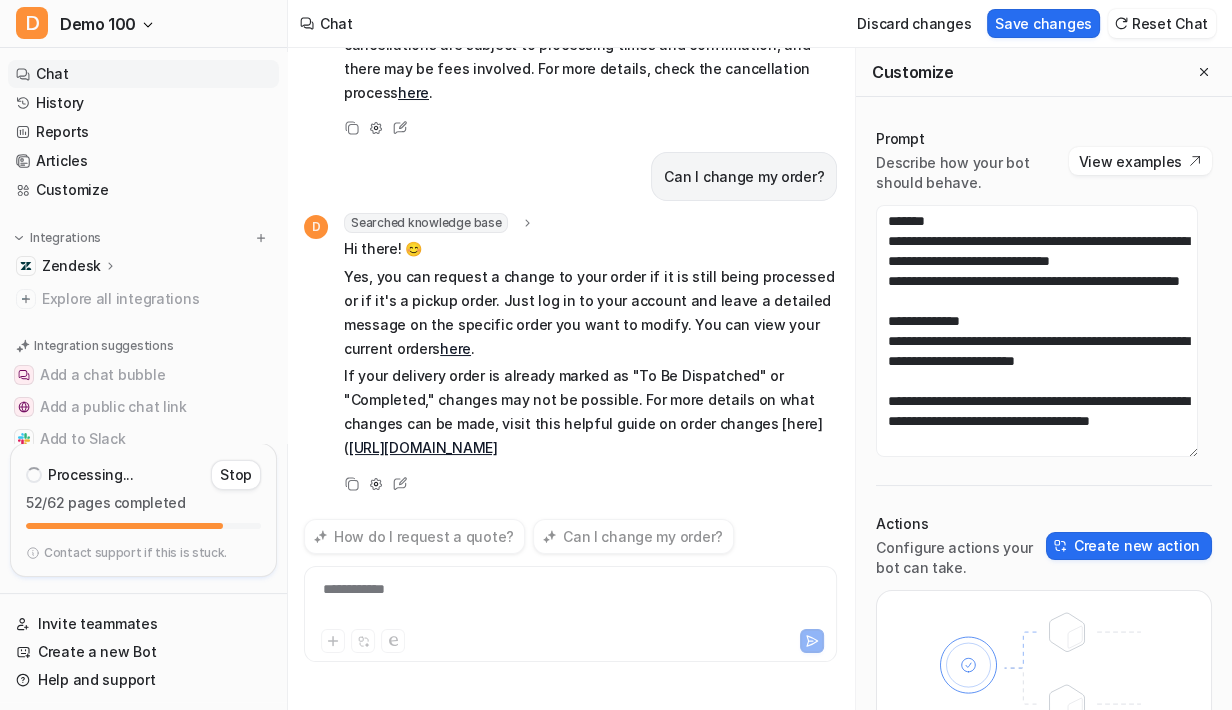 scroll, scrollTop: 227, scrollLeft: 0, axis: vertical 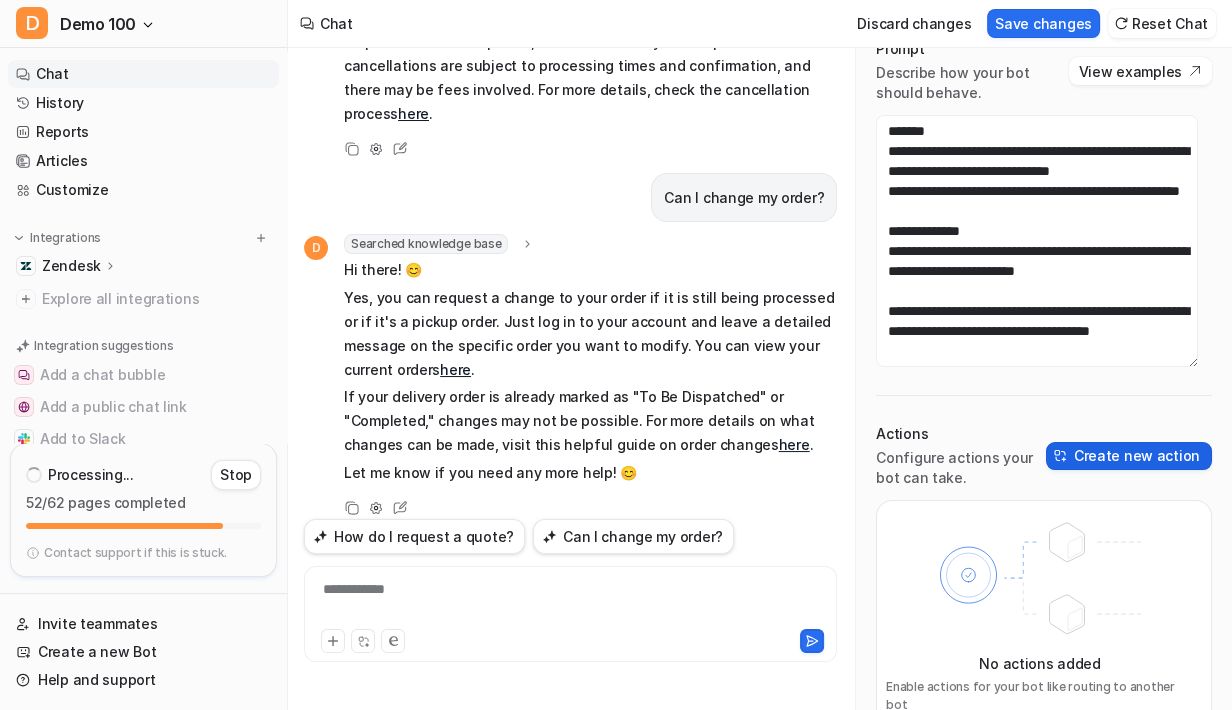 click on "Create new action" at bounding box center [1129, 456] 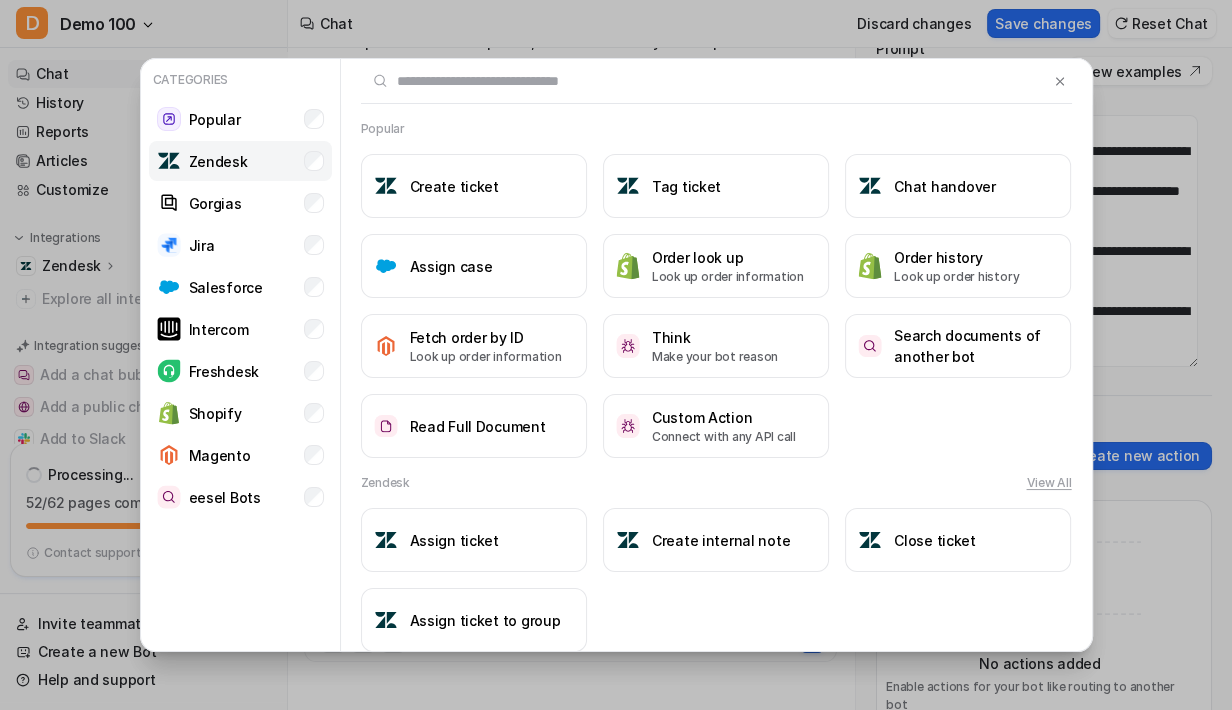 click on "Zendesk" at bounding box center (240, 161) 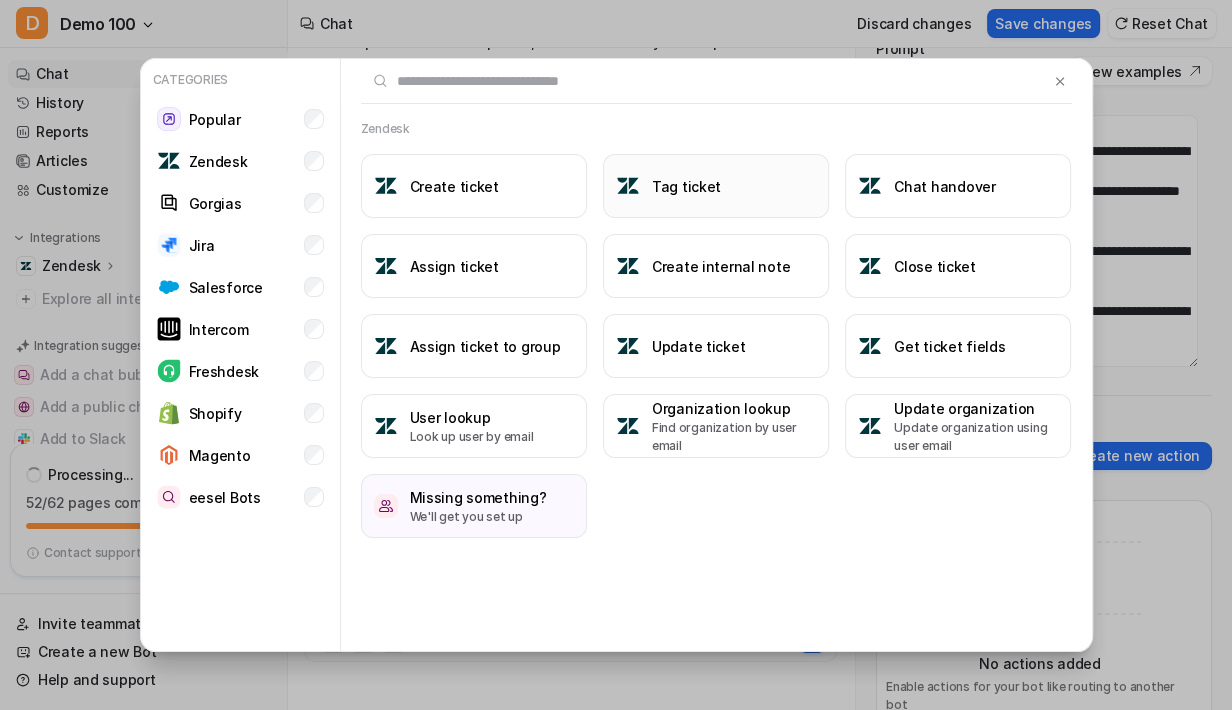 click on "Tag ticket" at bounding box center (716, 186) 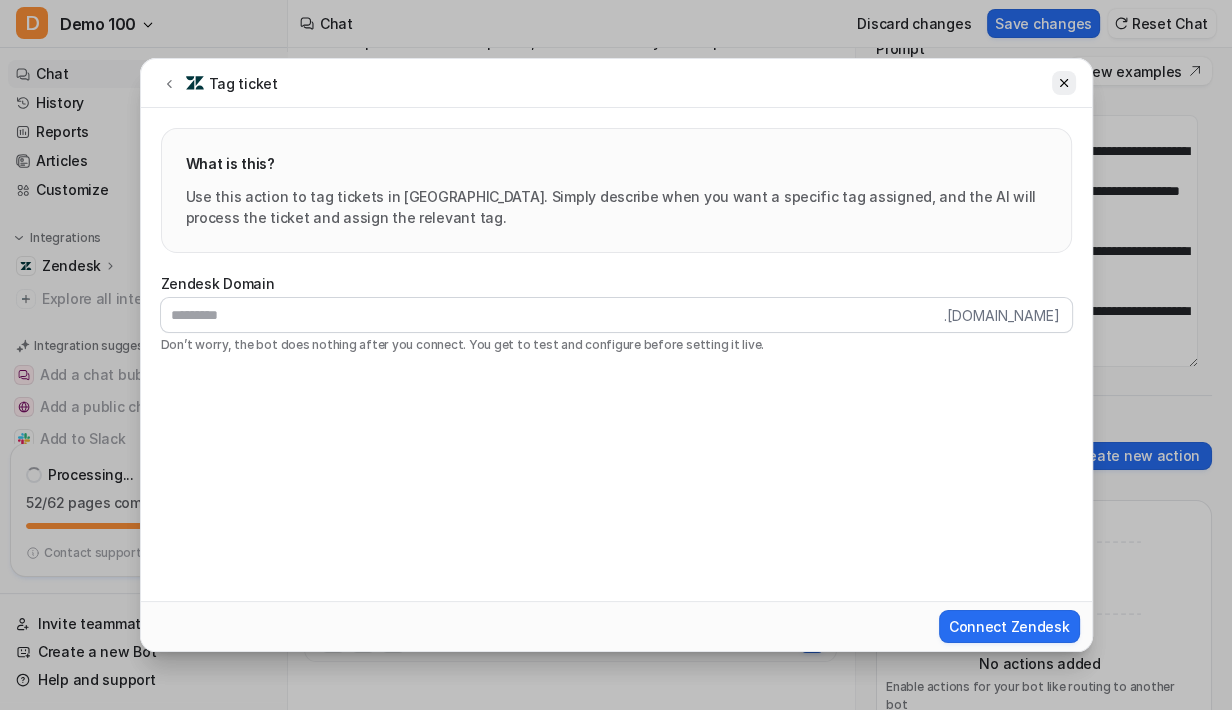 click at bounding box center [1064, 83] 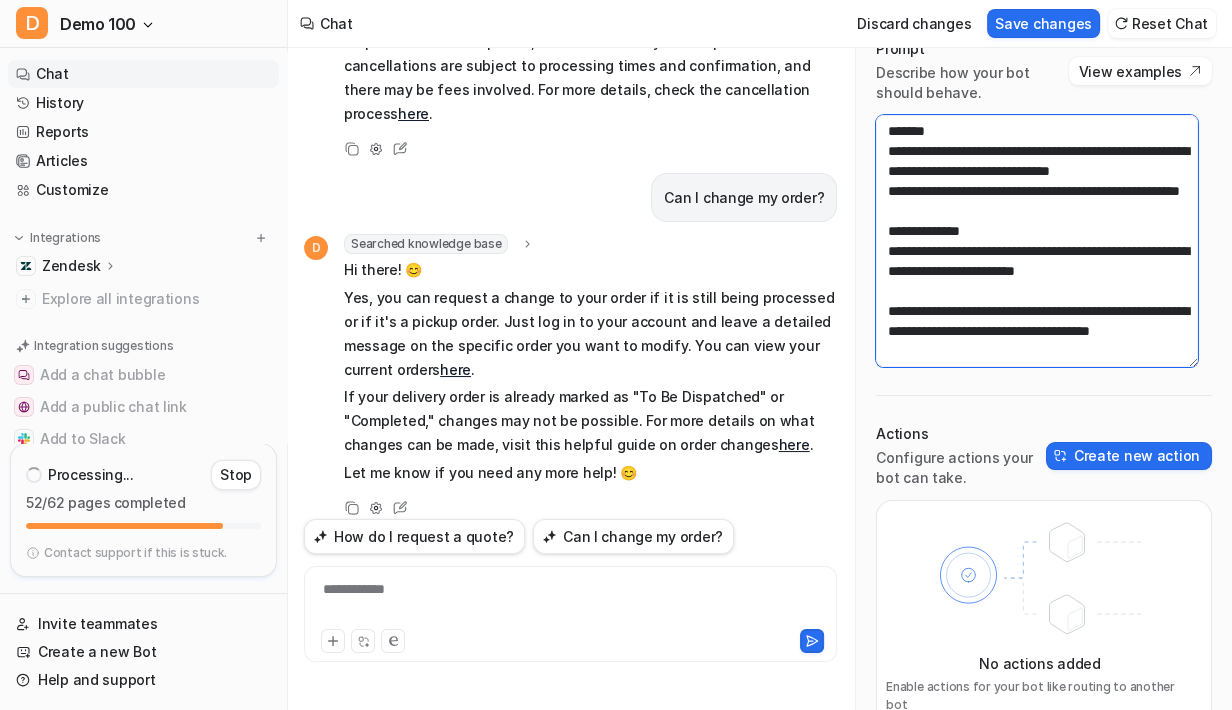 click on "**********" at bounding box center [1037, 241] 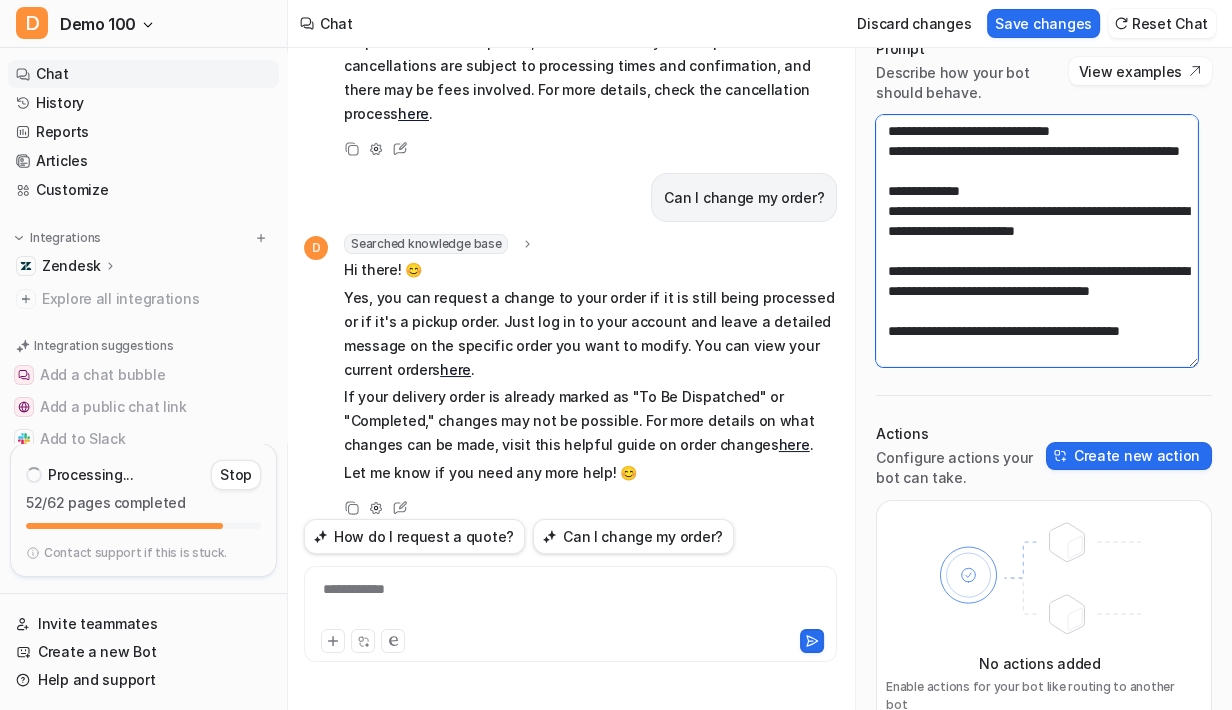 scroll, scrollTop: 92, scrollLeft: 0, axis: vertical 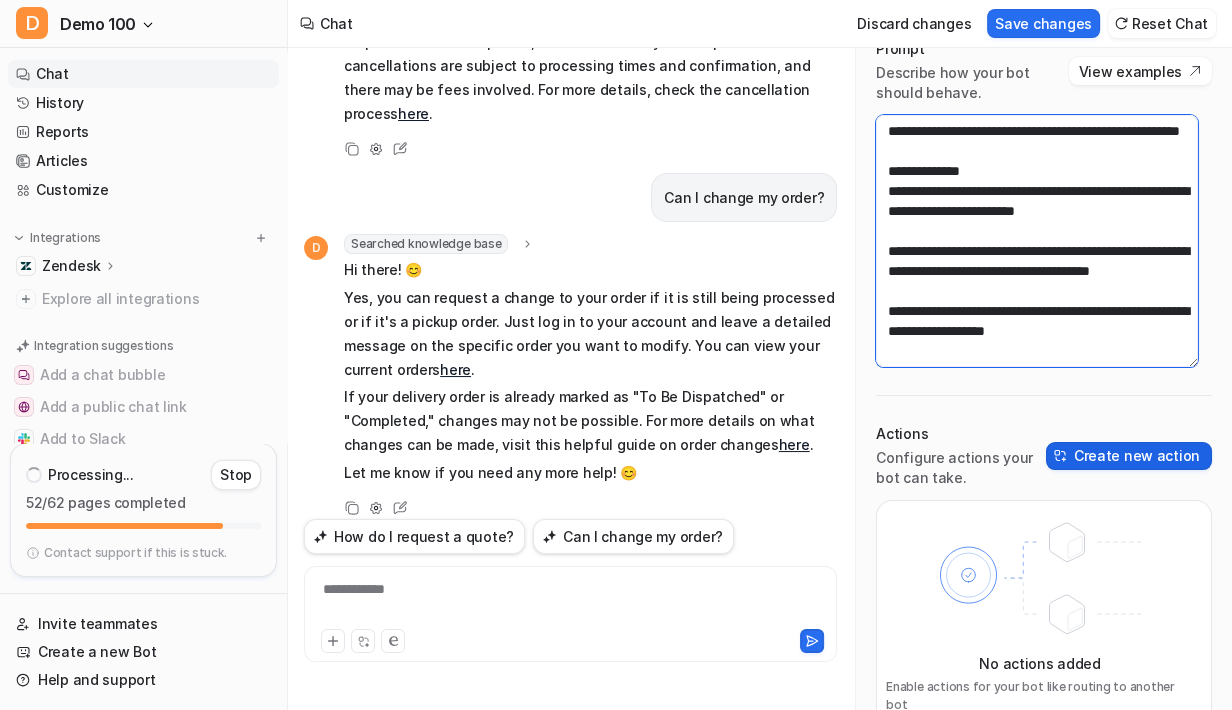 type on "**********" 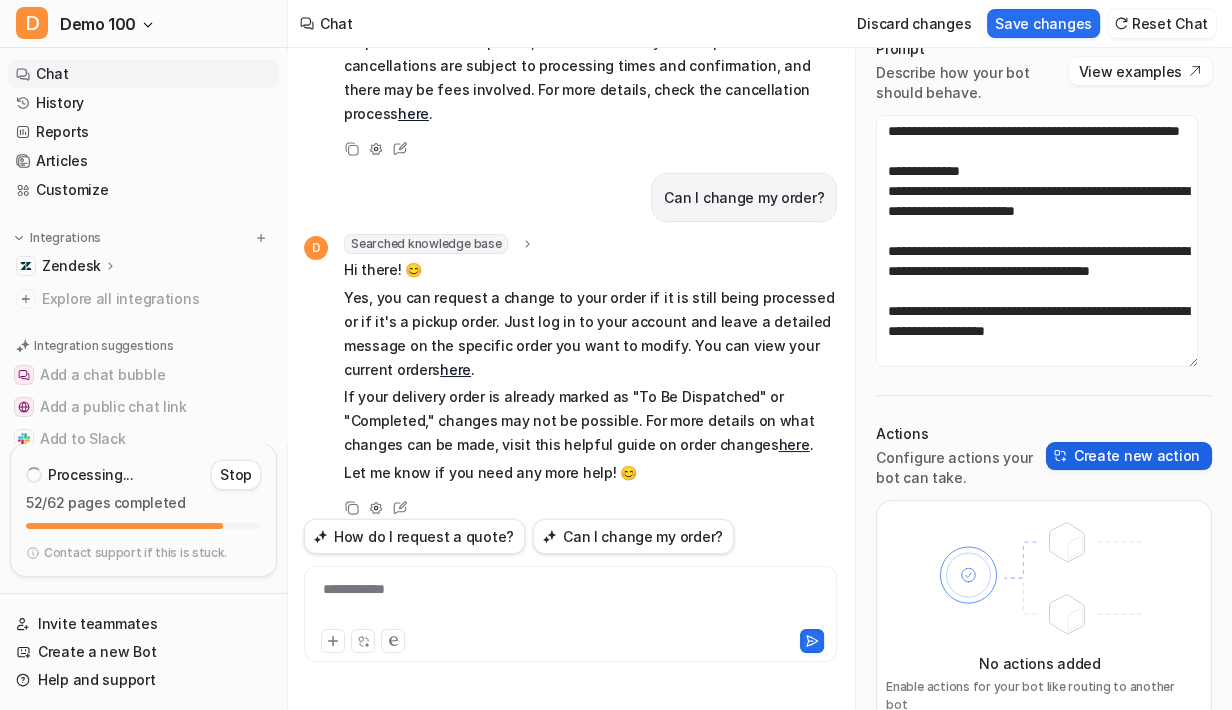 click on "Create new action" at bounding box center [1129, 456] 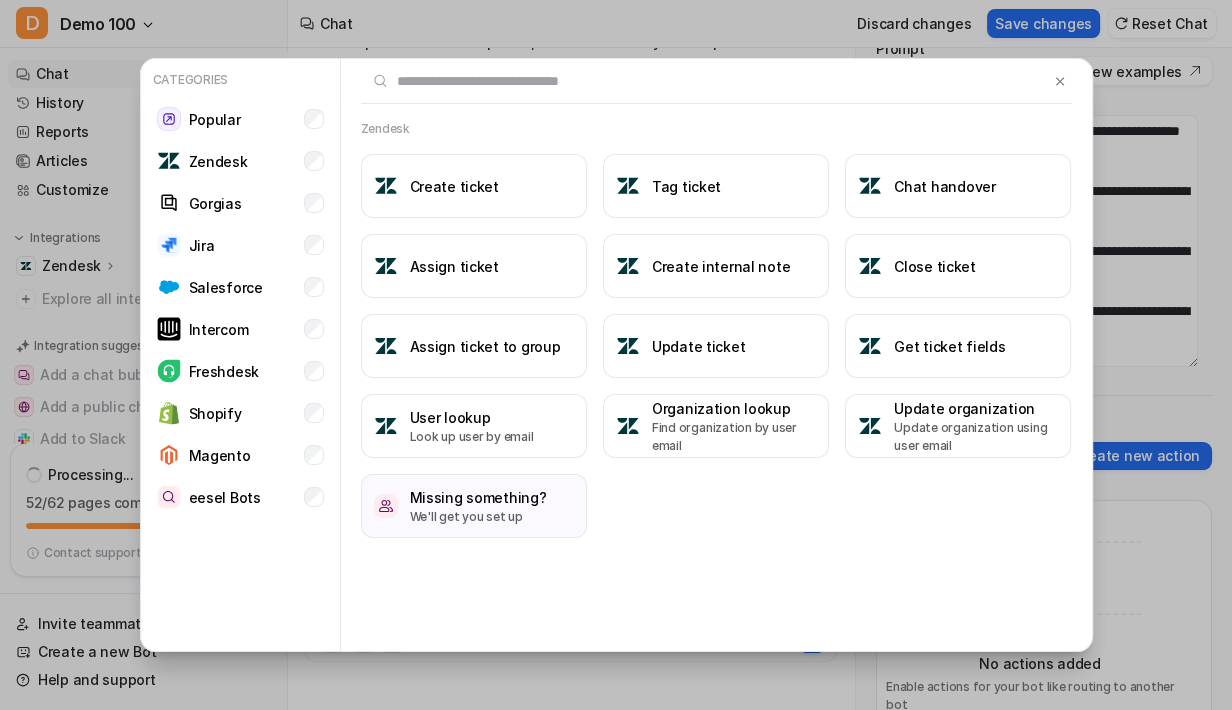 click on "Create ticket Tag ticket Chat handover Assign ticket Create internal note Close ticket Assign ticket to group Update ticket Get ticket fields User lookup Look up user by email Organization lookup Find organization by user email Update organization Update organization using user email Missing something? We'll get you set up" at bounding box center [716, 346] 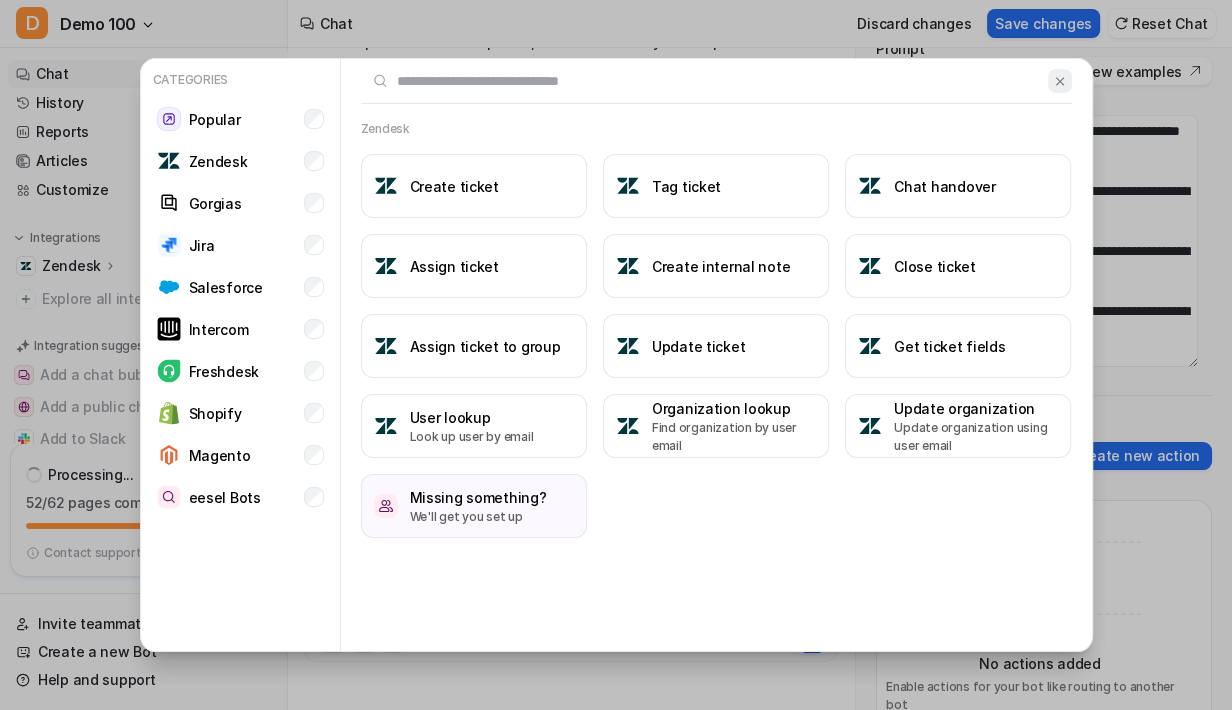 click at bounding box center (1060, 81) 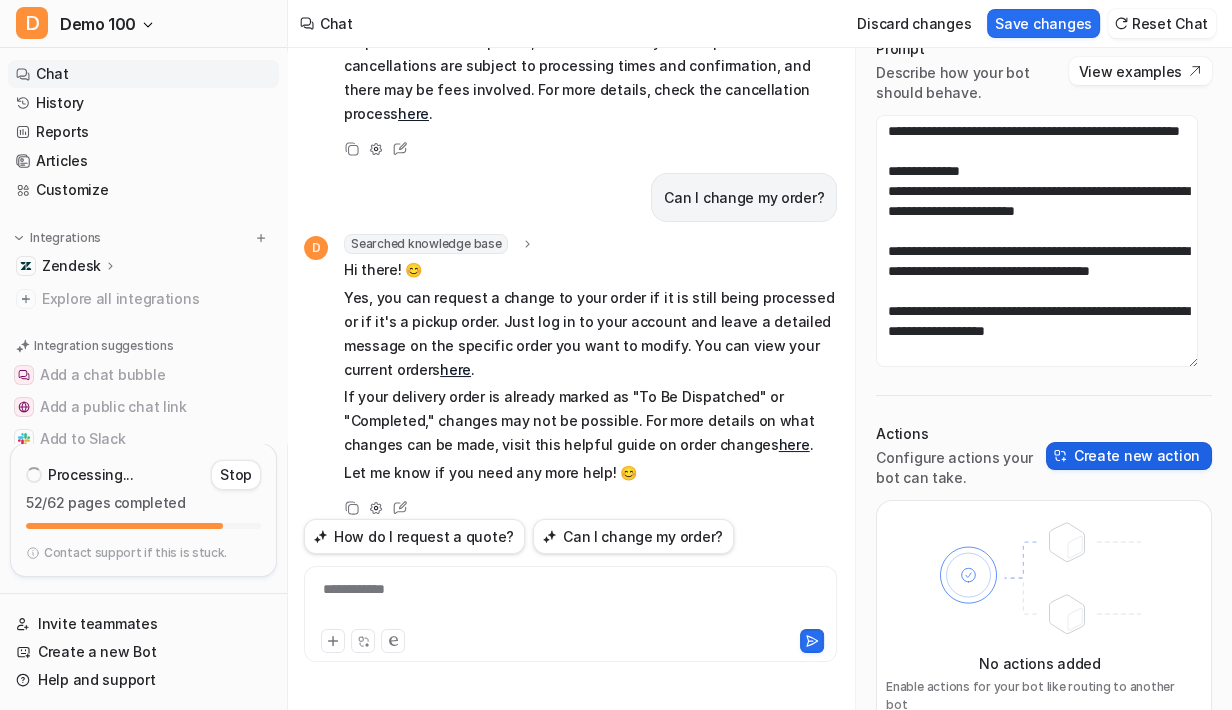 click on "Create new action" at bounding box center (1129, 456) 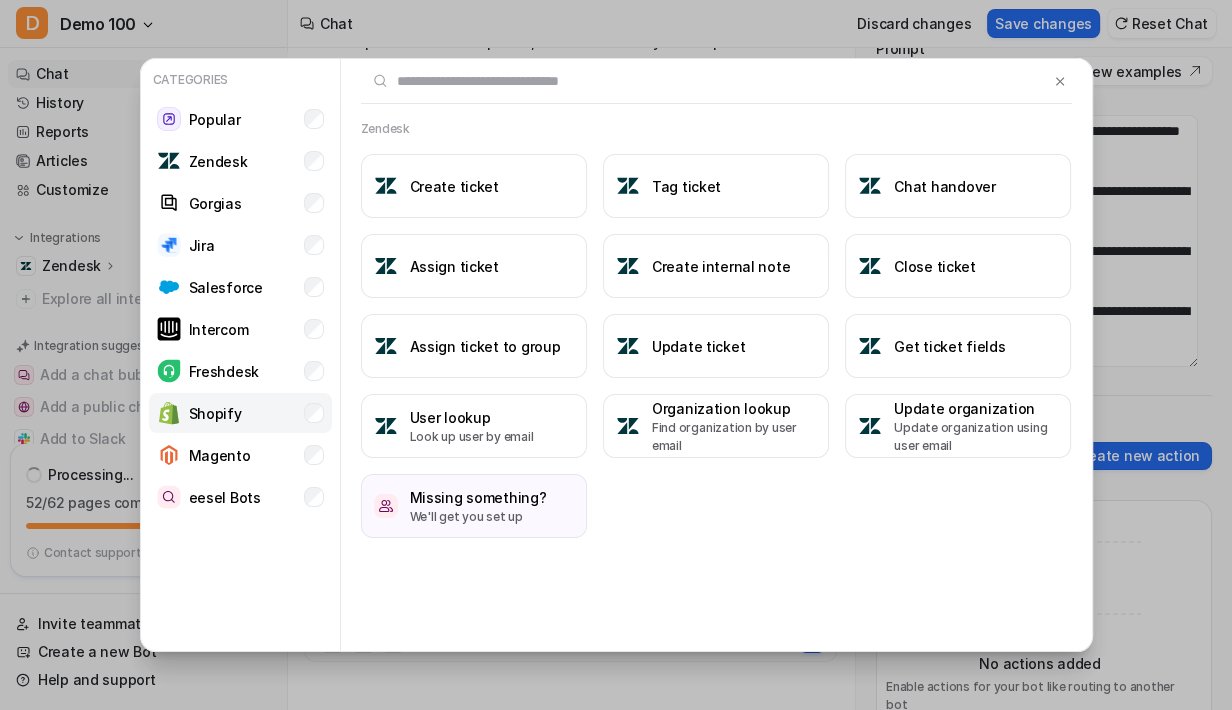 click on "Shopify" at bounding box center [240, 413] 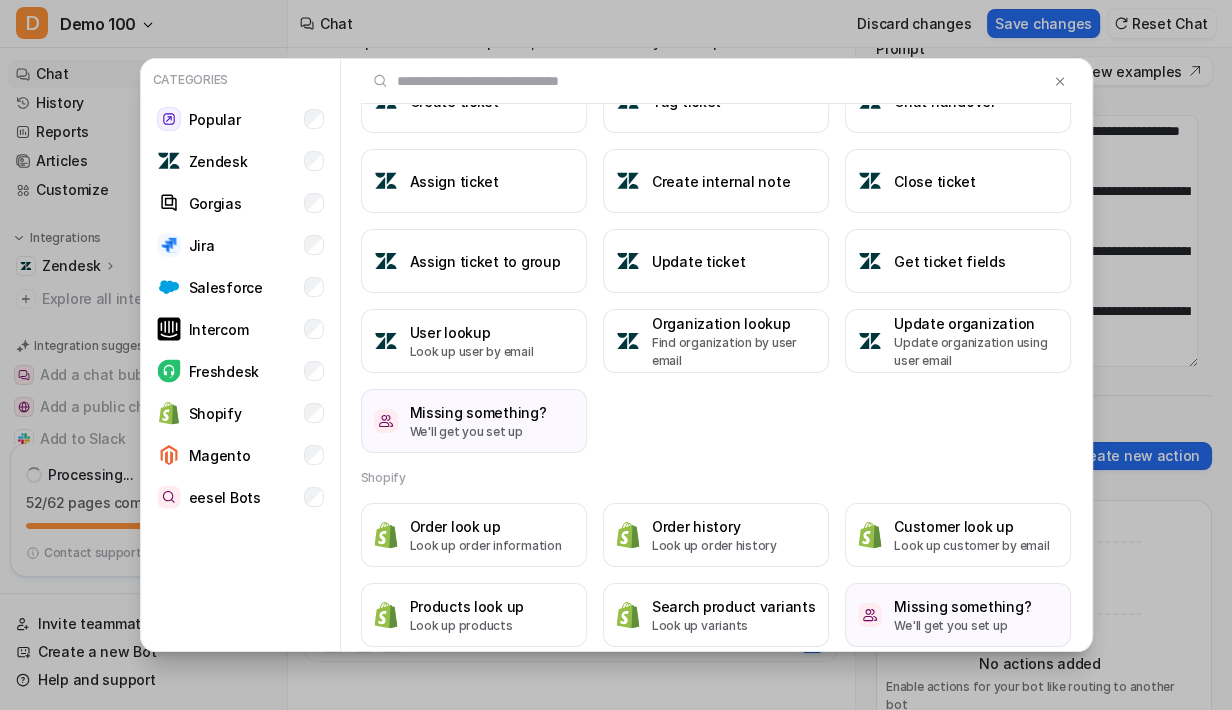 scroll, scrollTop: 99, scrollLeft: 0, axis: vertical 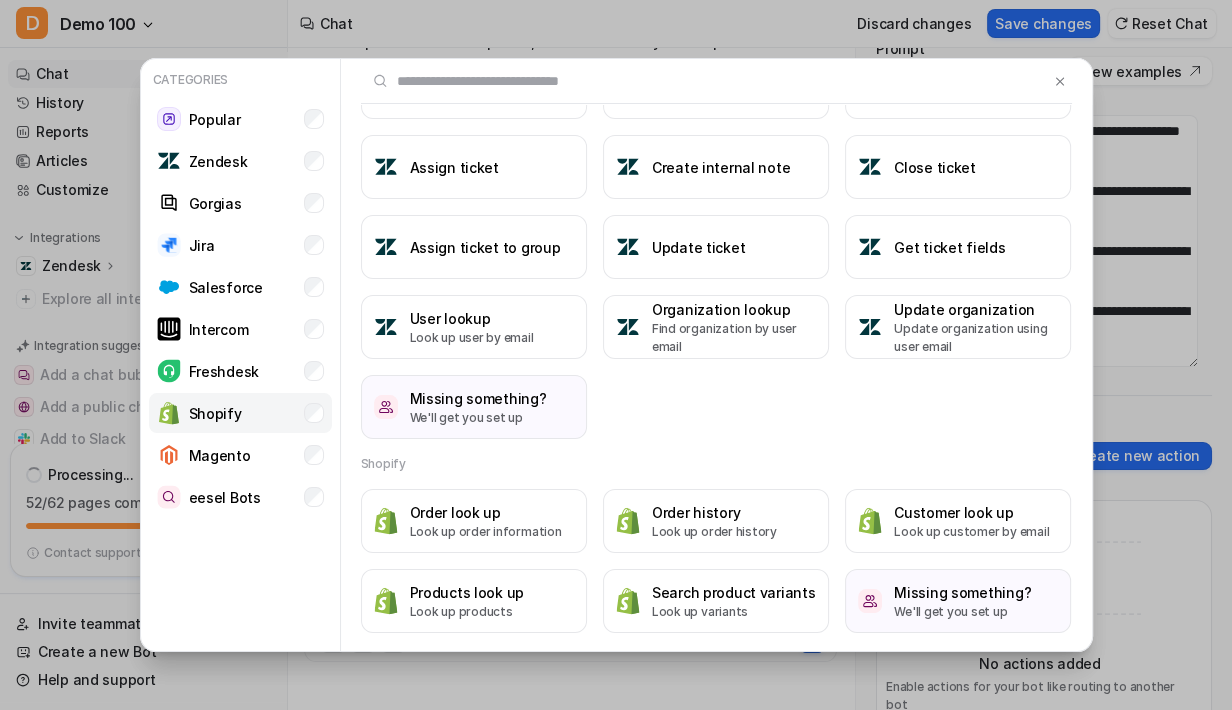 click on "Shopify" at bounding box center (215, 413) 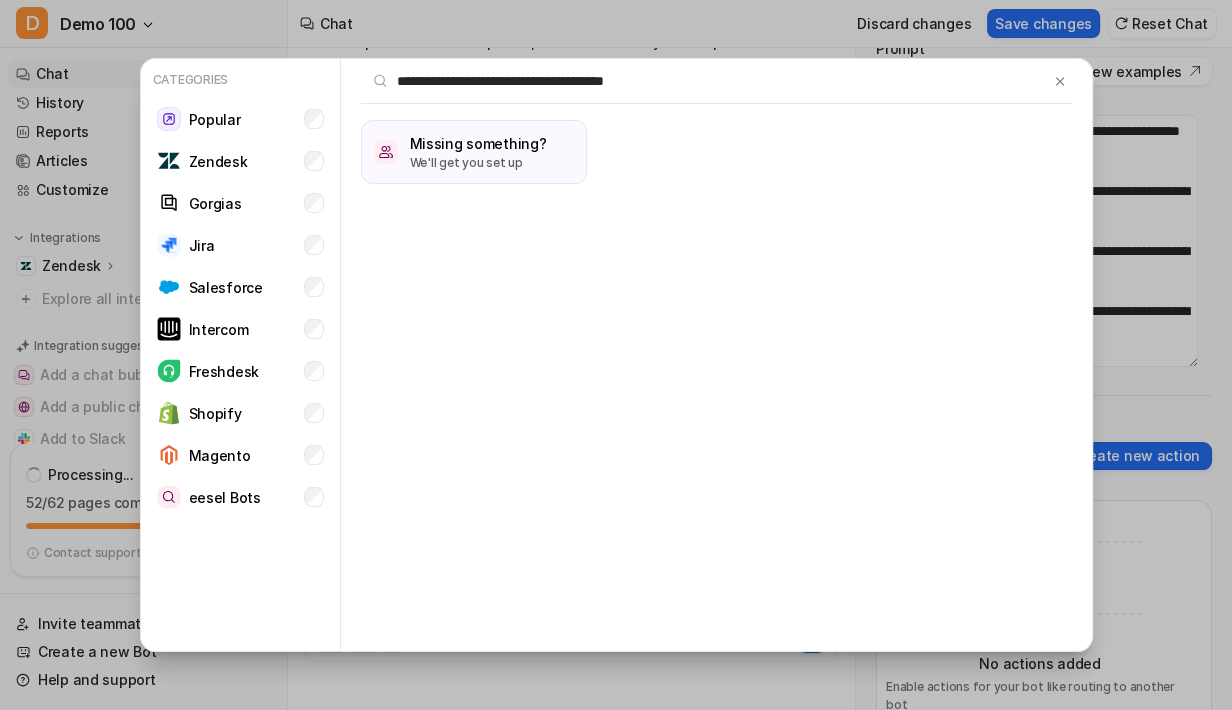 type on "**********" 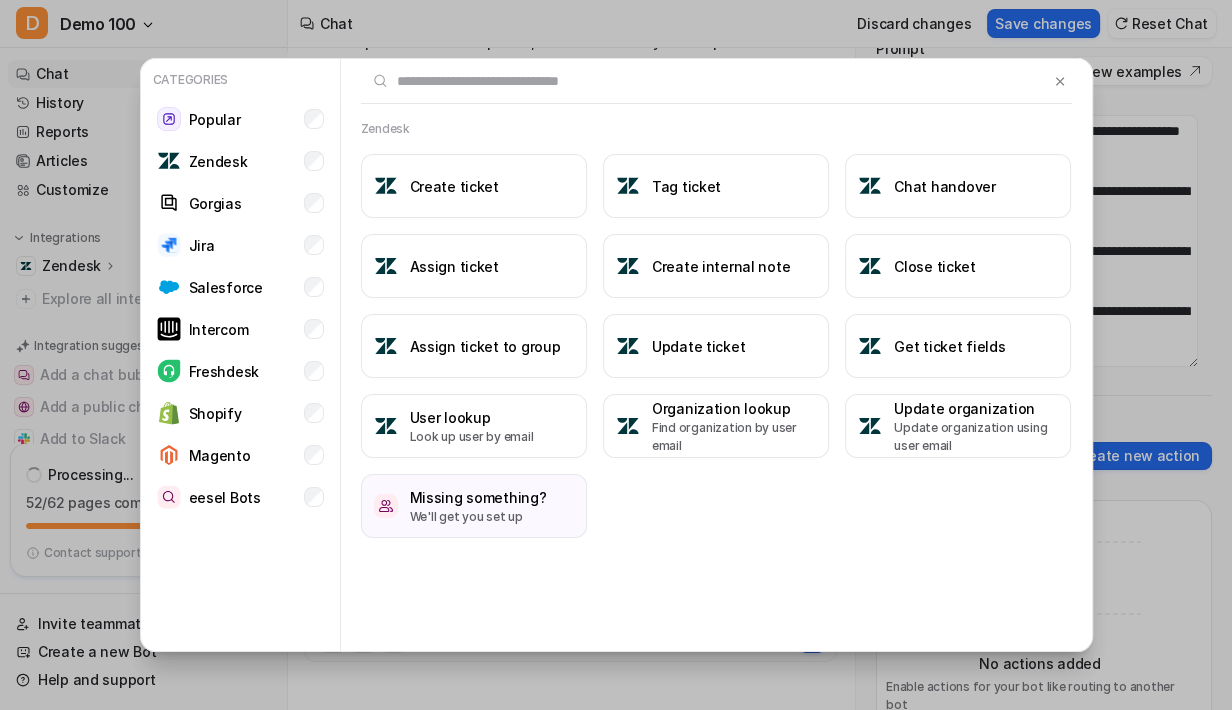 type 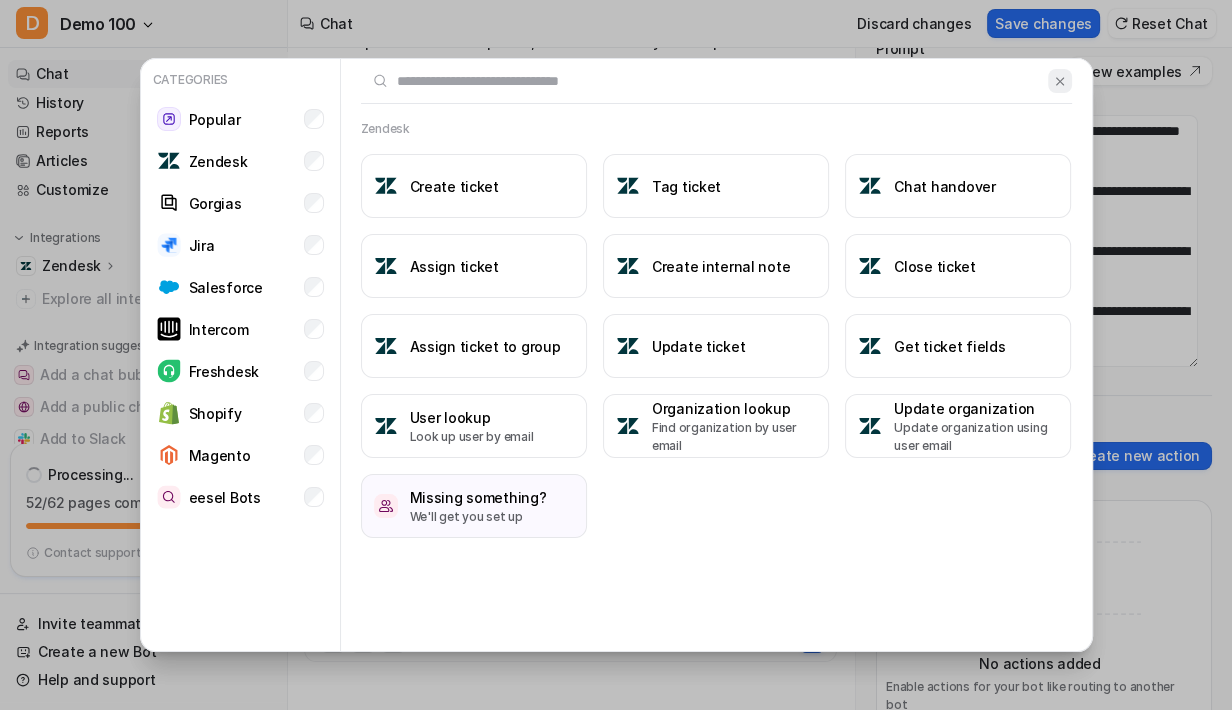 click at bounding box center [1060, 81] 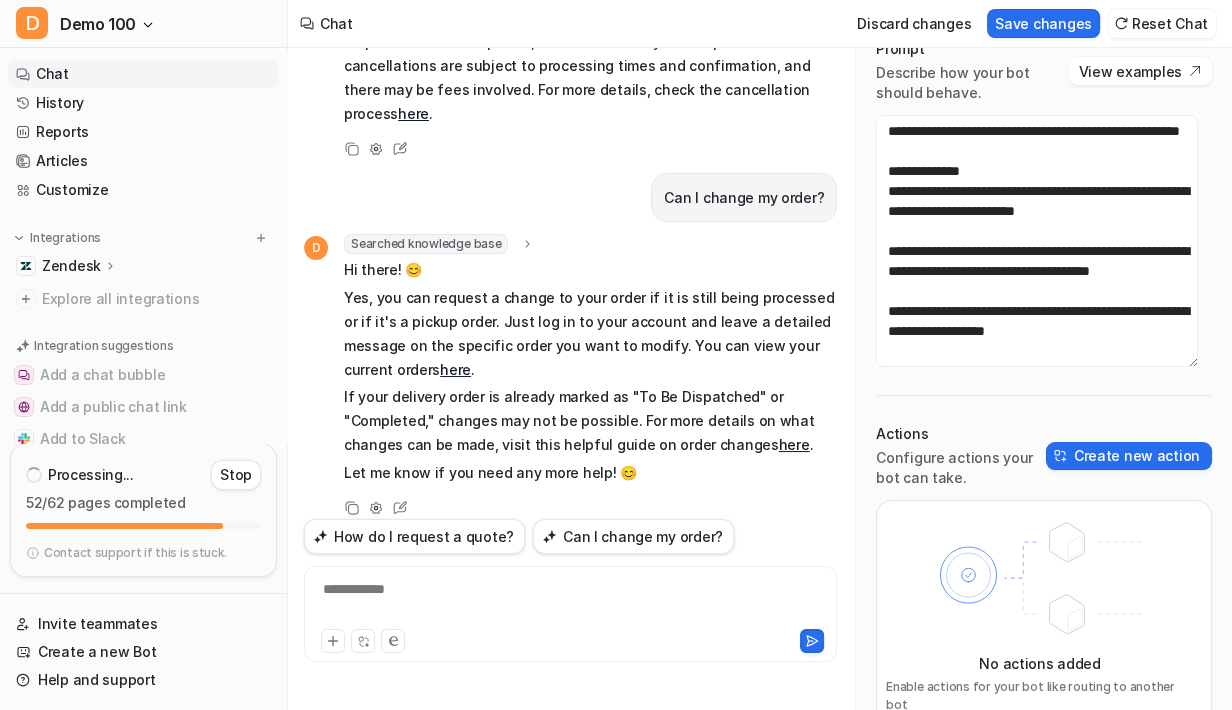 click on "Actions" at bounding box center (961, 434) 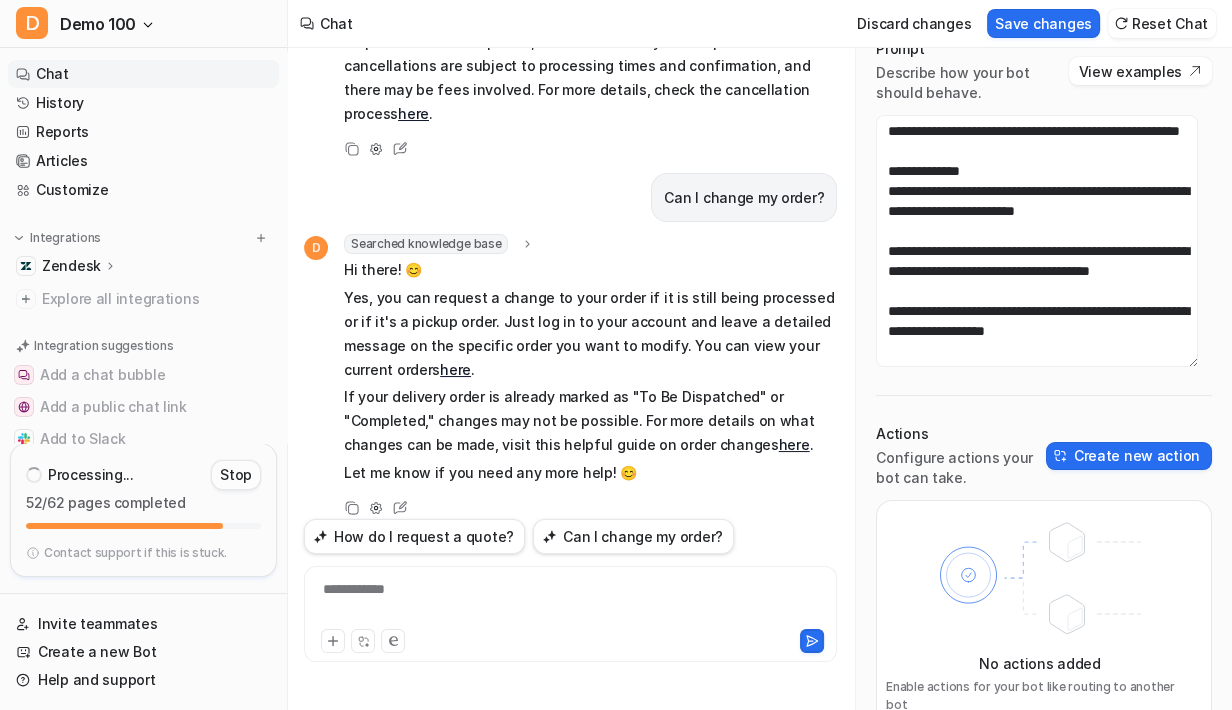 click on "Stop" at bounding box center (236, 475) 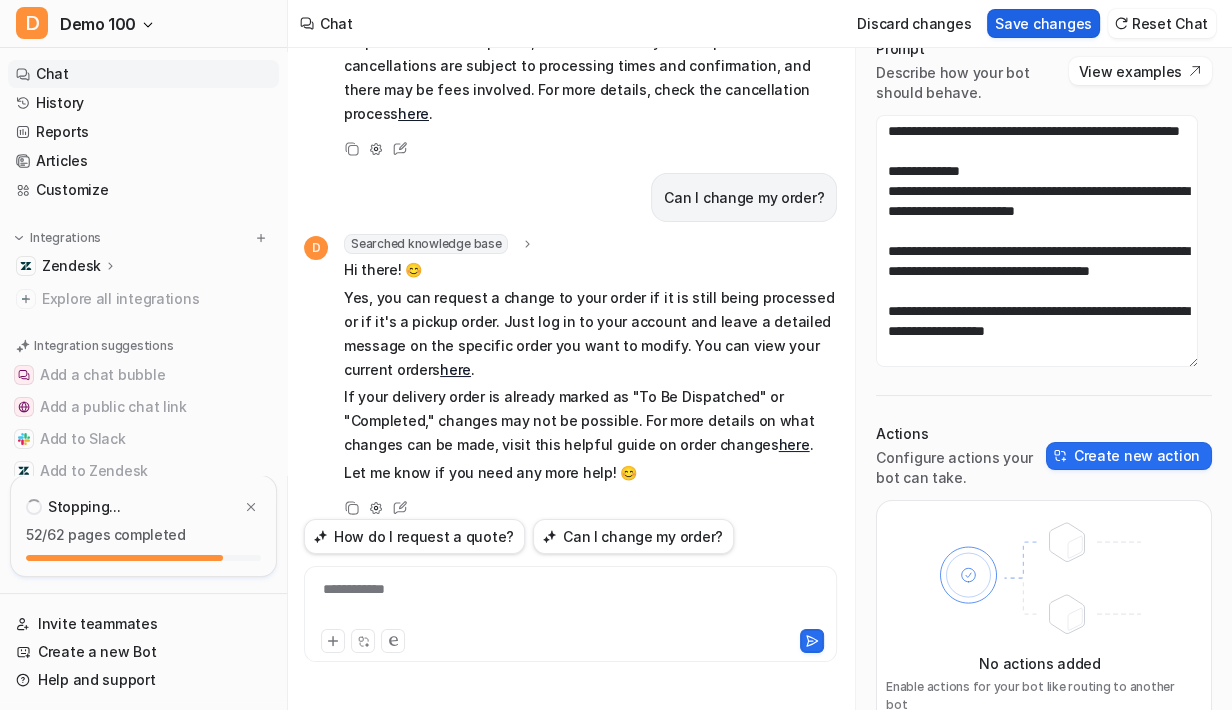 click on "Save changes" at bounding box center [1043, 23] 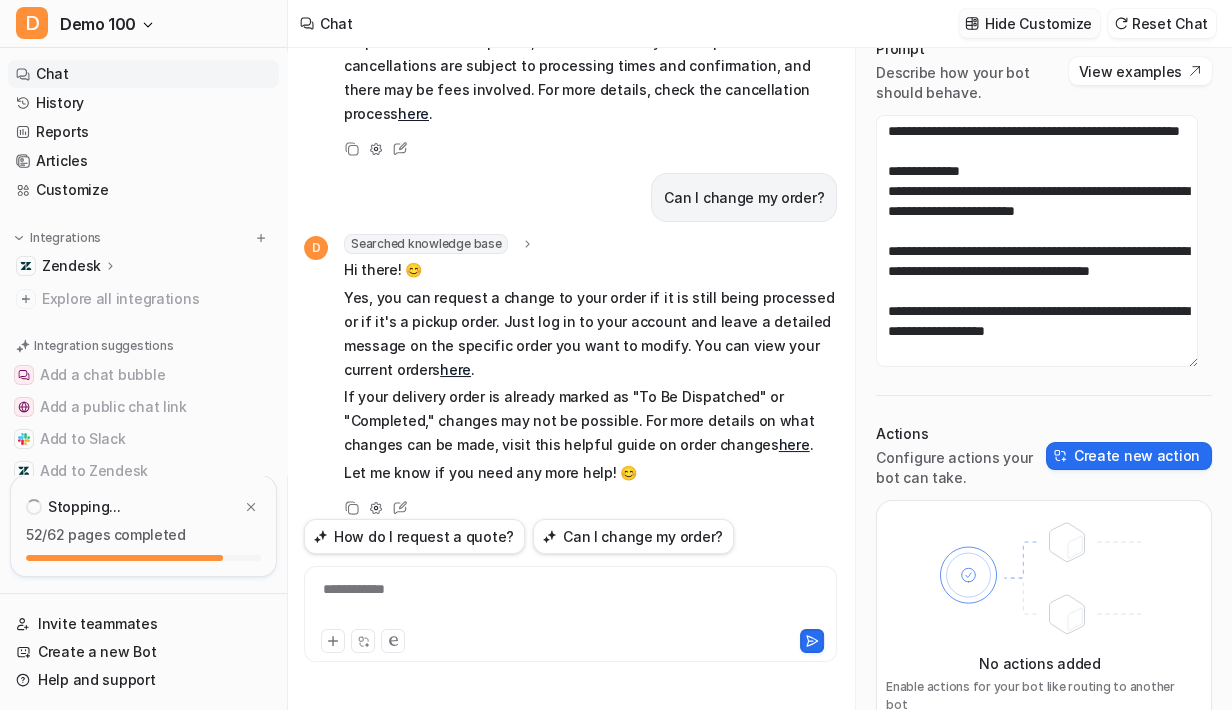 click on "Hide Customize" at bounding box center [1038, 23] 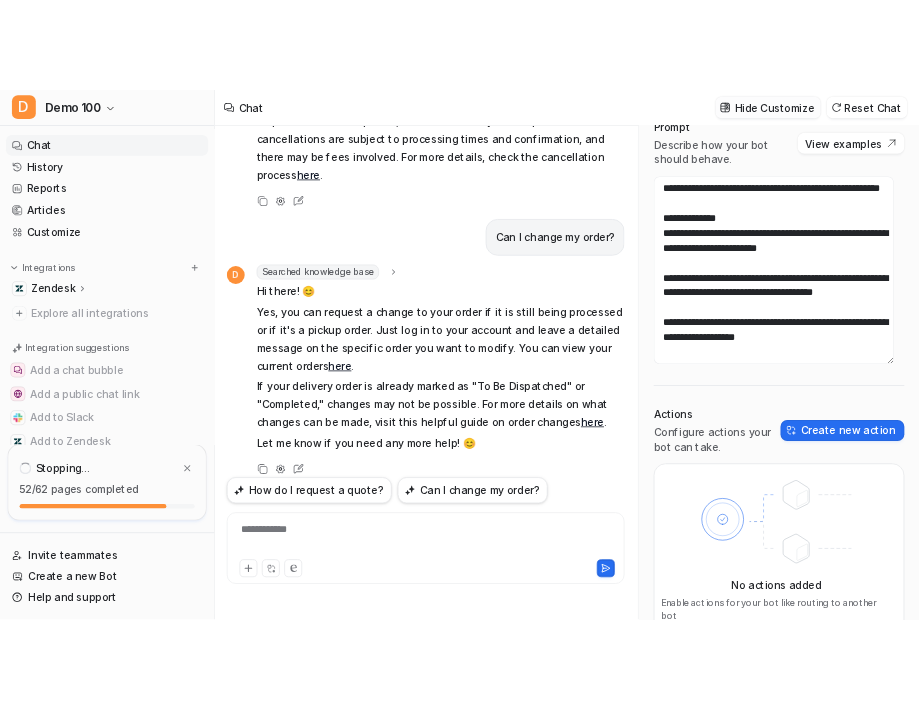 scroll, scrollTop: 1712, scrollLeft: 0, axis: vertical 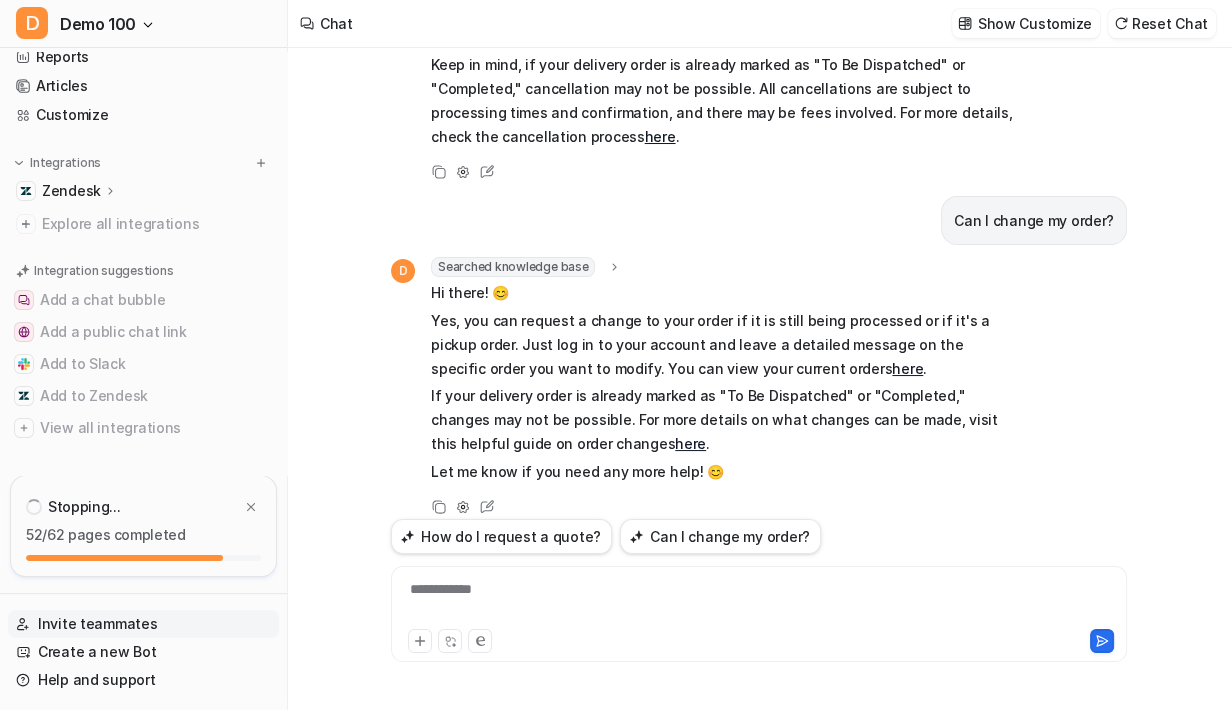 click on "Invite teammates" at bounding box center [143, 624] 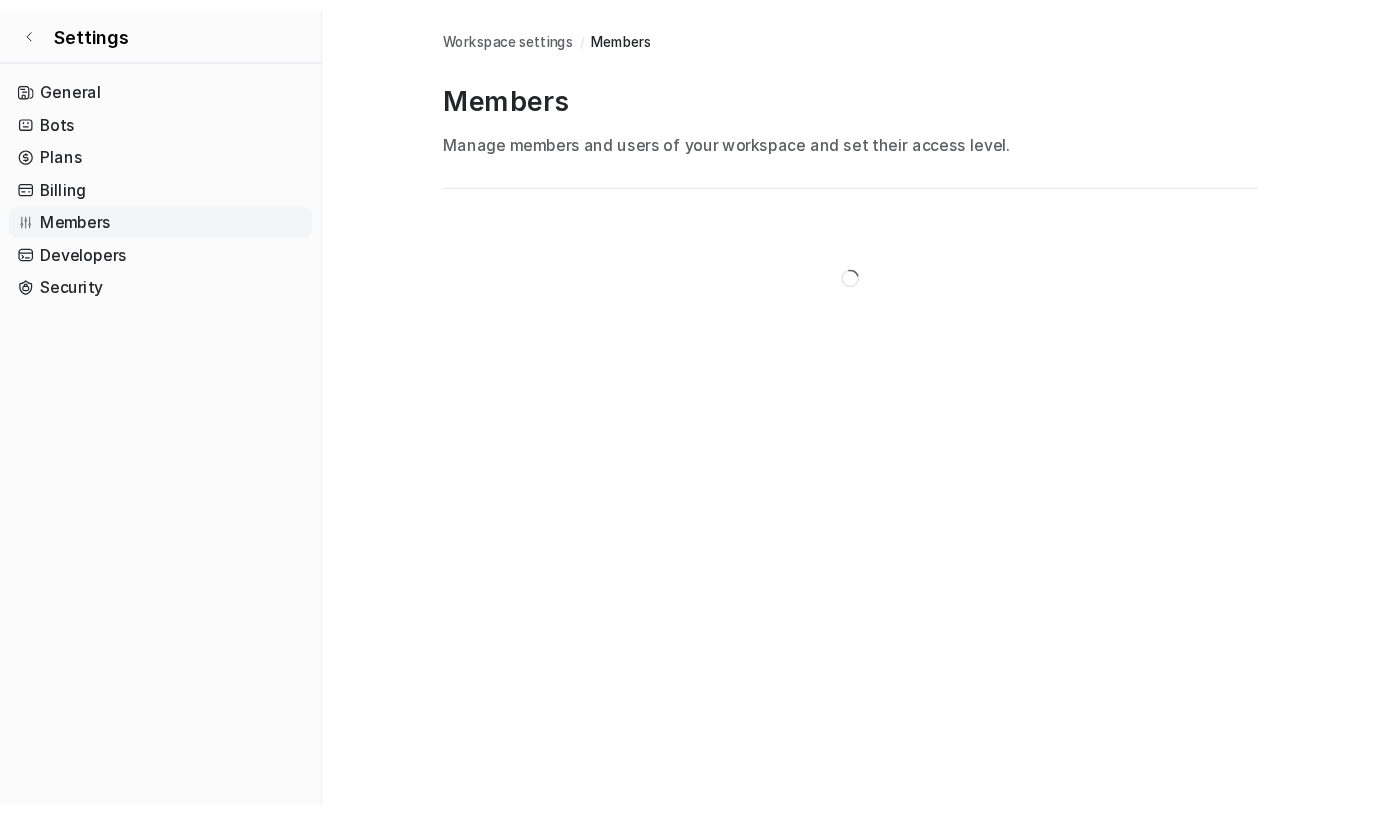 scroll, scrollTop: 0, scrollLeft: 0, axis: both 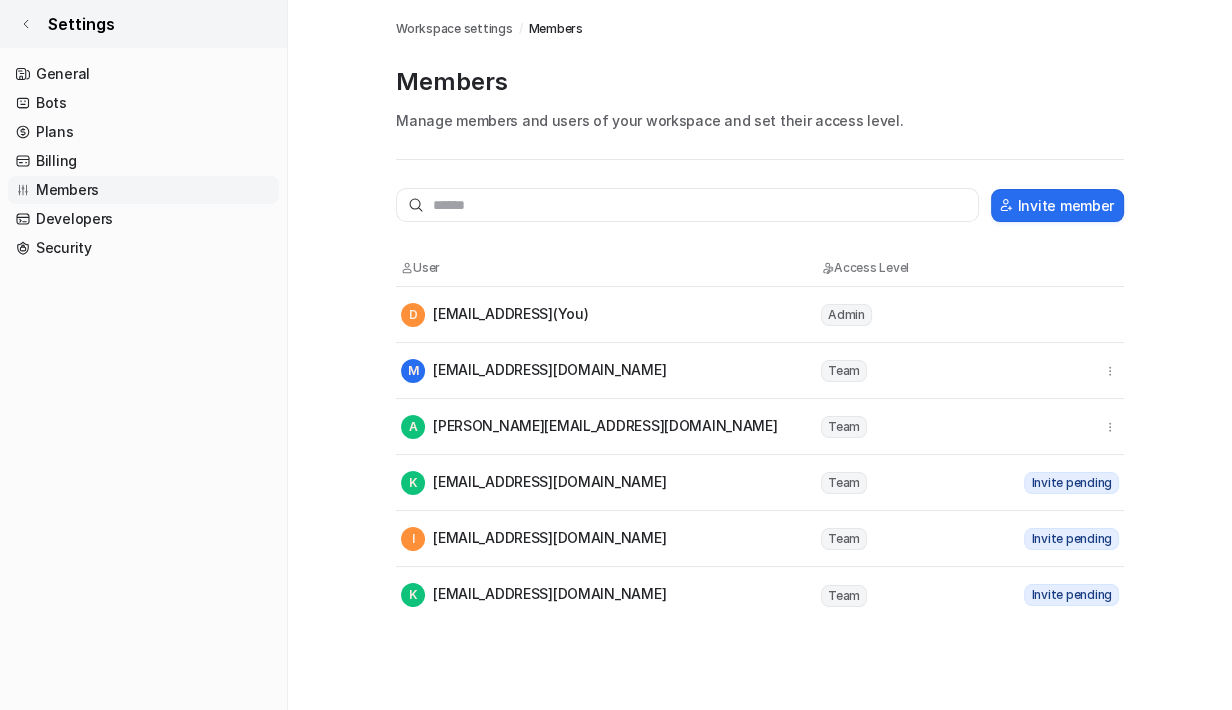 click on "Settings" at bounding box center [143, 24] 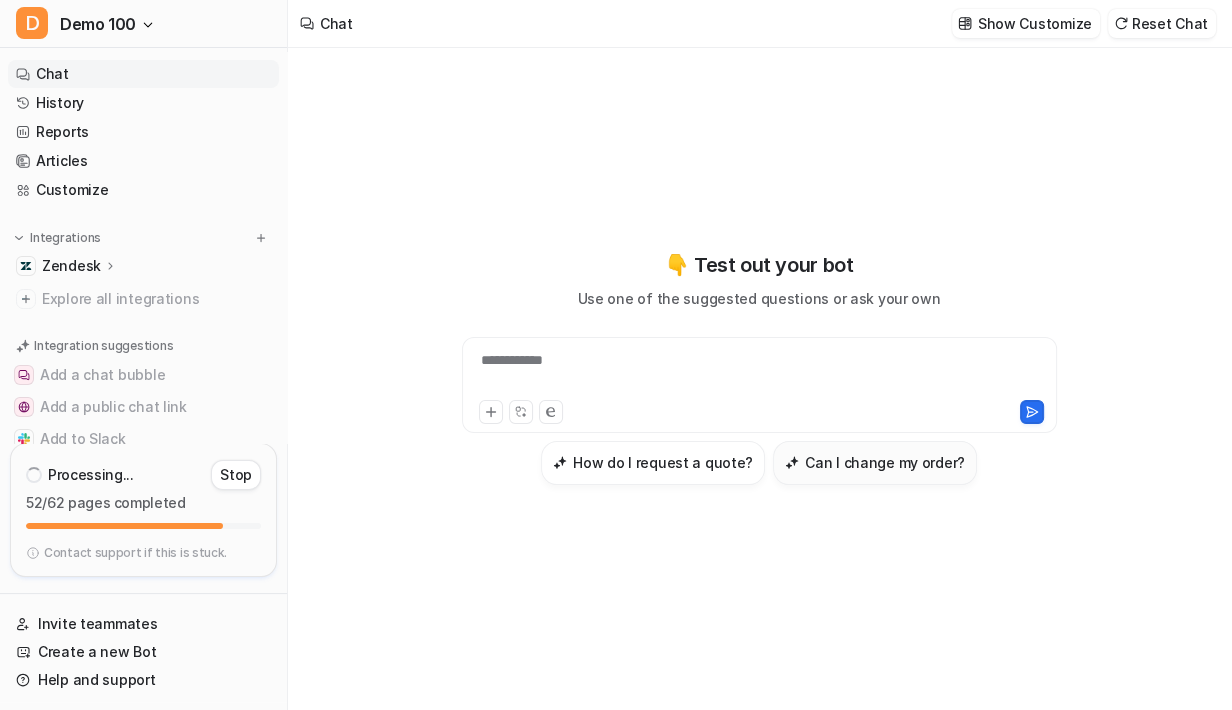click on "Can I change my order?" at bounding box center (885, 462) 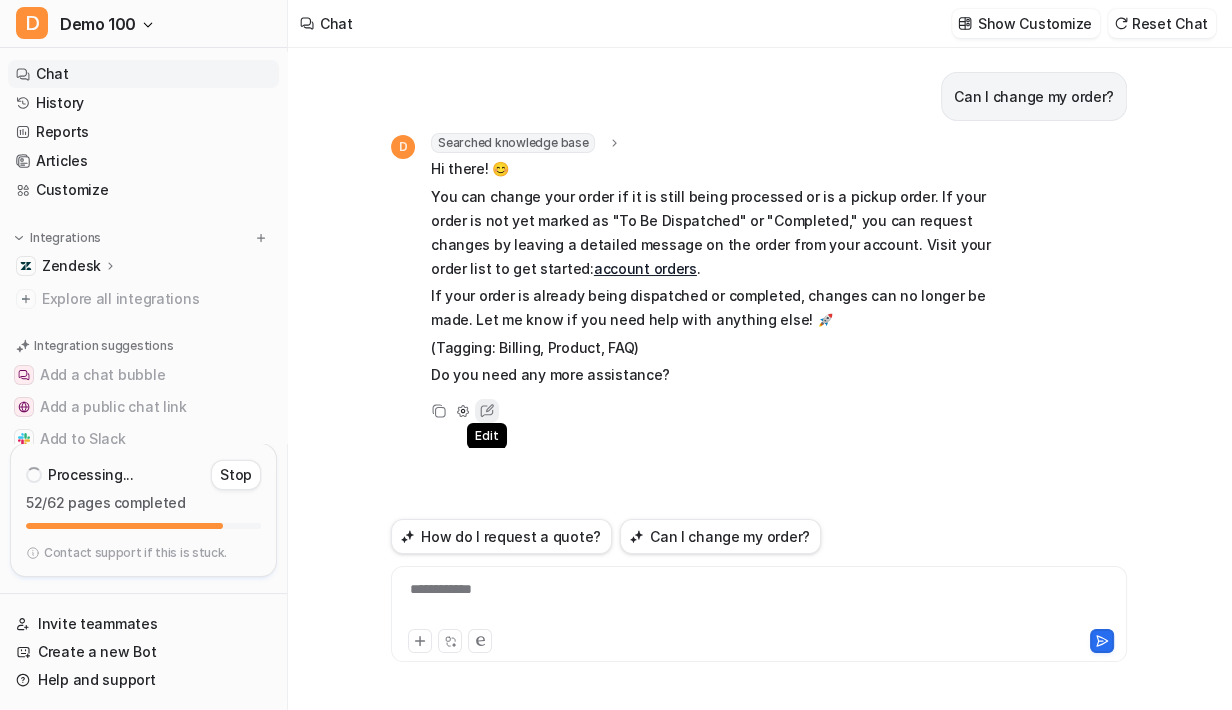 click 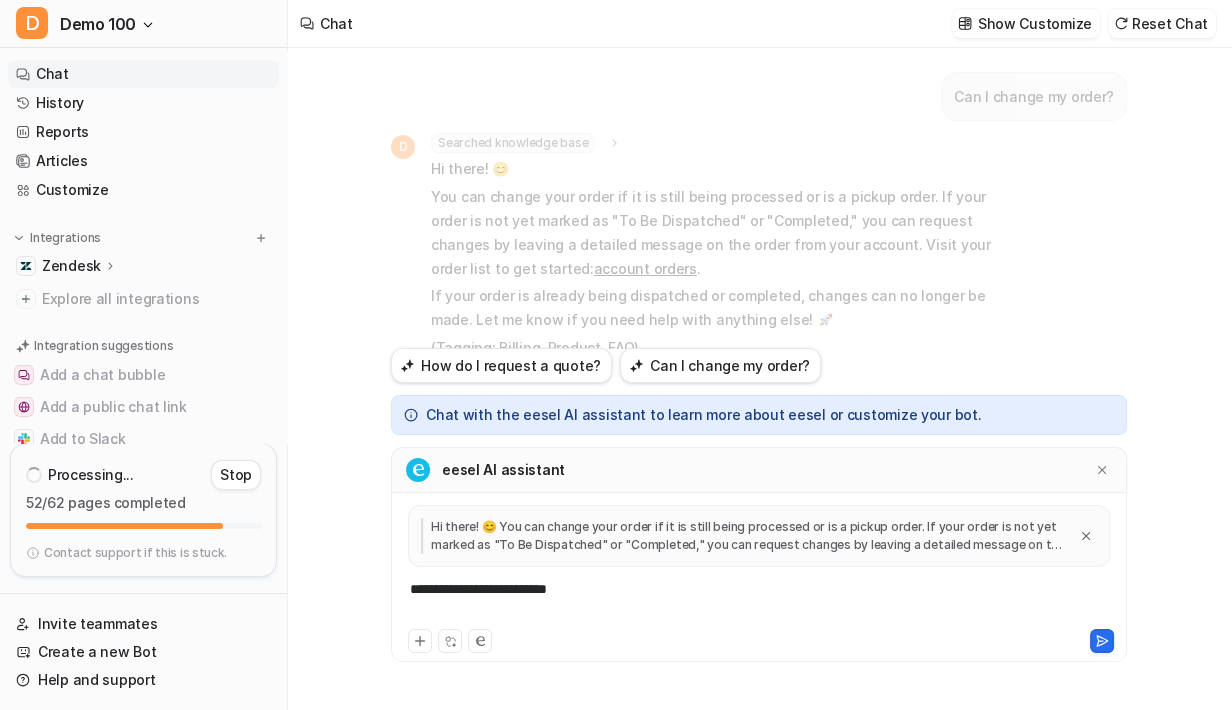 click on "**********" at bounding box center (759, 602) 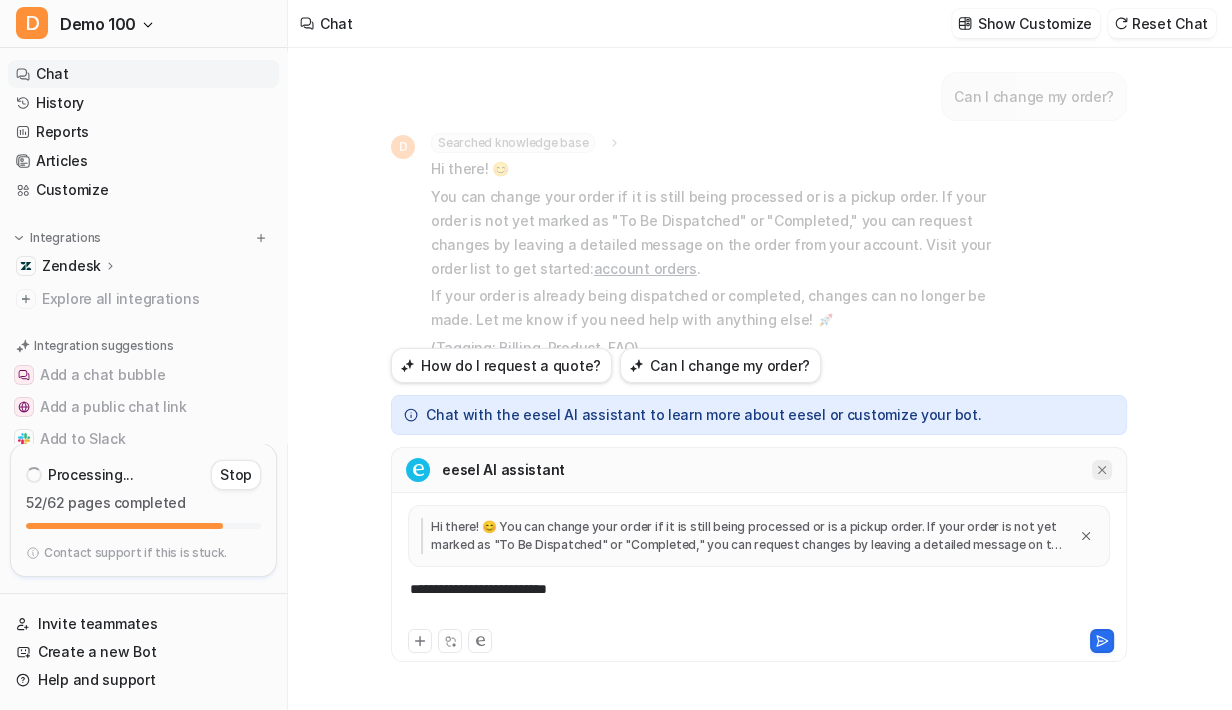 click at bounding box center (1102, 470) 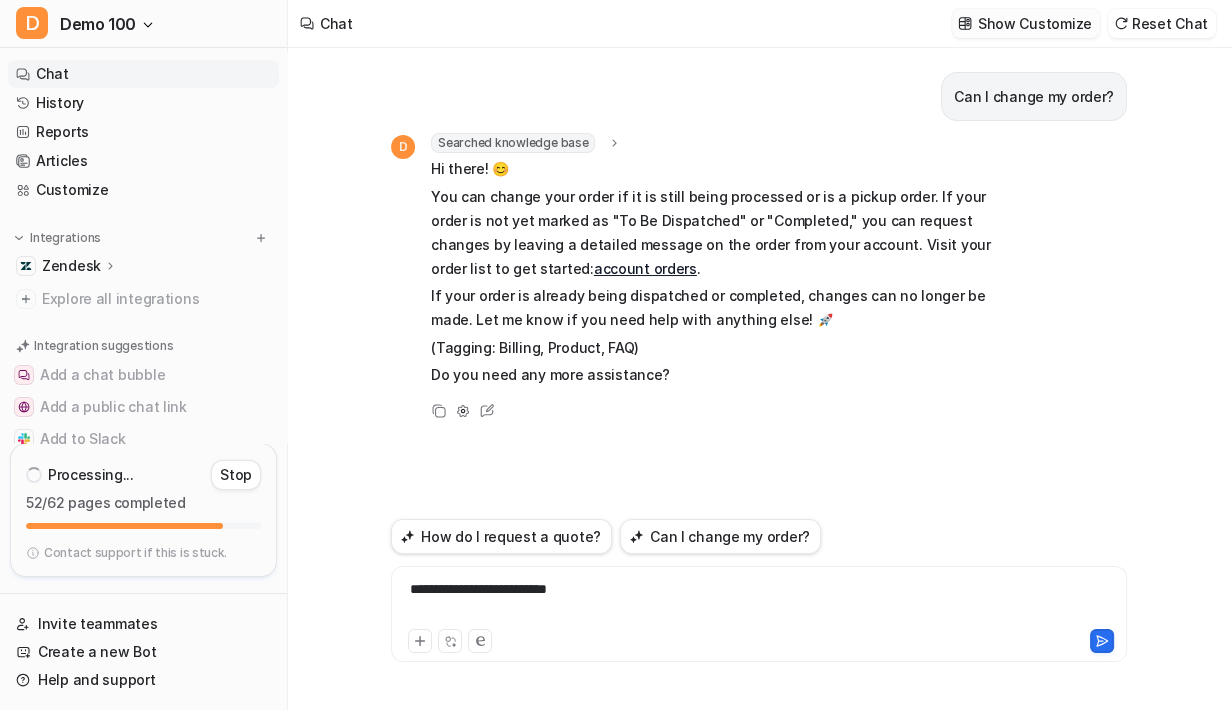 click on "Show Customize" at bounding box center [1035, 23] 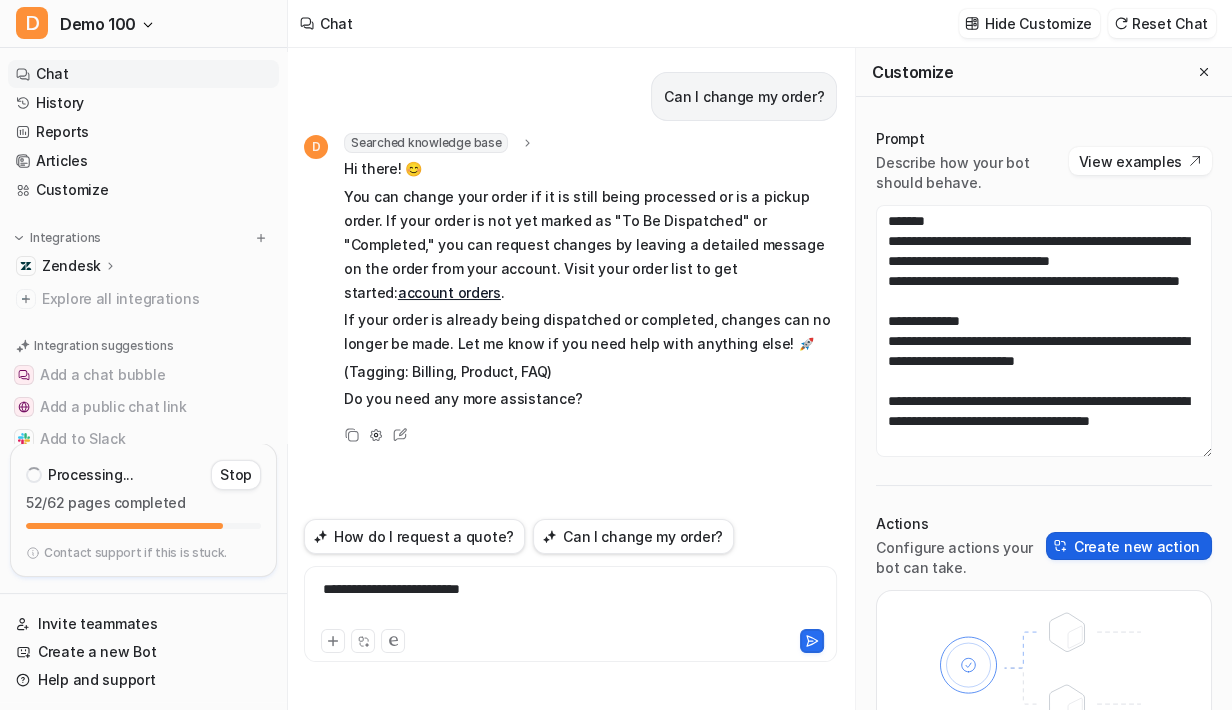 click on "Create new action" at bounding box center [1129, 546] 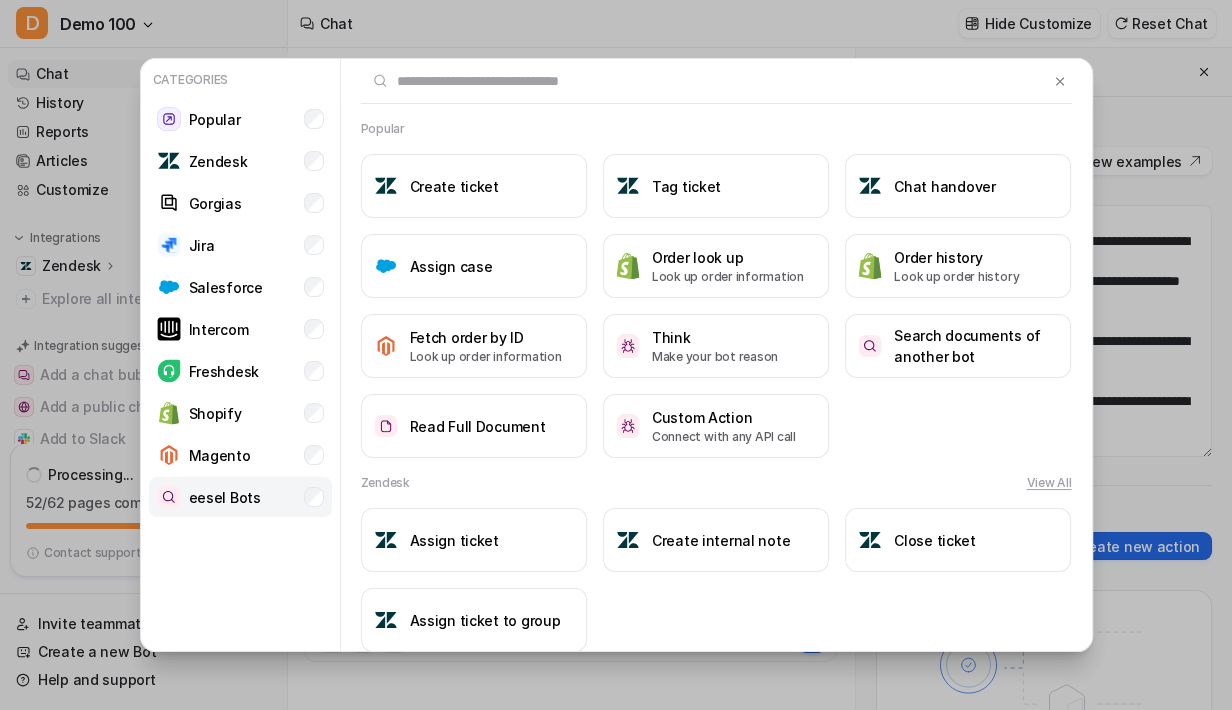 click on "eesel Bots" at bounding box center (225, 497) 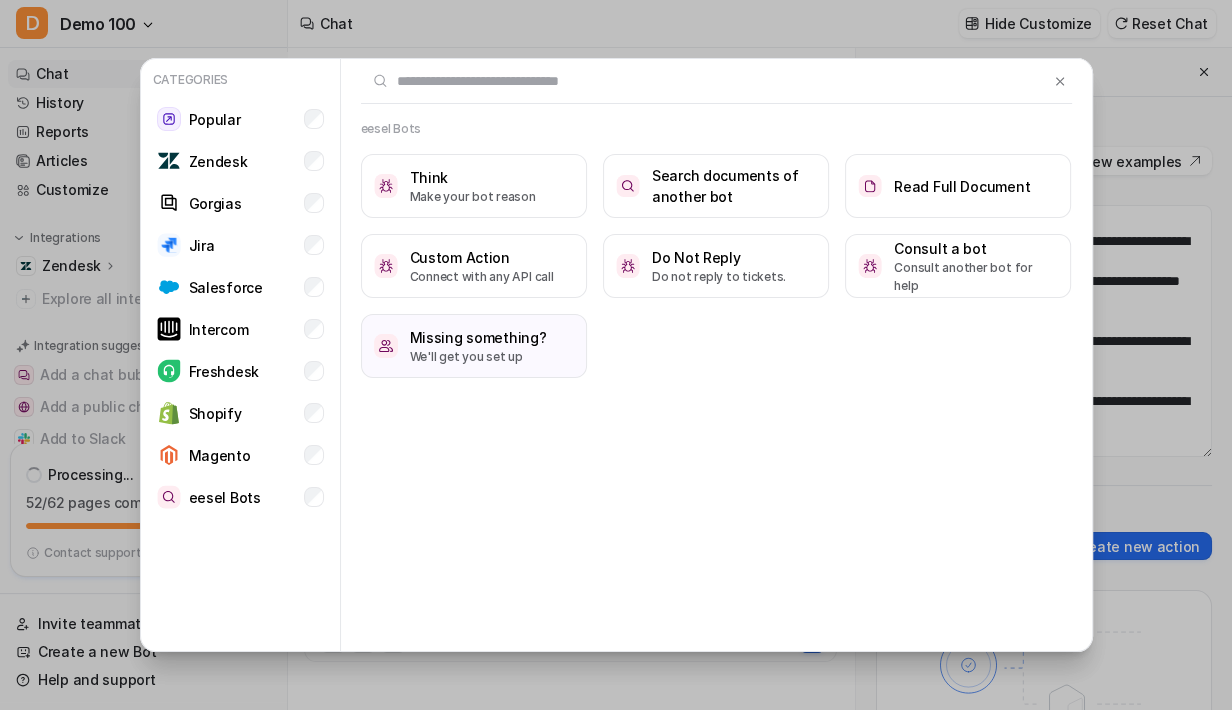 click on "eesel Bots Think Make your bot reason Search documents of another bot Read Full Document Custom Action Connect with any API call Do Not Reply Do not reply to tickets. Consult a bot Consult another bot for help Missing something? We'll get you set up" at bounding box center (716, 356) 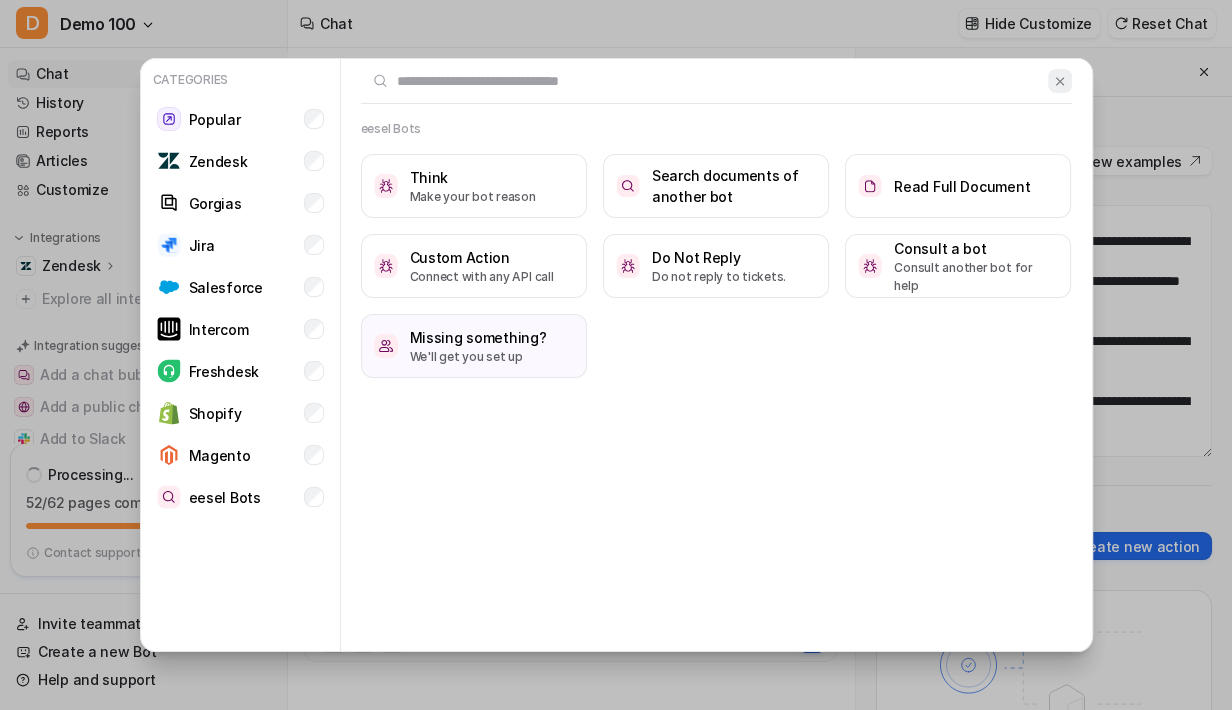 click at bounding box center (1060, 81) 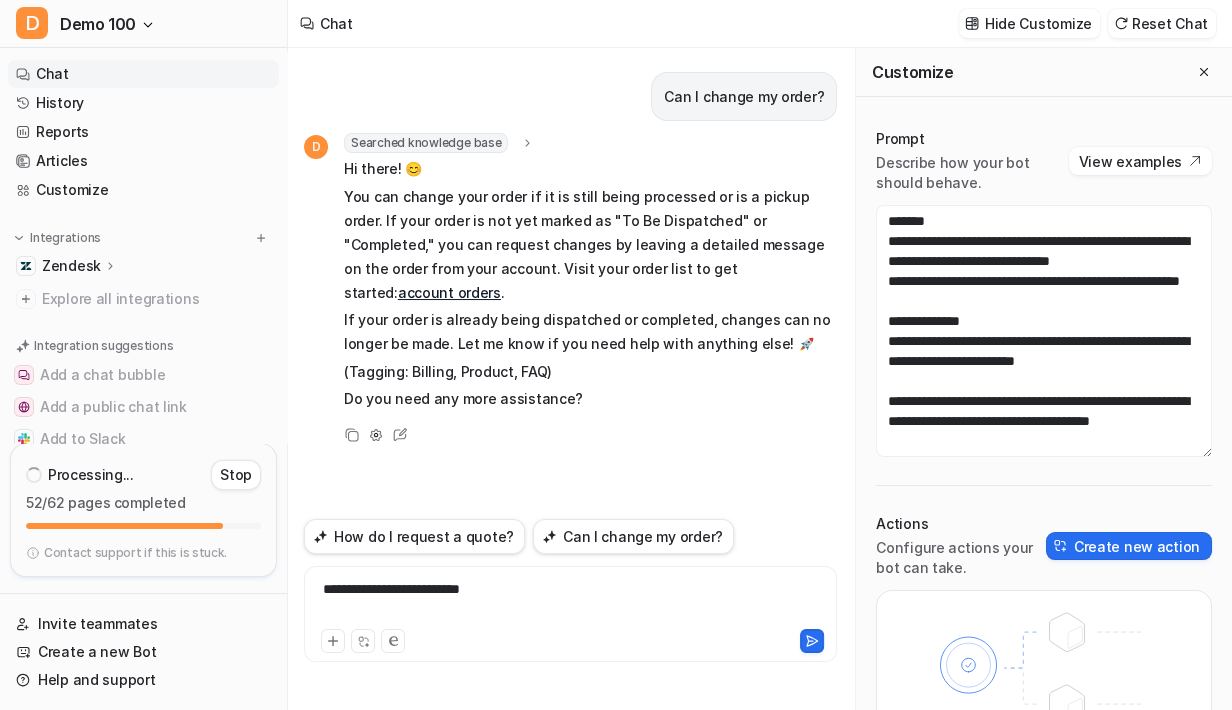 click on "Actions" at bounding box center [961, 524] 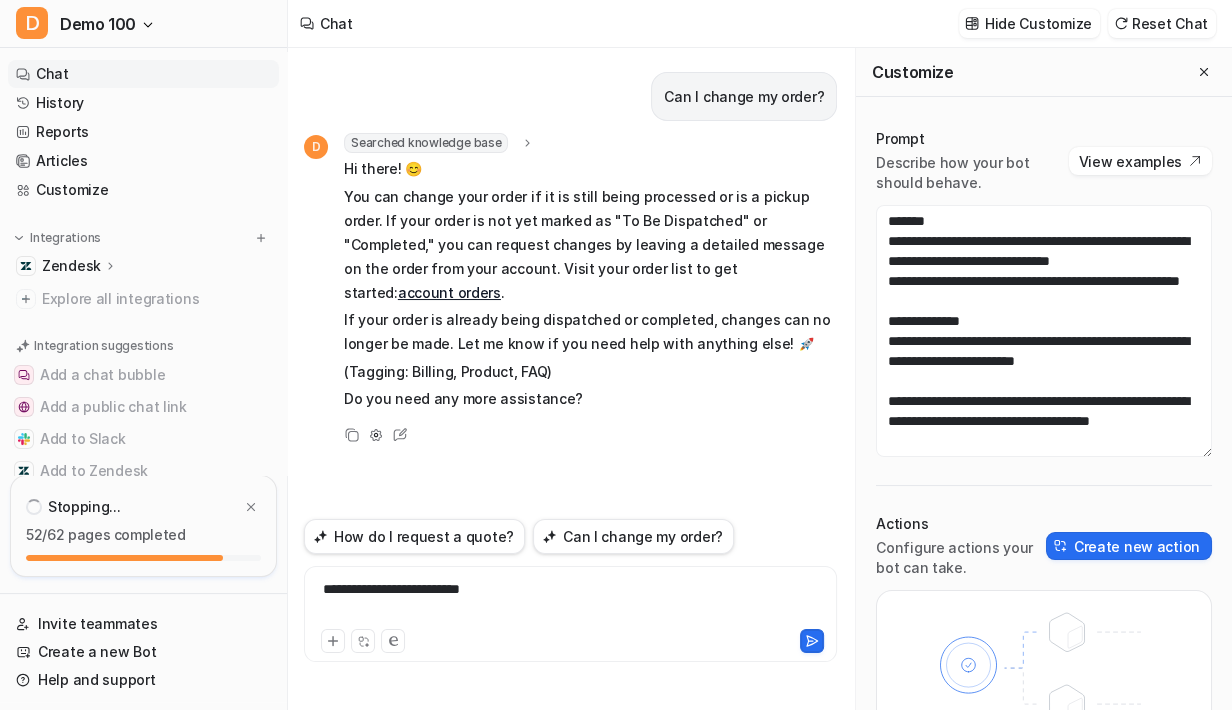 click on "**********" at bounding box center [570, 379] 